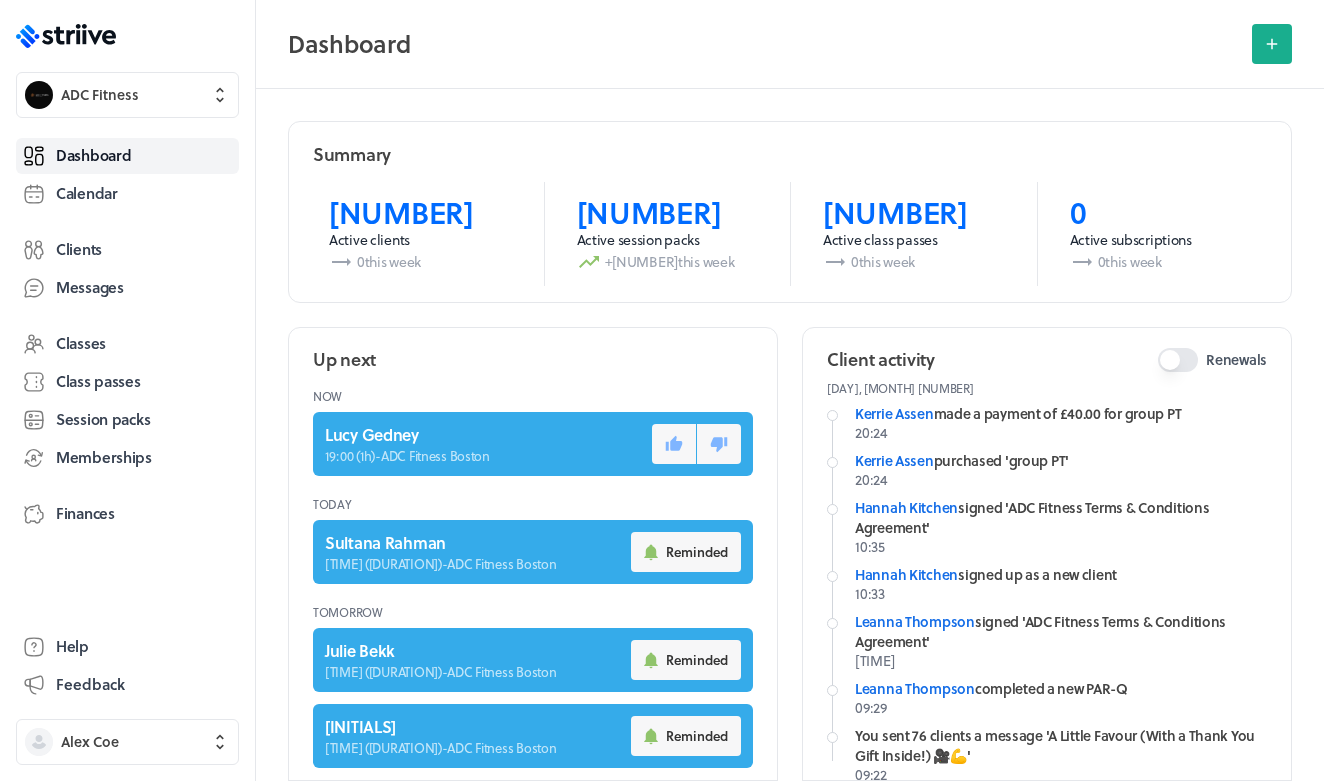 scroll, scrollTop: 0, scrollLeft: 0, axis: both 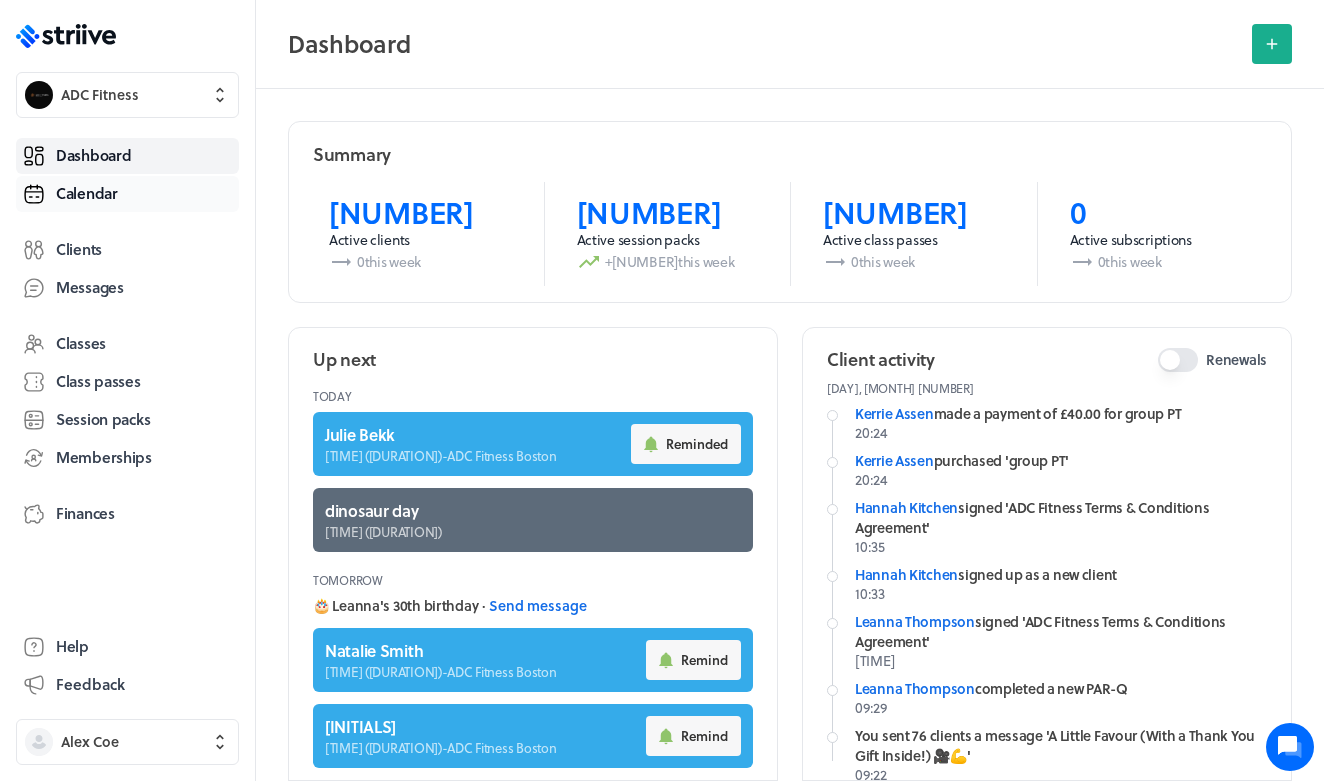 click on "Calendar" at bounding box center [87, 193] 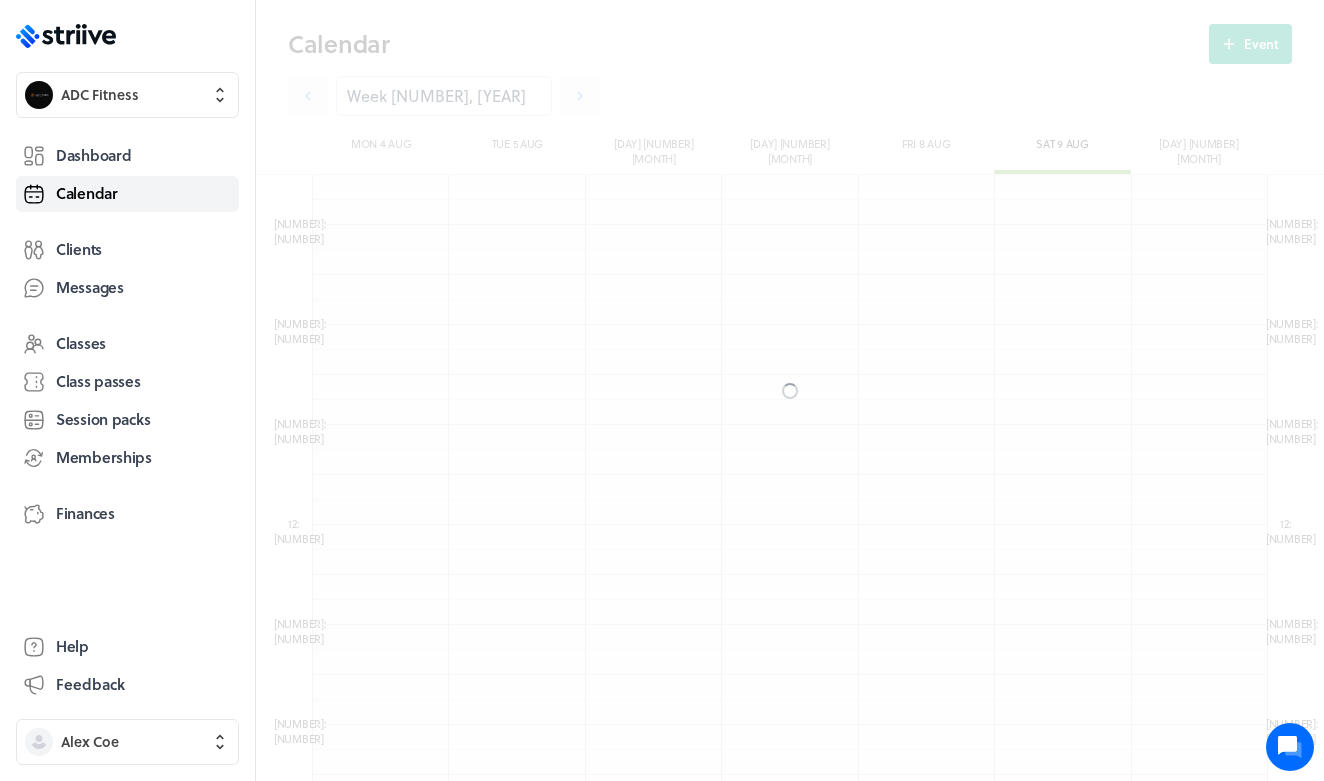 scroll, scrollTop: 10, scrollLeft: 11, axis: both 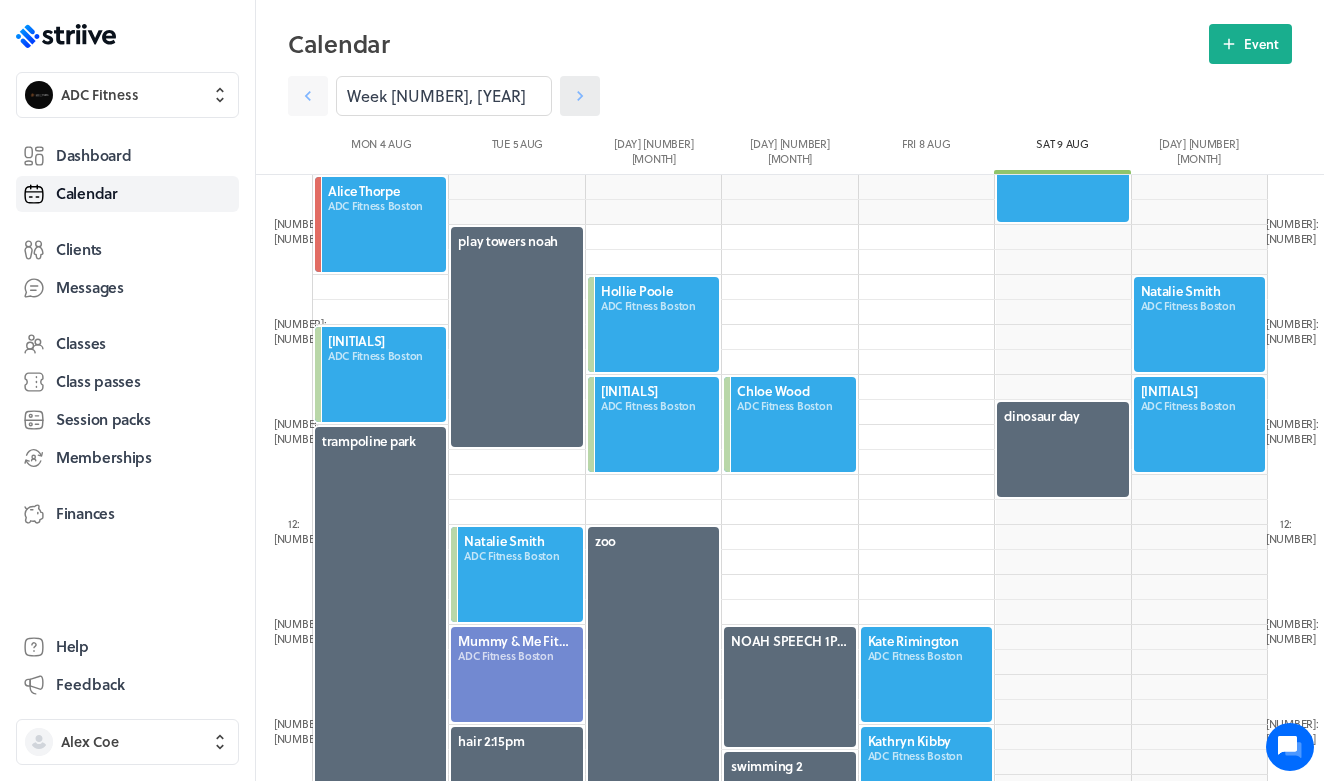 click 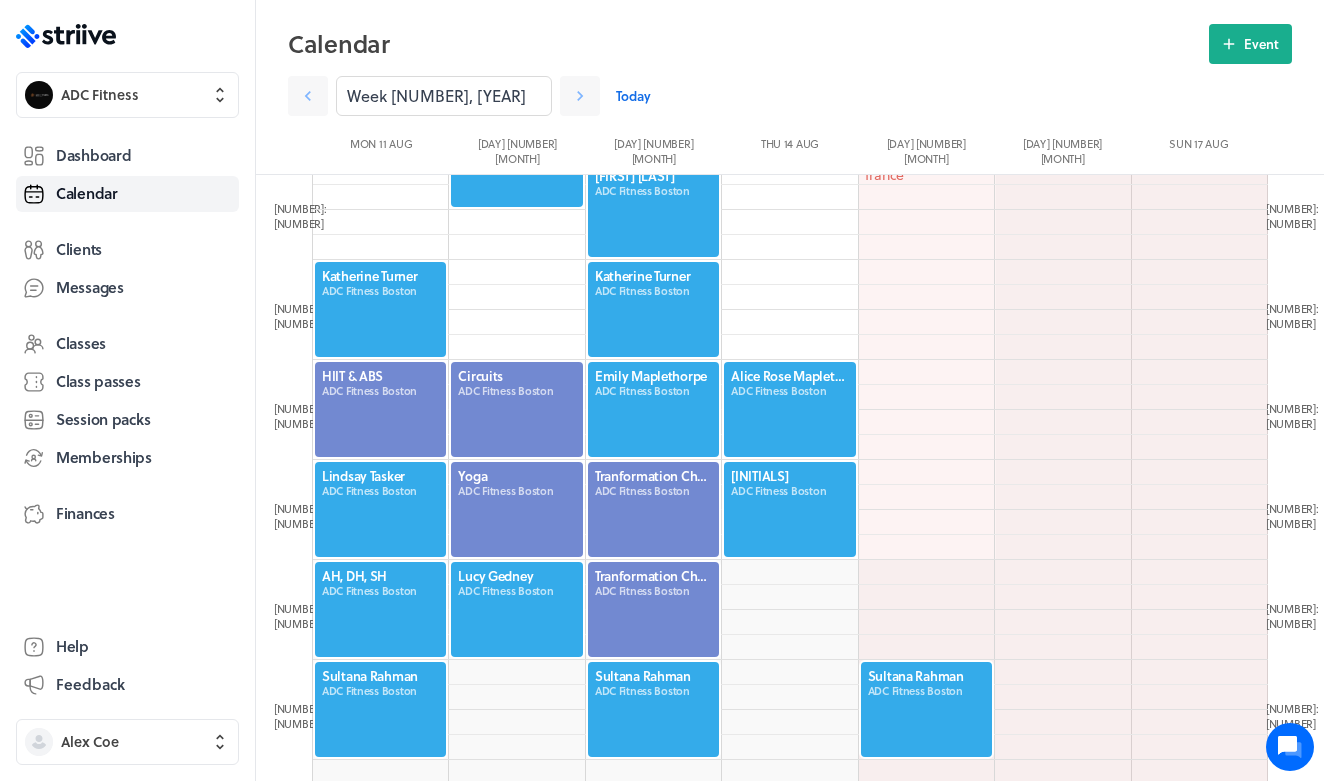 scroll, scrollTop: 1648, scrollLeft: 0, axis: vertical 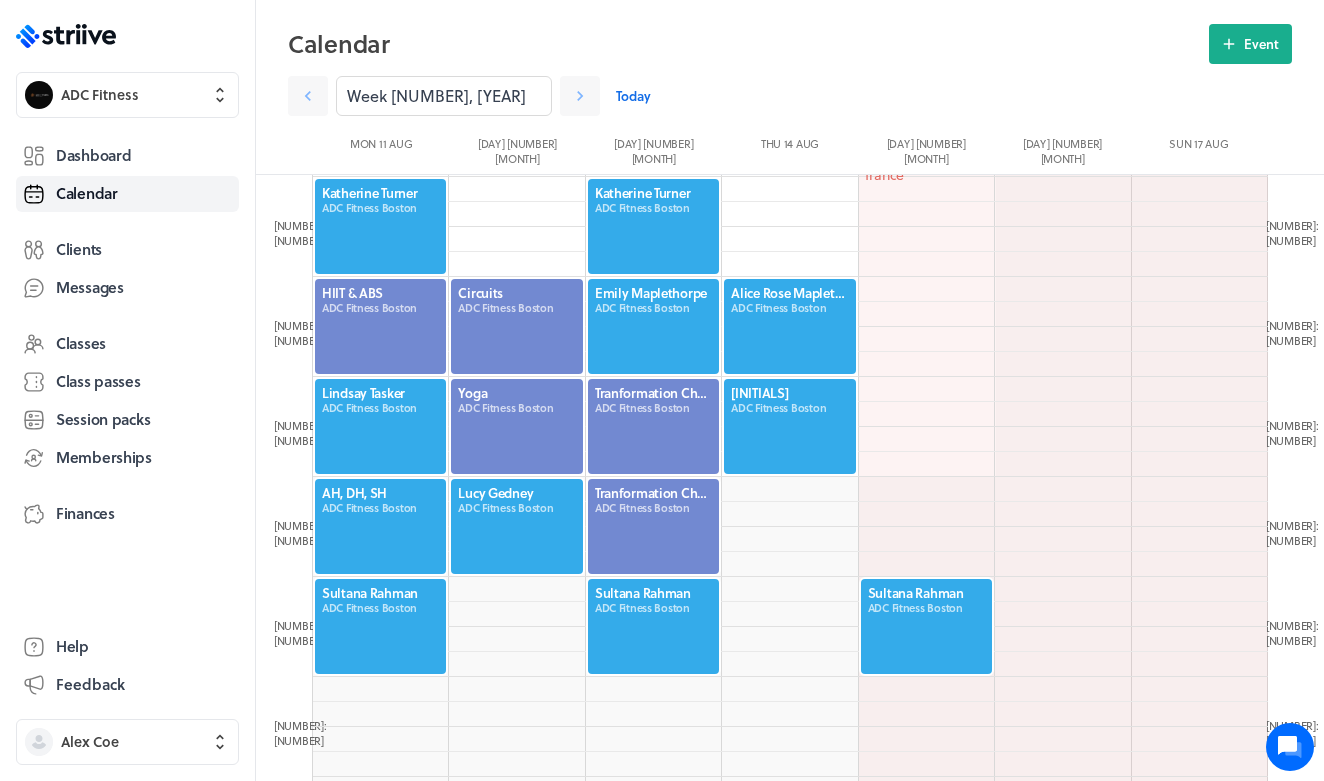 click 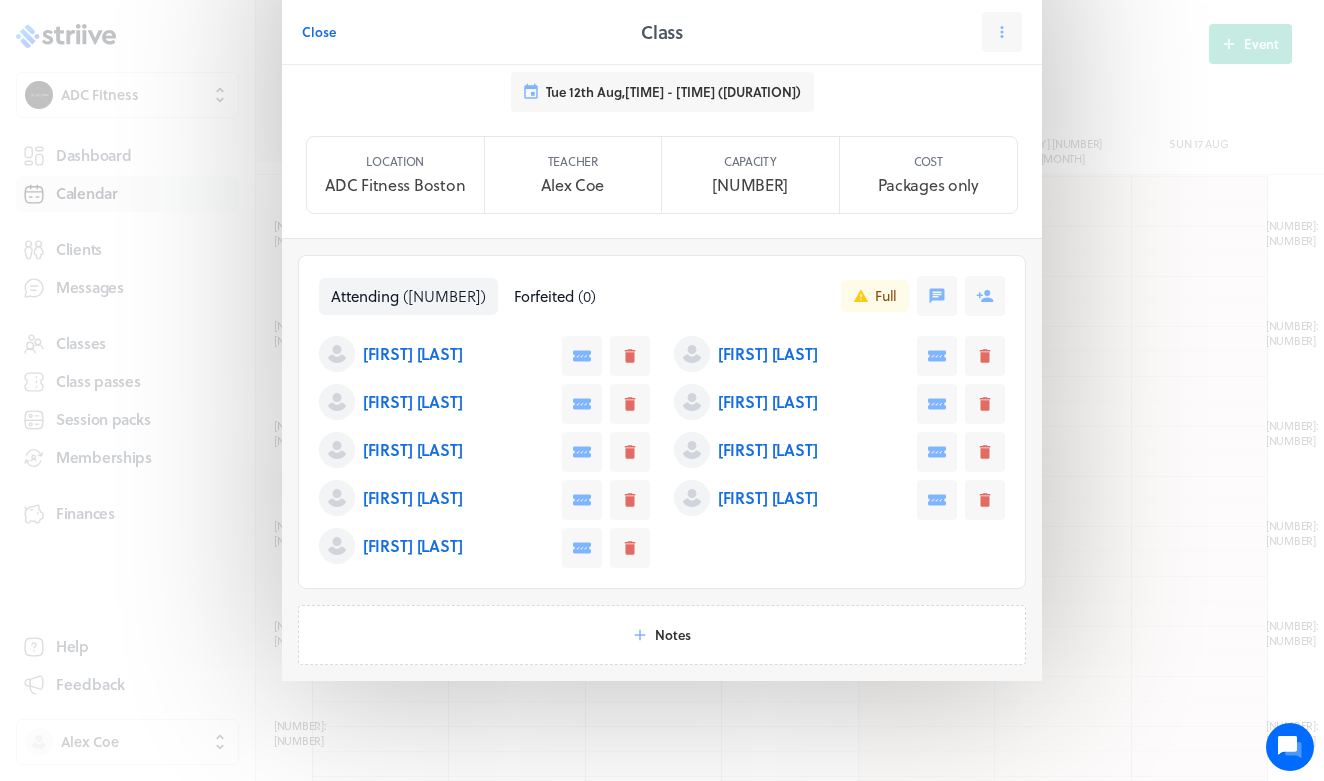 scroll, scrollTop: 93, scrollLeft: 0, axis: vertical 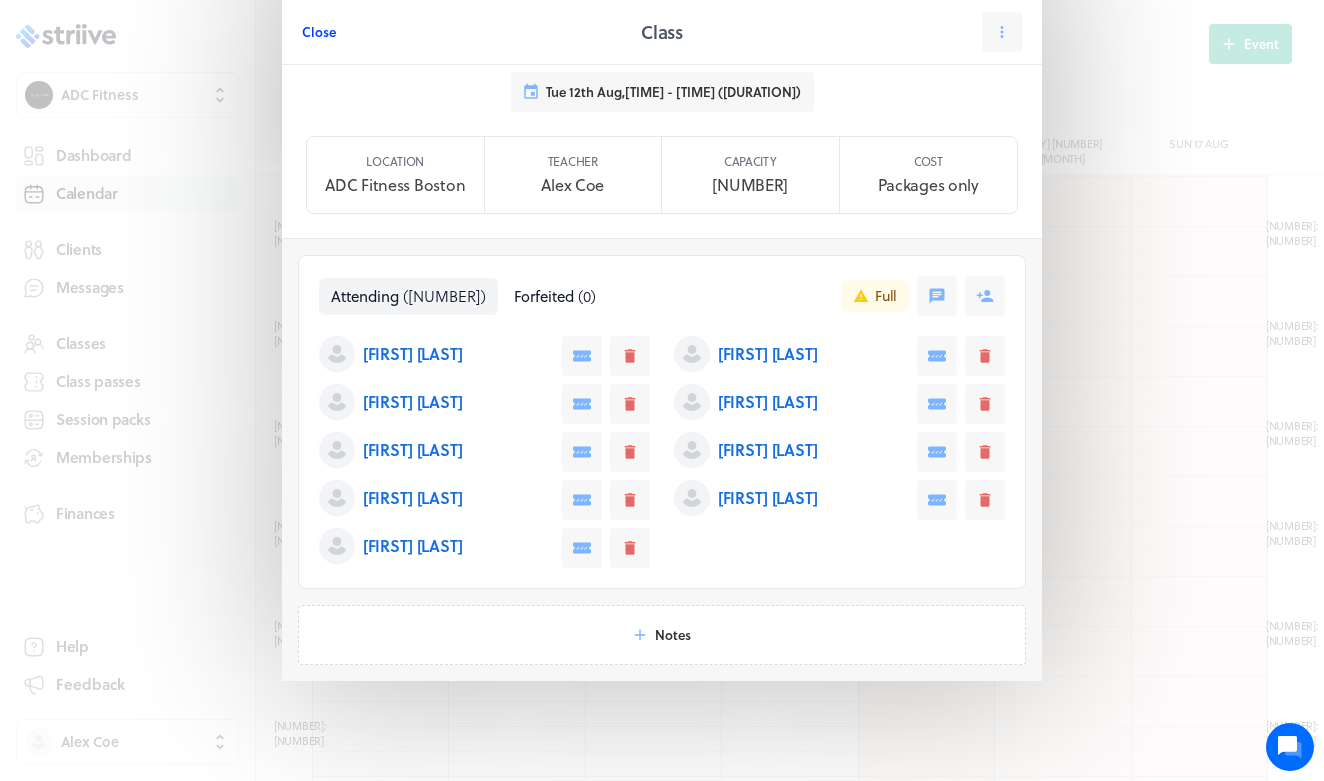 click on "Close" at bounding box center [319, 32] 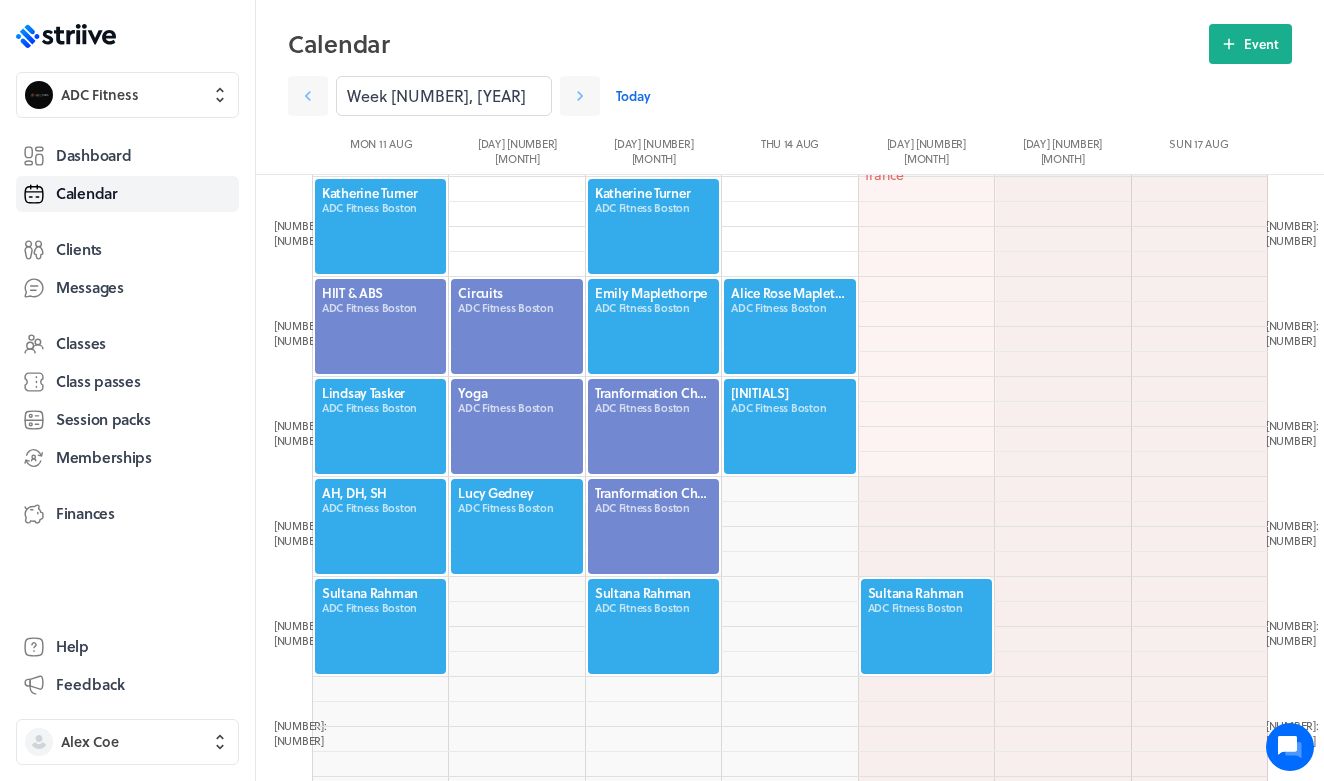 click 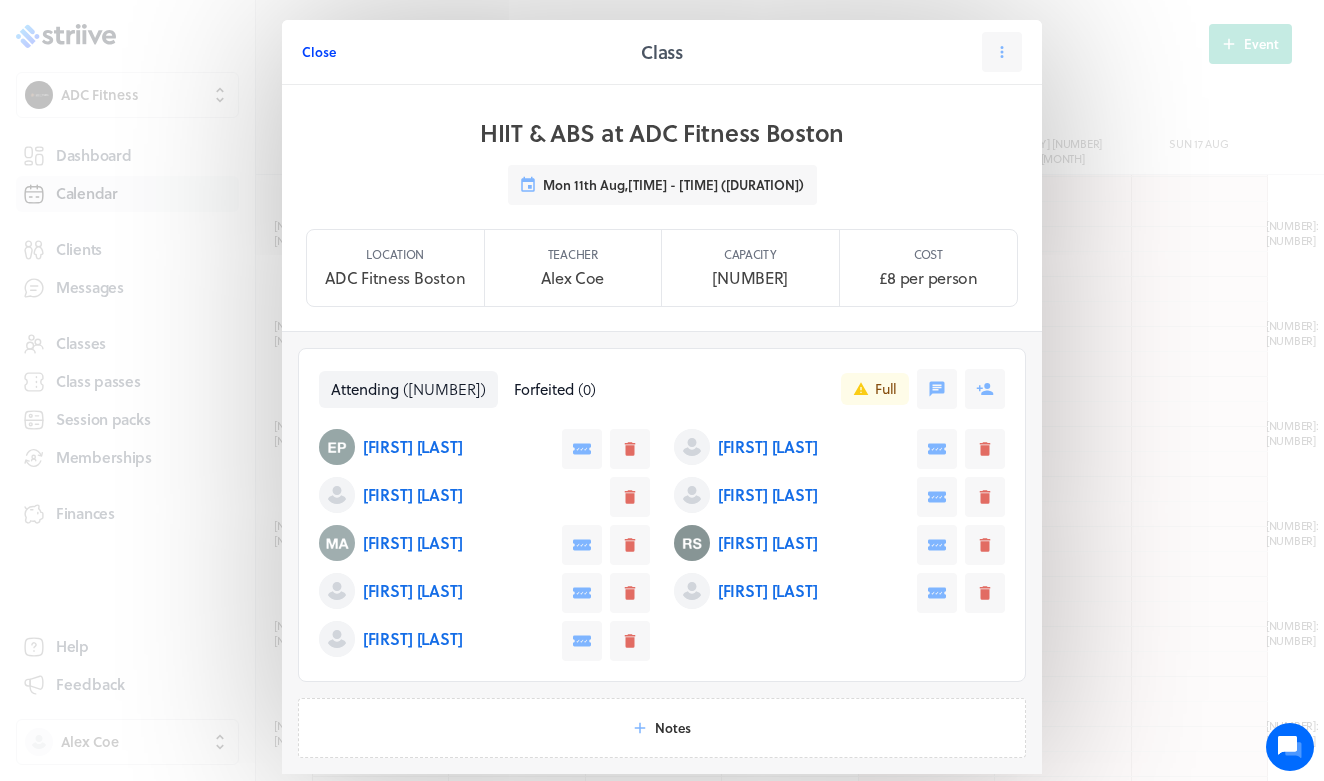 click on "Close" at bounding box center (319, 52) 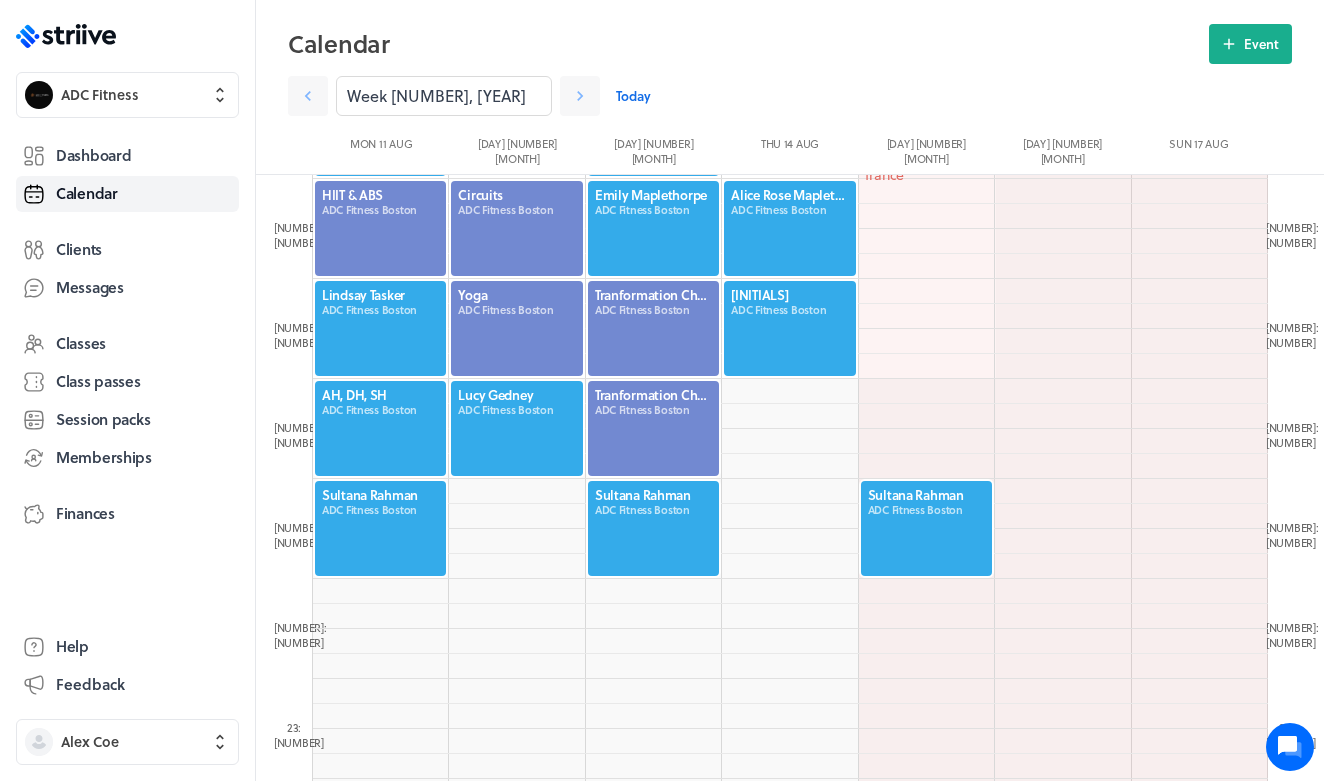 scroll, scrollTop: 1726, scrollLeft: 0, axis: vertical 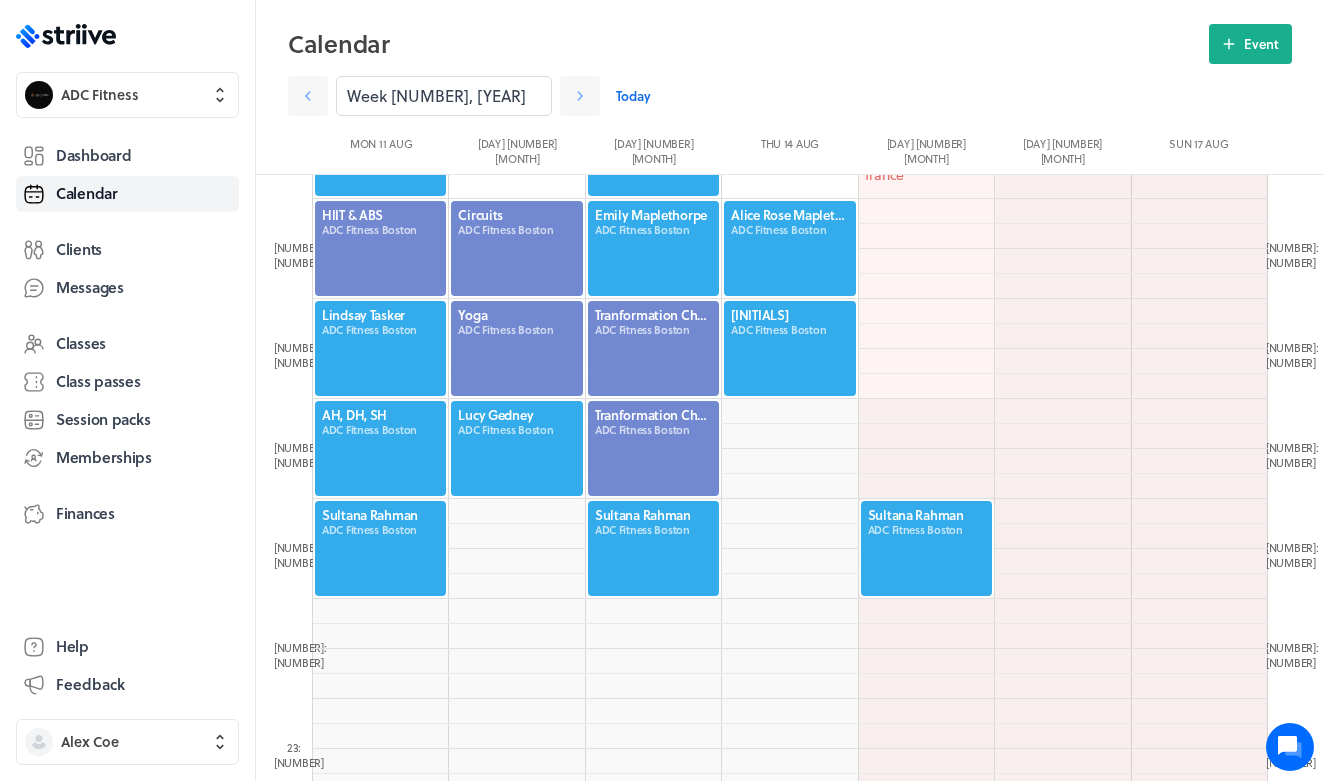click 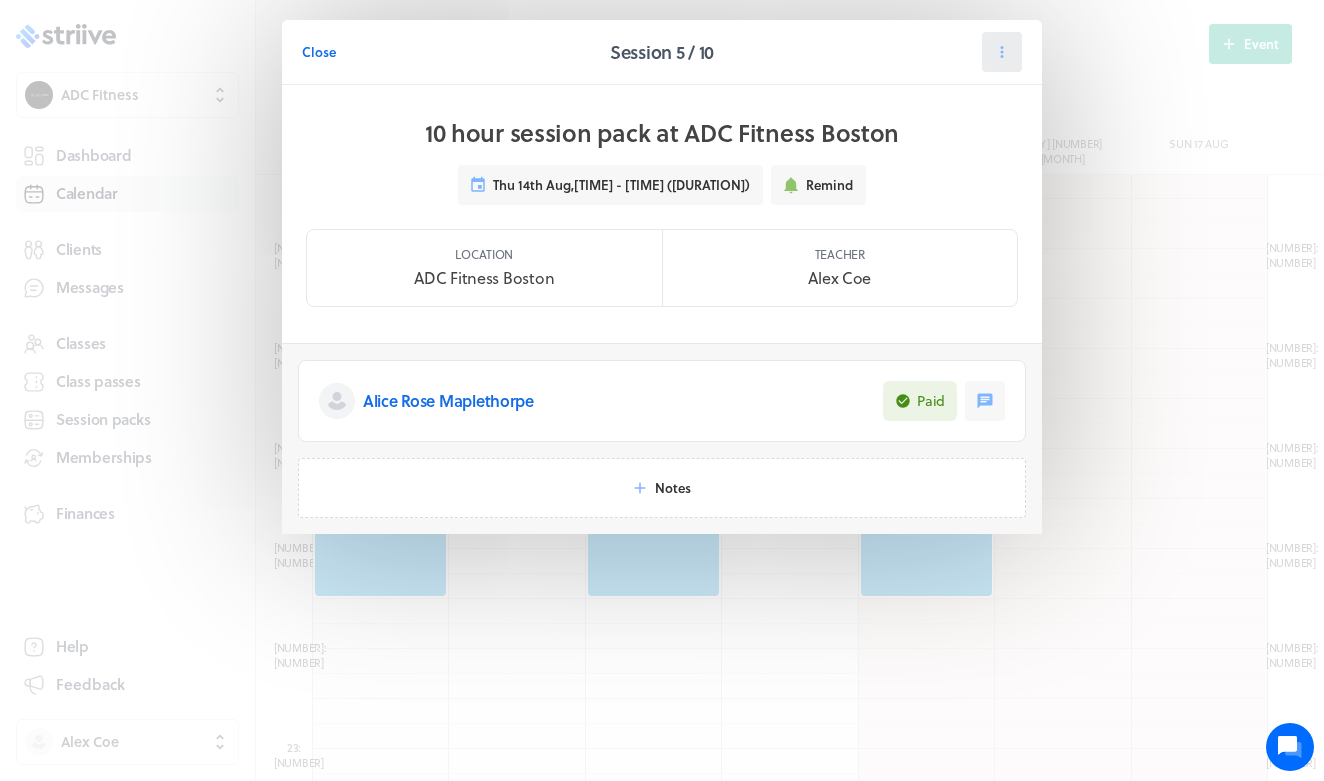 click 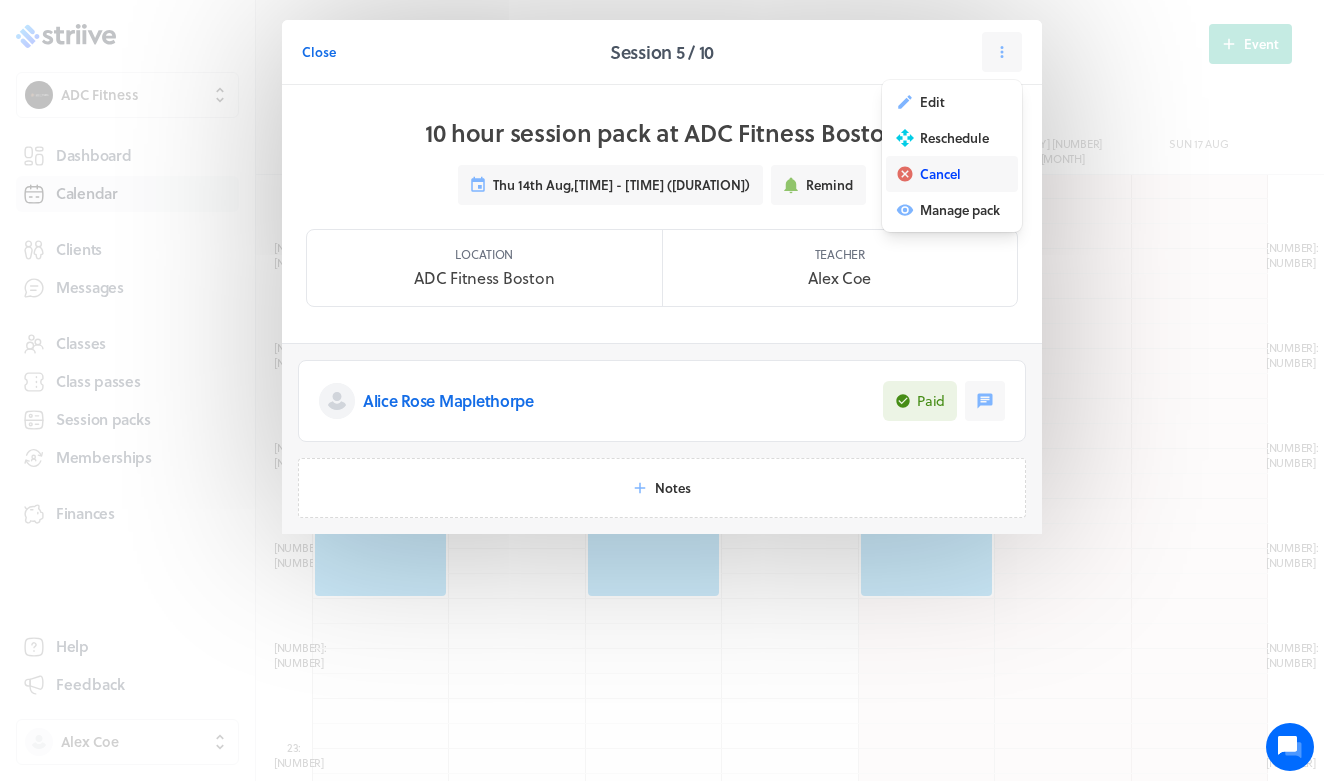 click on "Cancel" at bounding box center (952, 174) 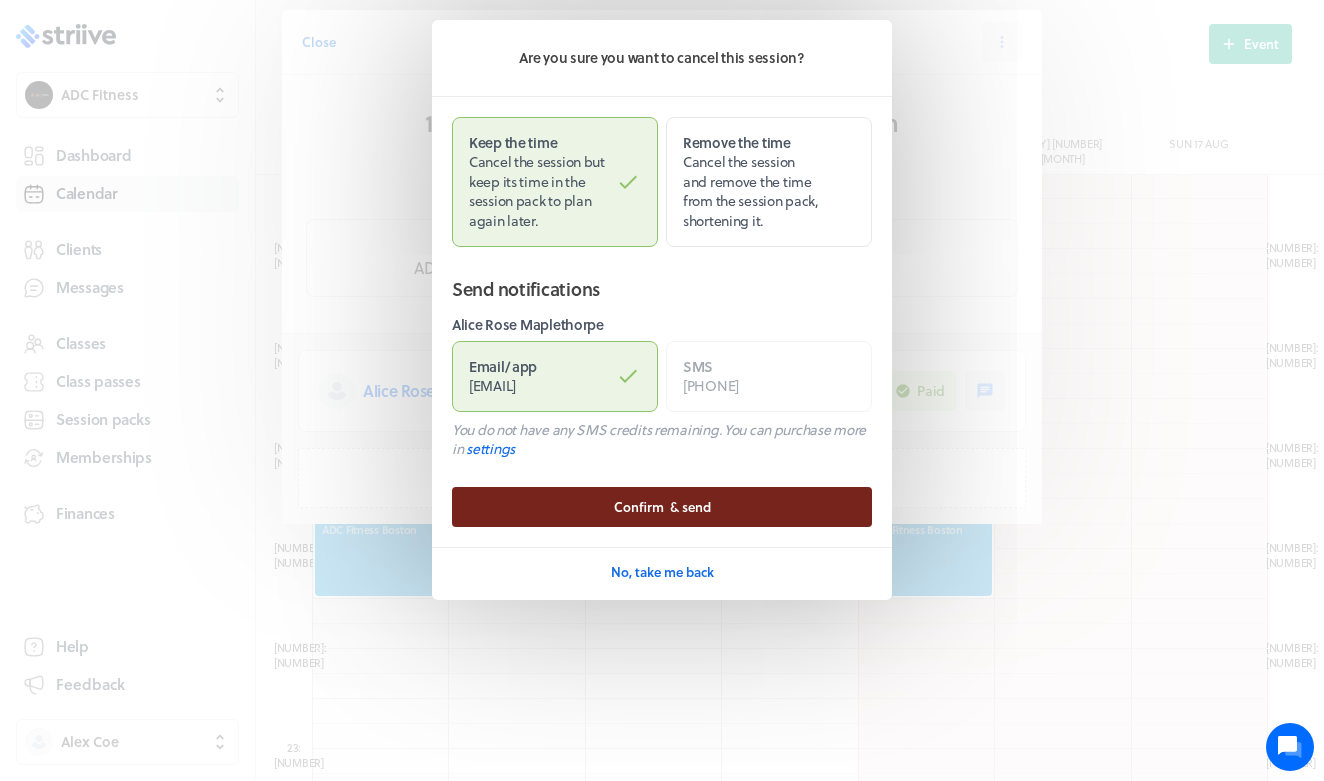 click on "Confirm  & send" at bounding box center [662, 507] 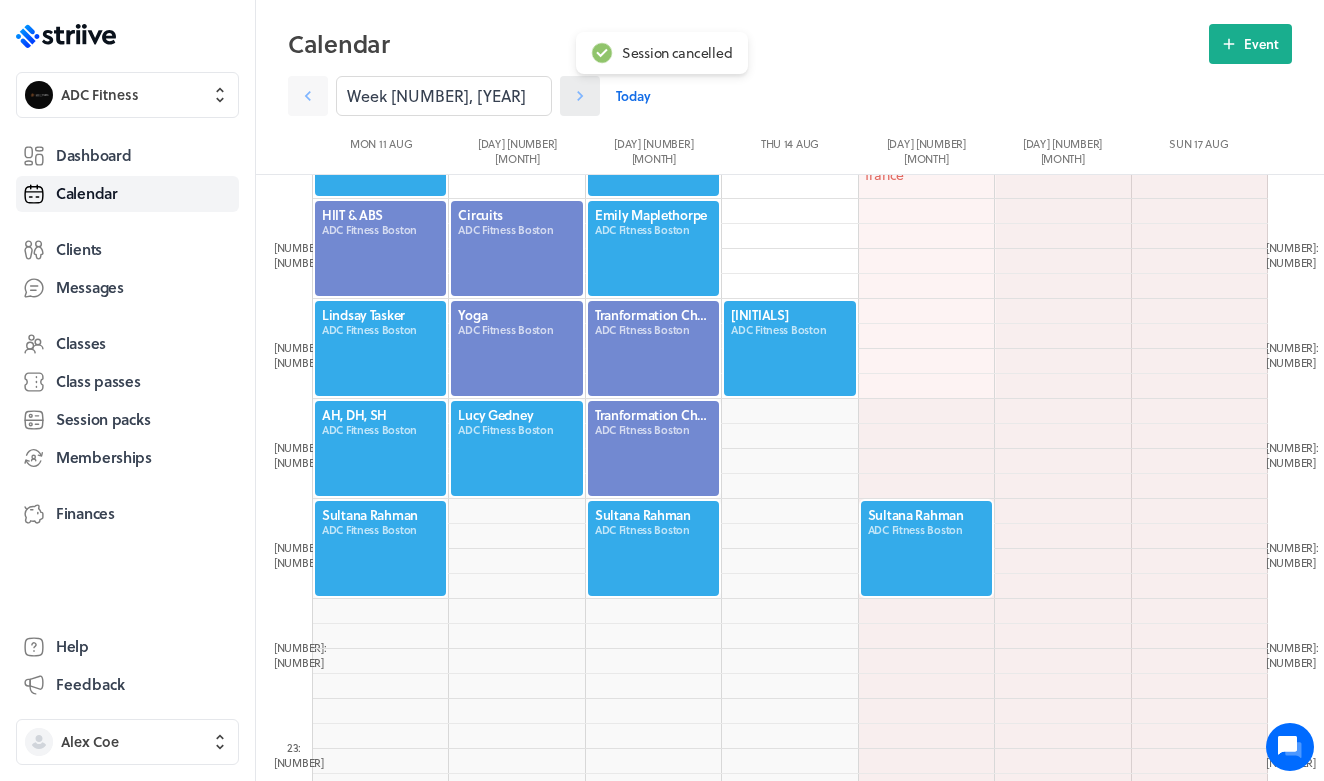 click at bounding box center (580, 96) 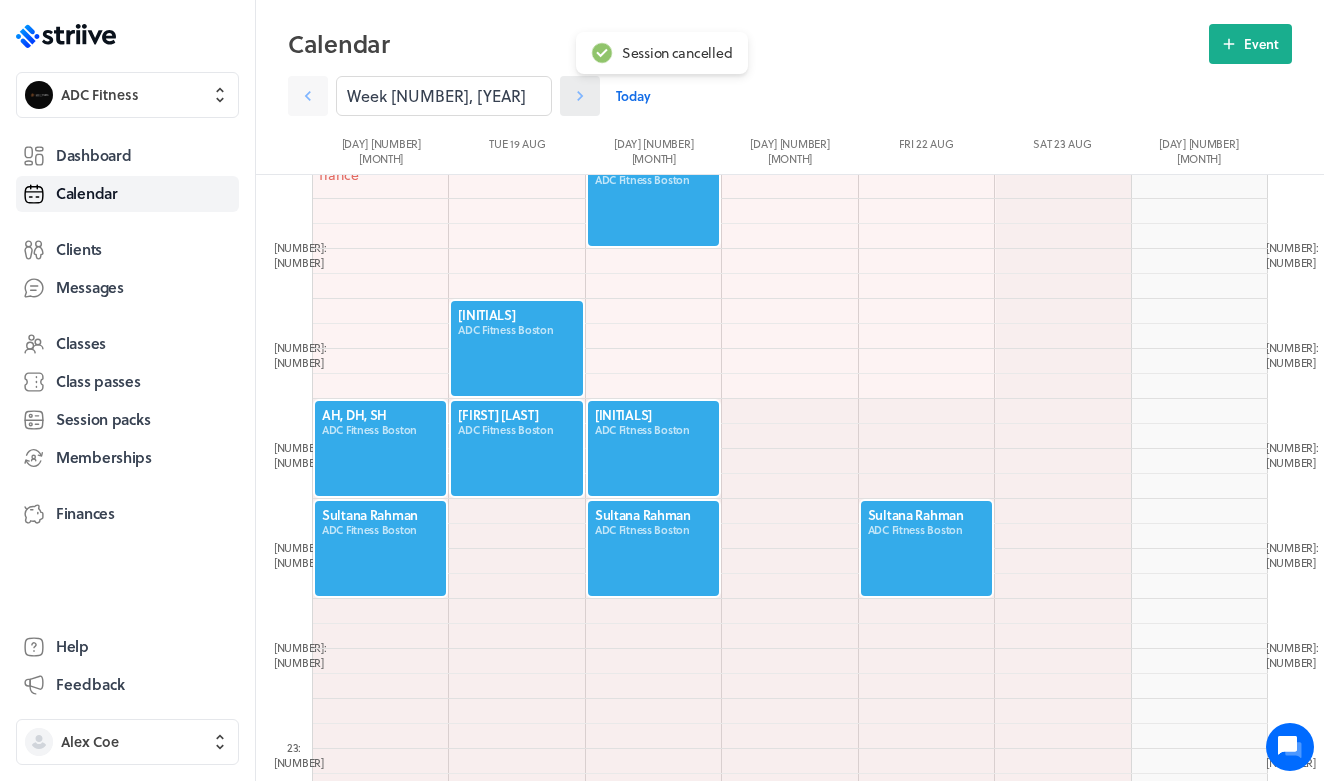 click at bounding box center [580, 96] 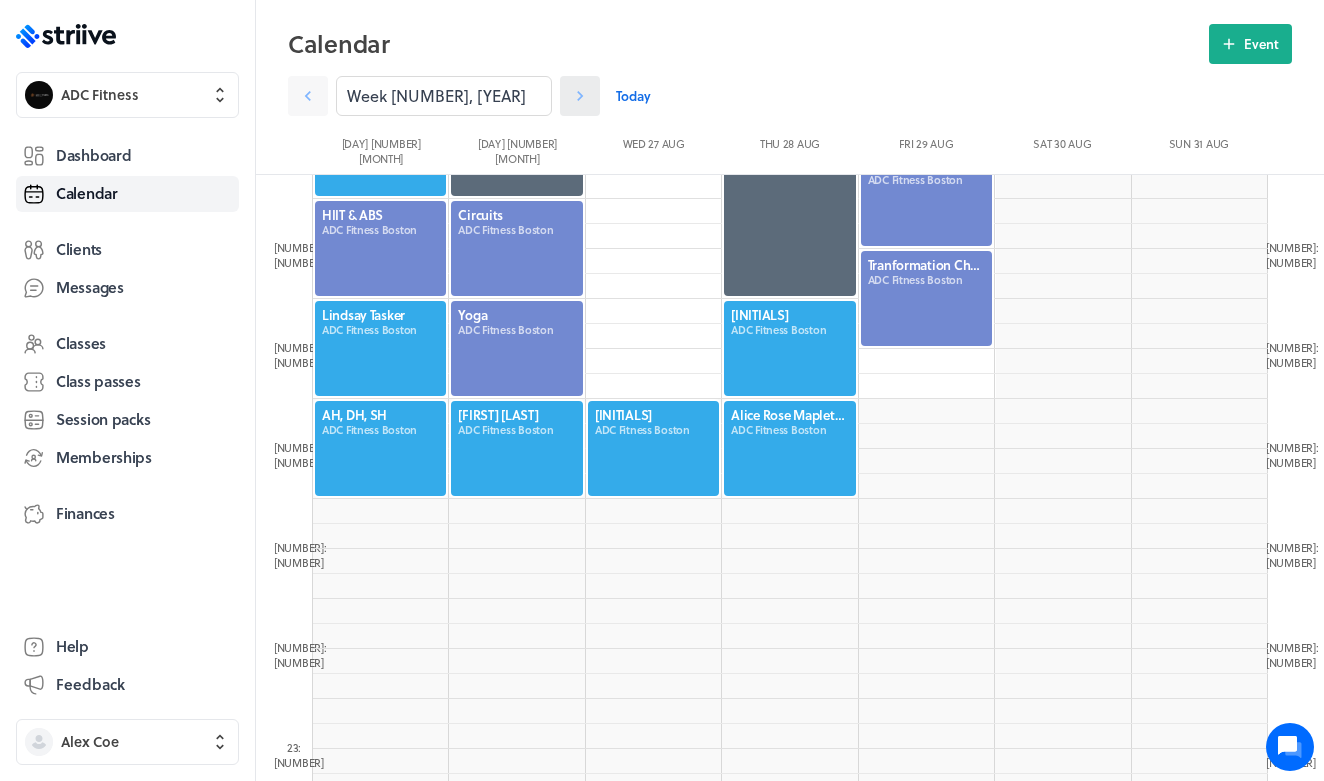 click at bounding box center (580, 96) 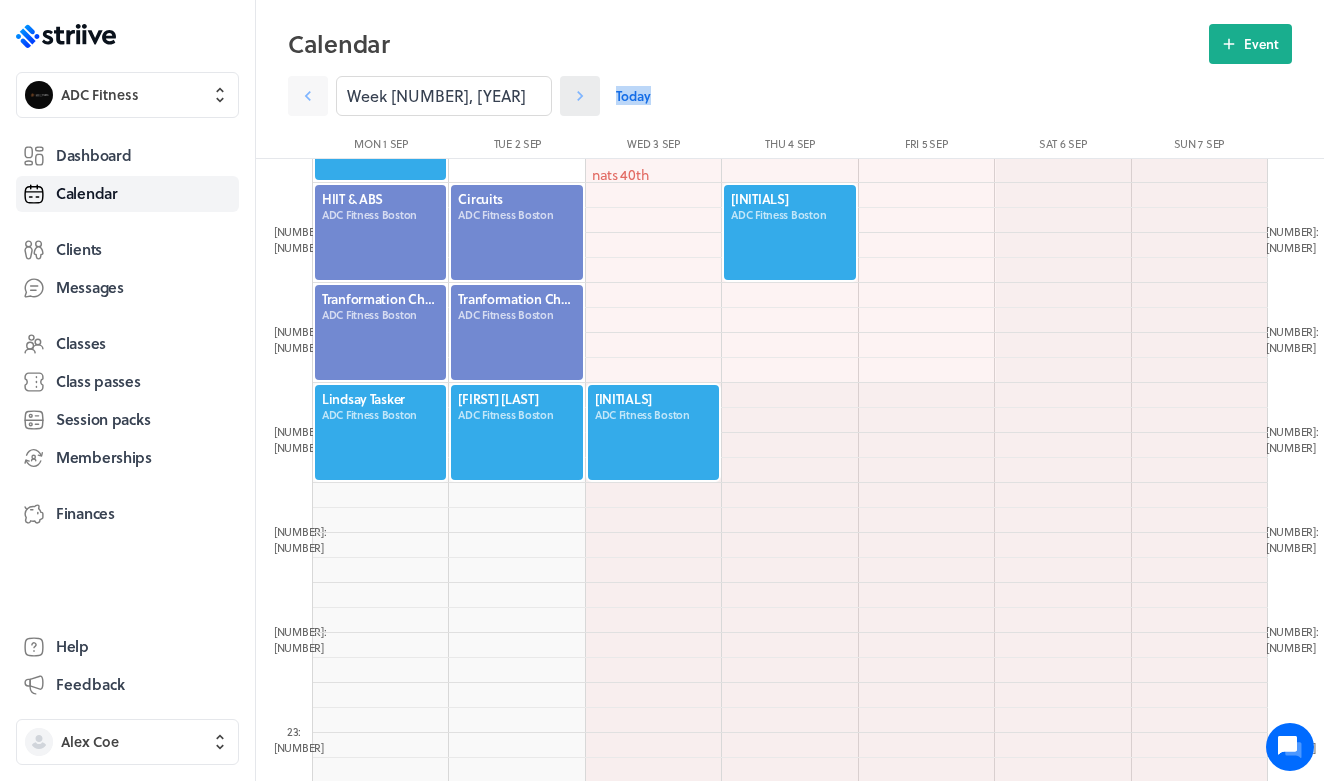 click at bounding box center [580, 96] 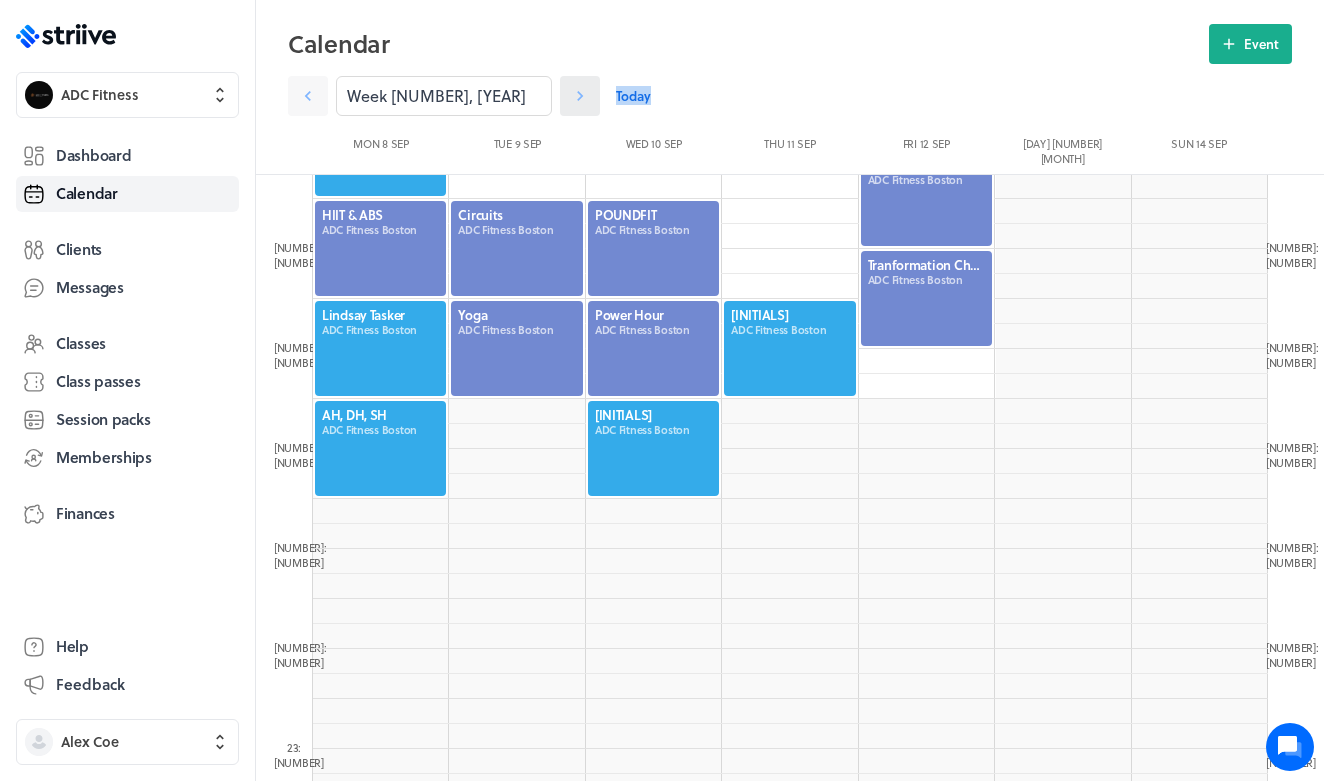 click 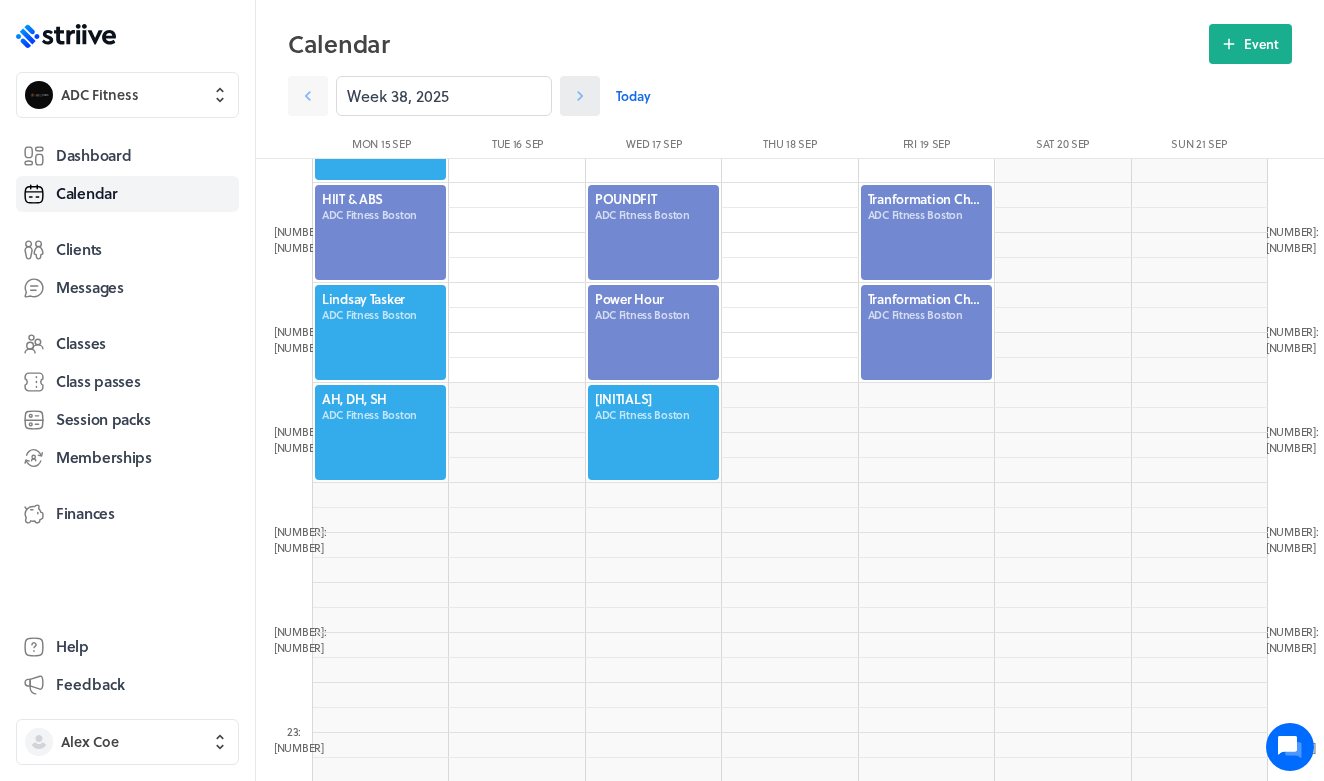 click 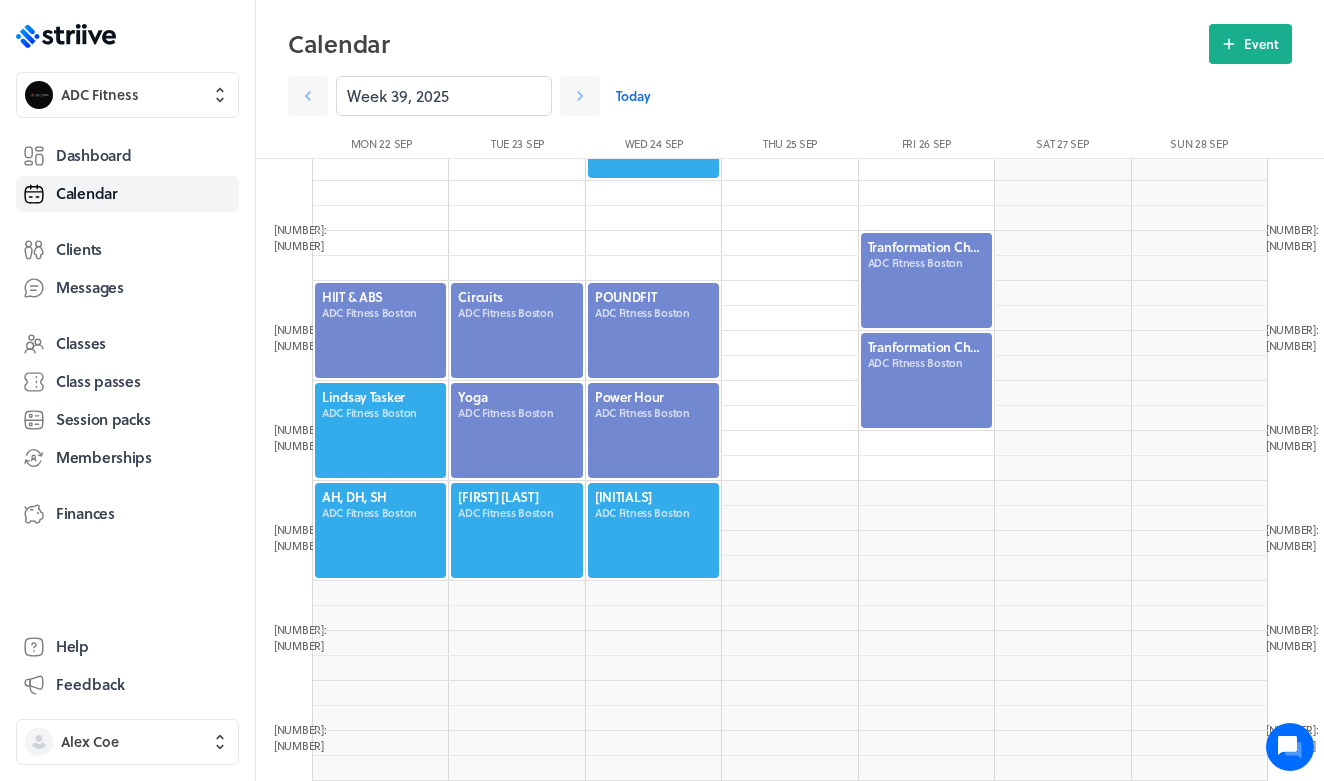 scroll, scrollTop: 1624, scrollLeft: 0, axis: vertical 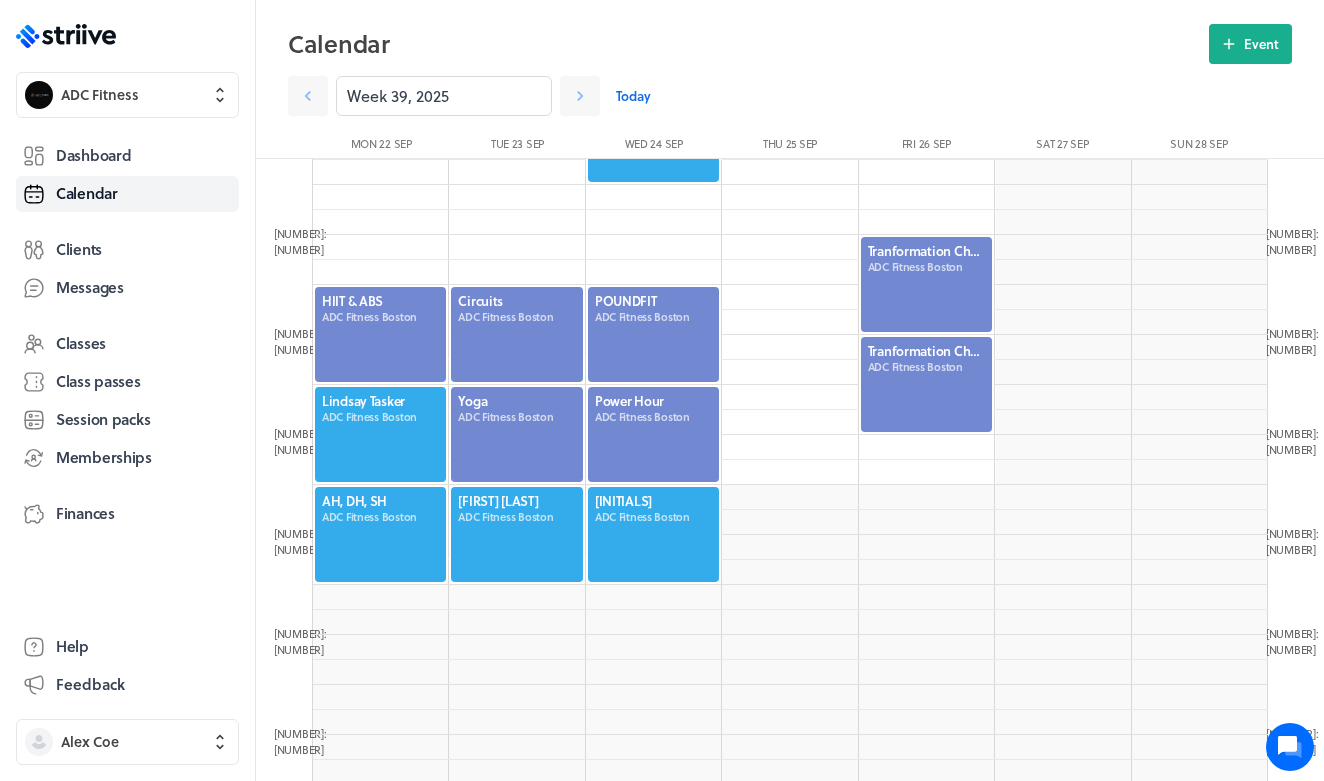 click at bounding box center [926, 384] 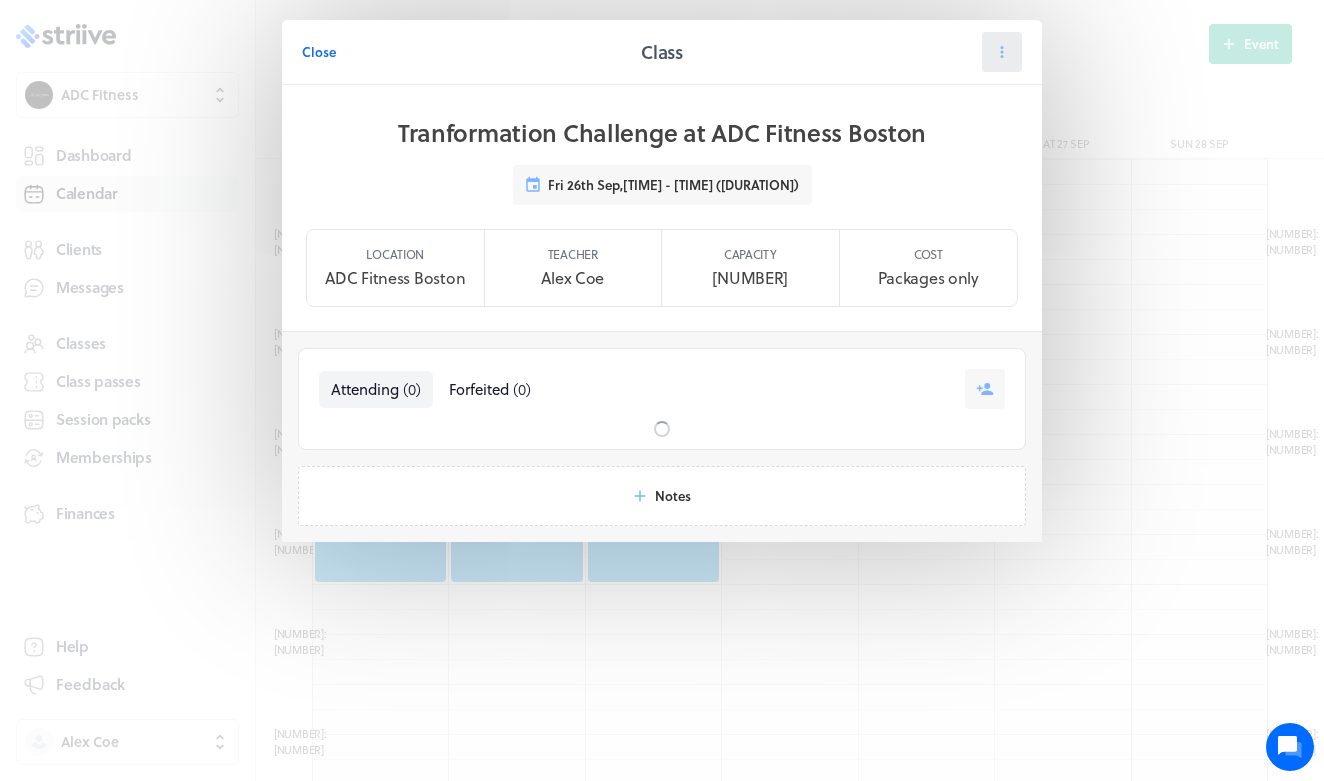 click 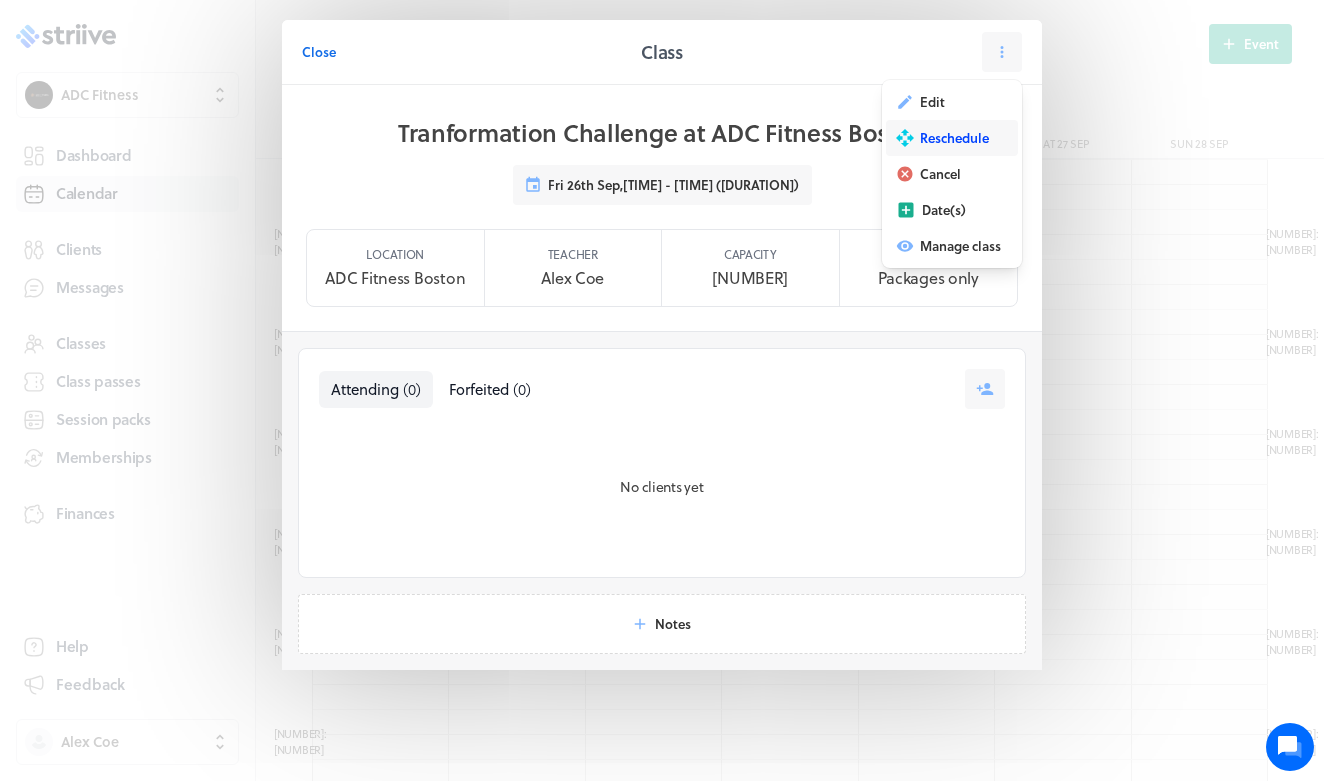 click on "Reschedule" at bounding box center (952, 138) 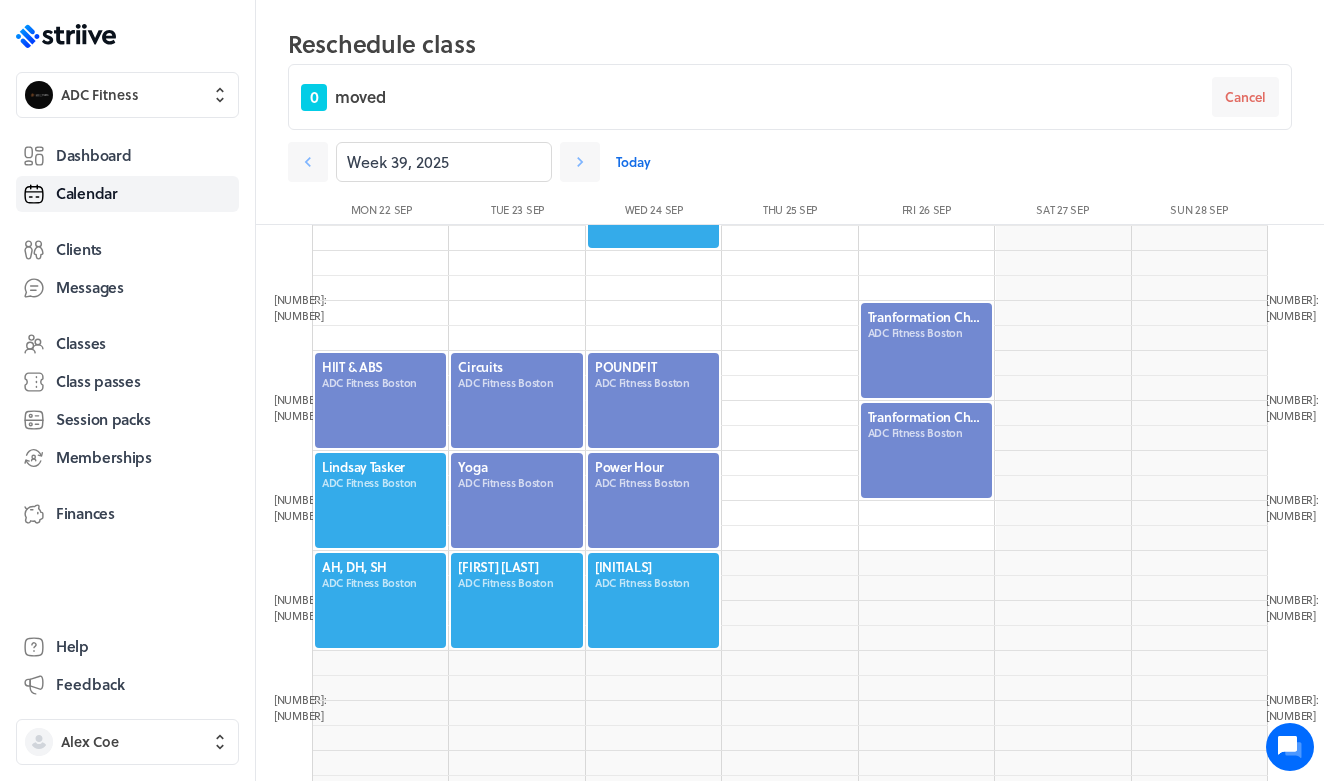 click on "0 moved Cancel" at bounding box center (790, 97) 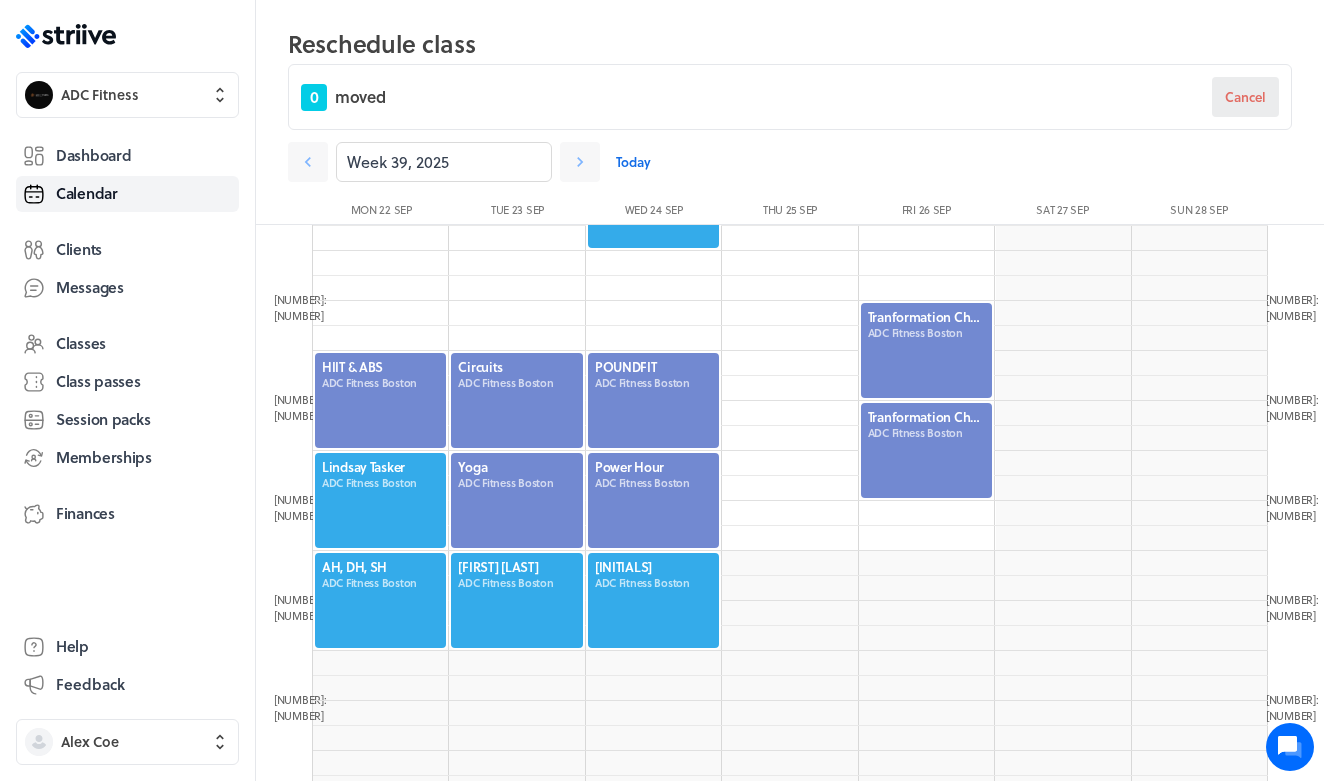 click on "Cancel" at bounding box center (1245, 97) 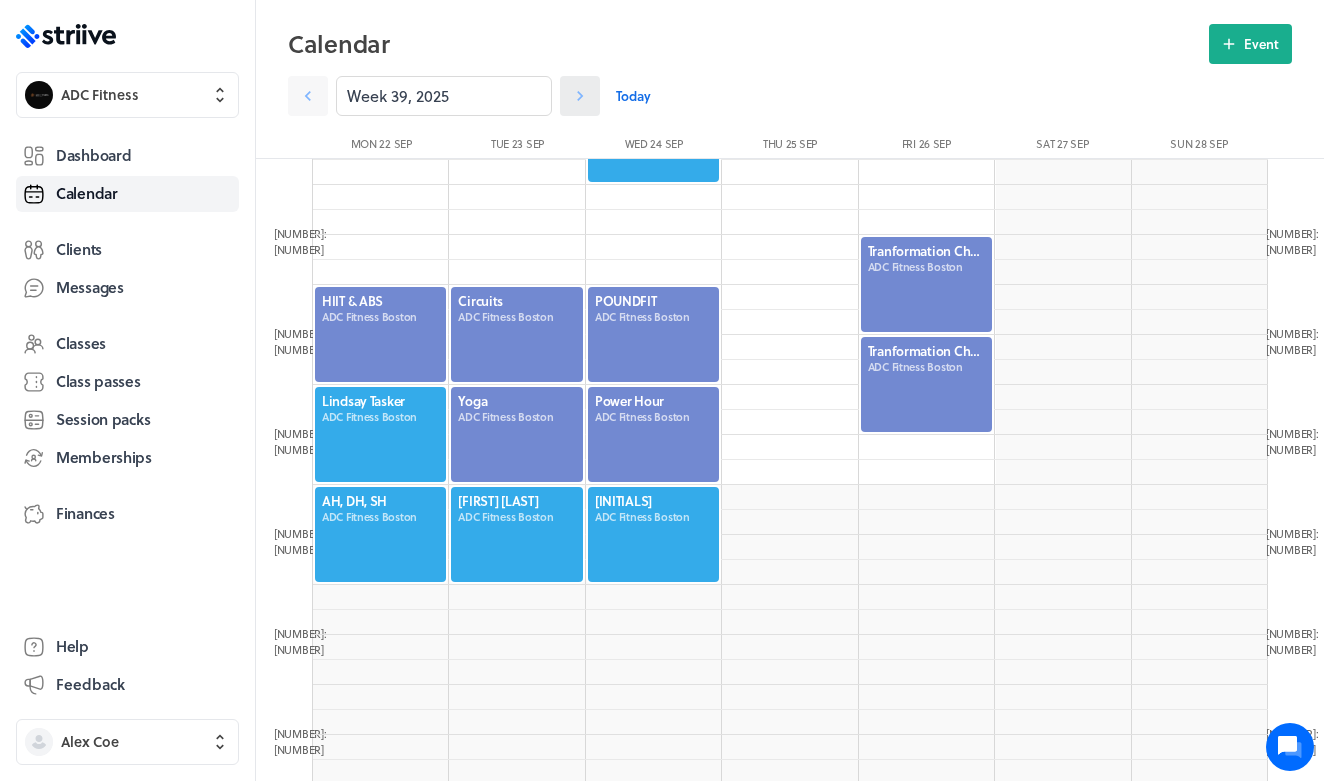 click 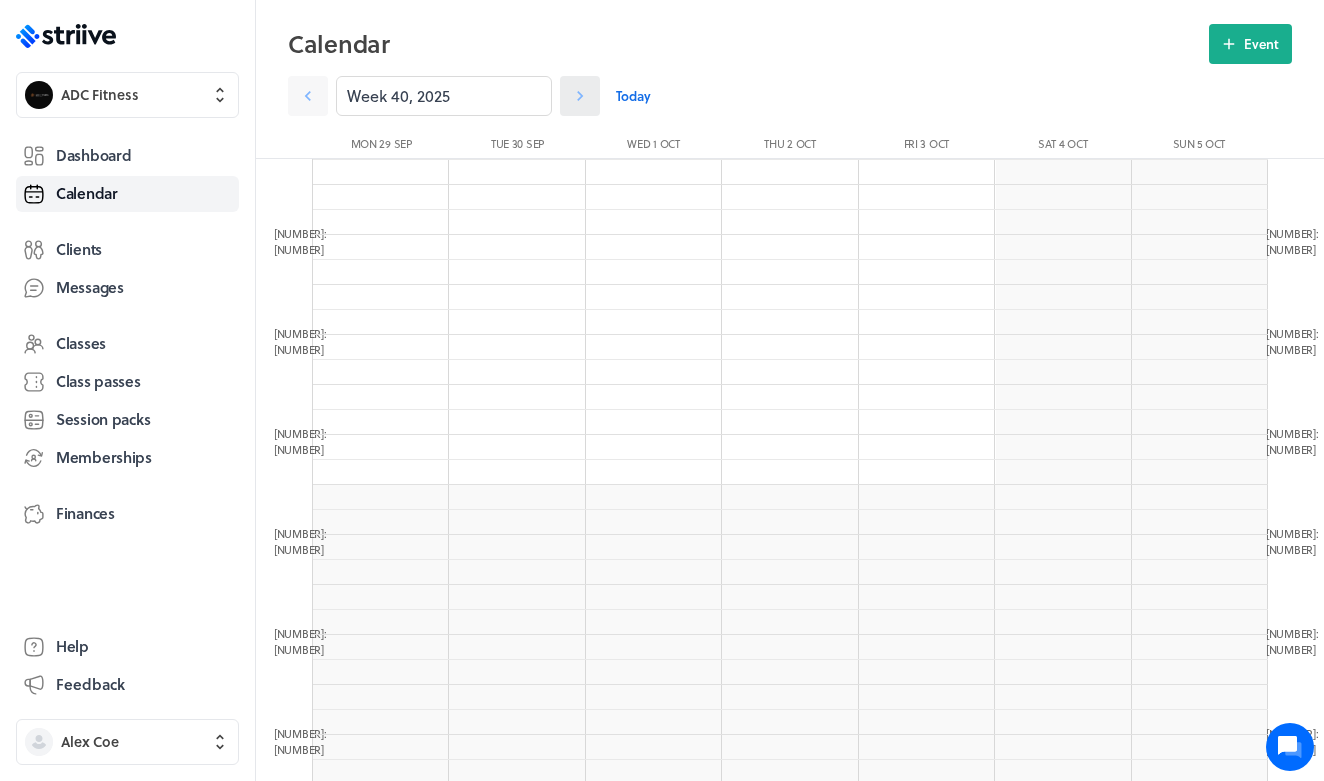 click 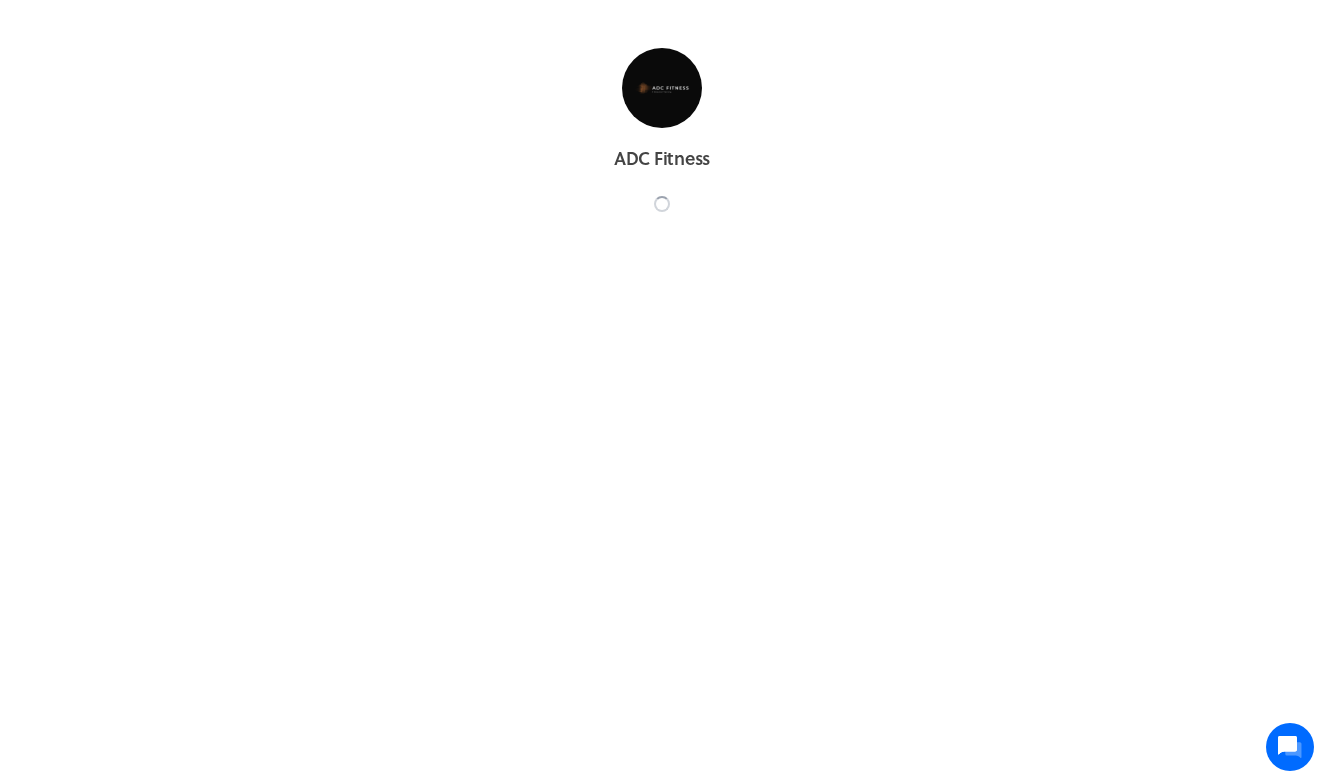 scroll, scrollTop: 0, scrollLeft: 0, axis: both 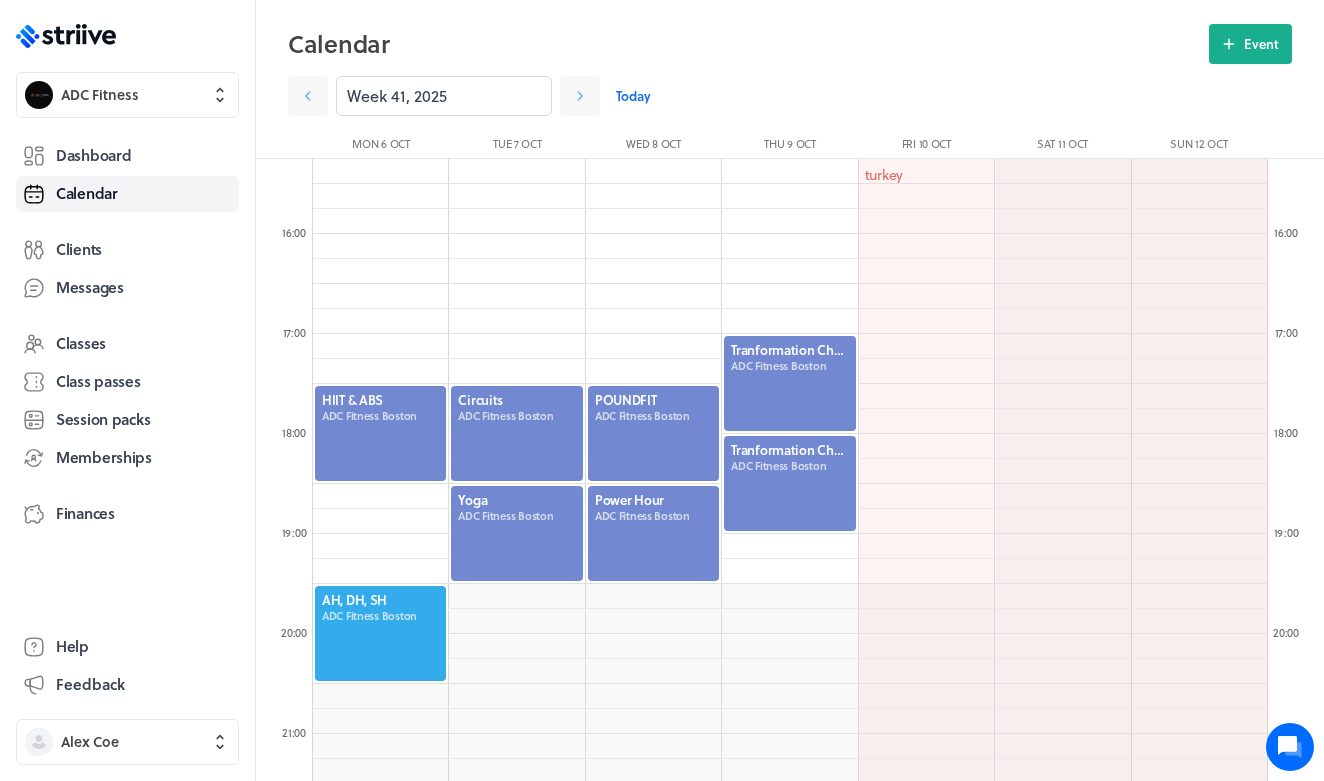 click 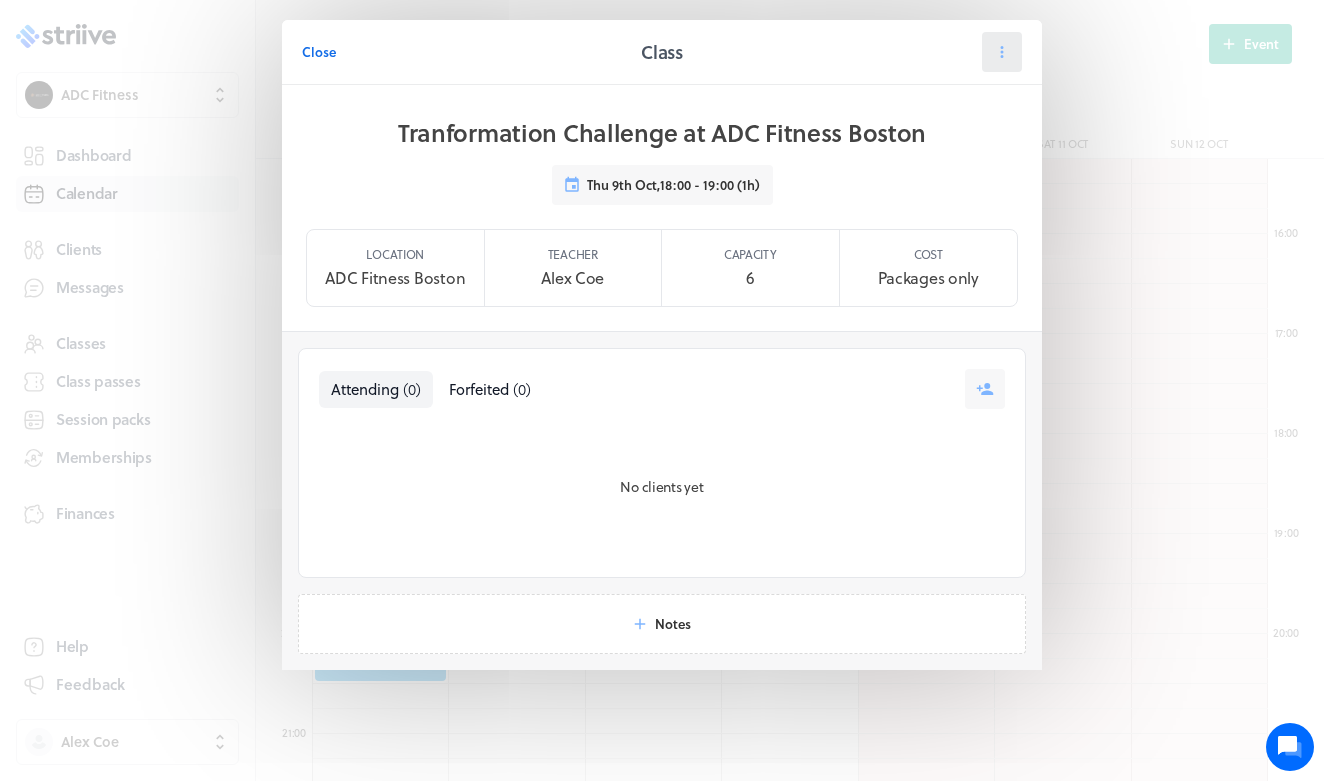 click 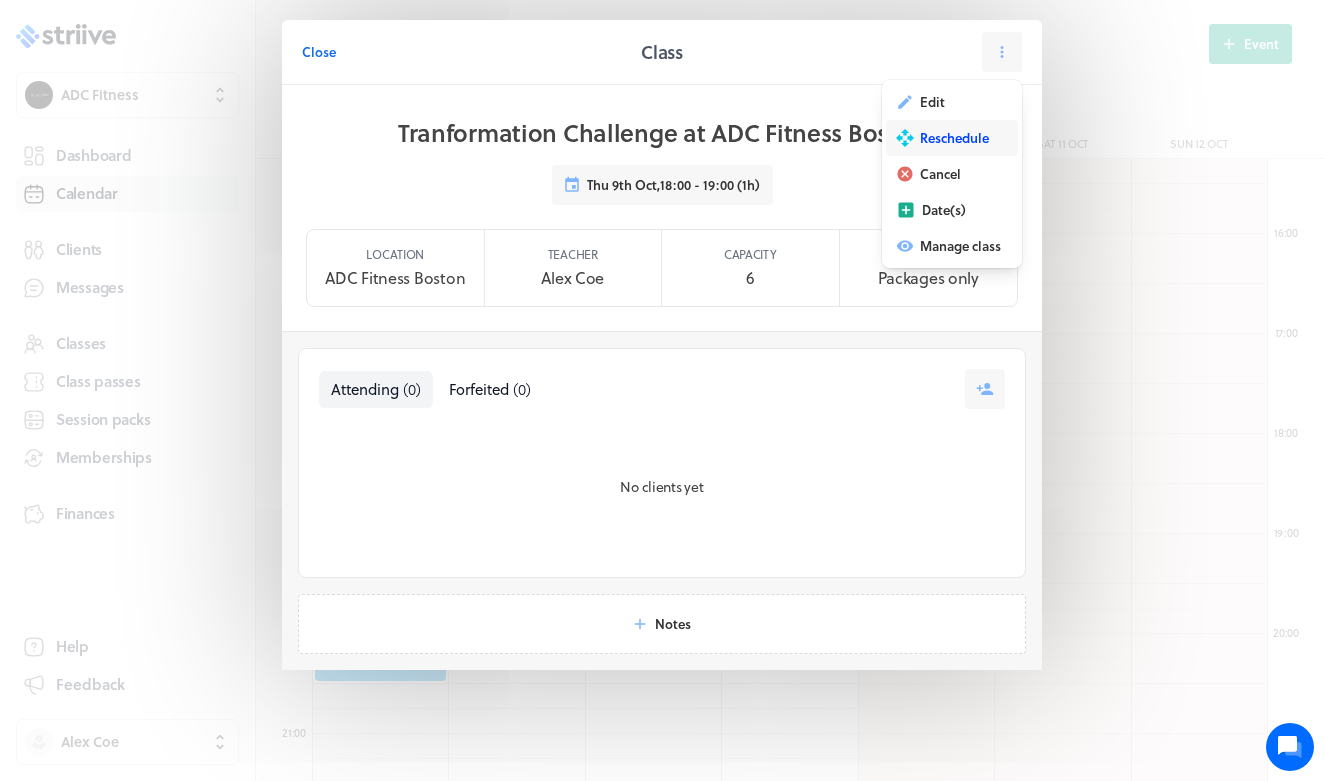 click on "Reschedule" at bounding box center [954, 138] 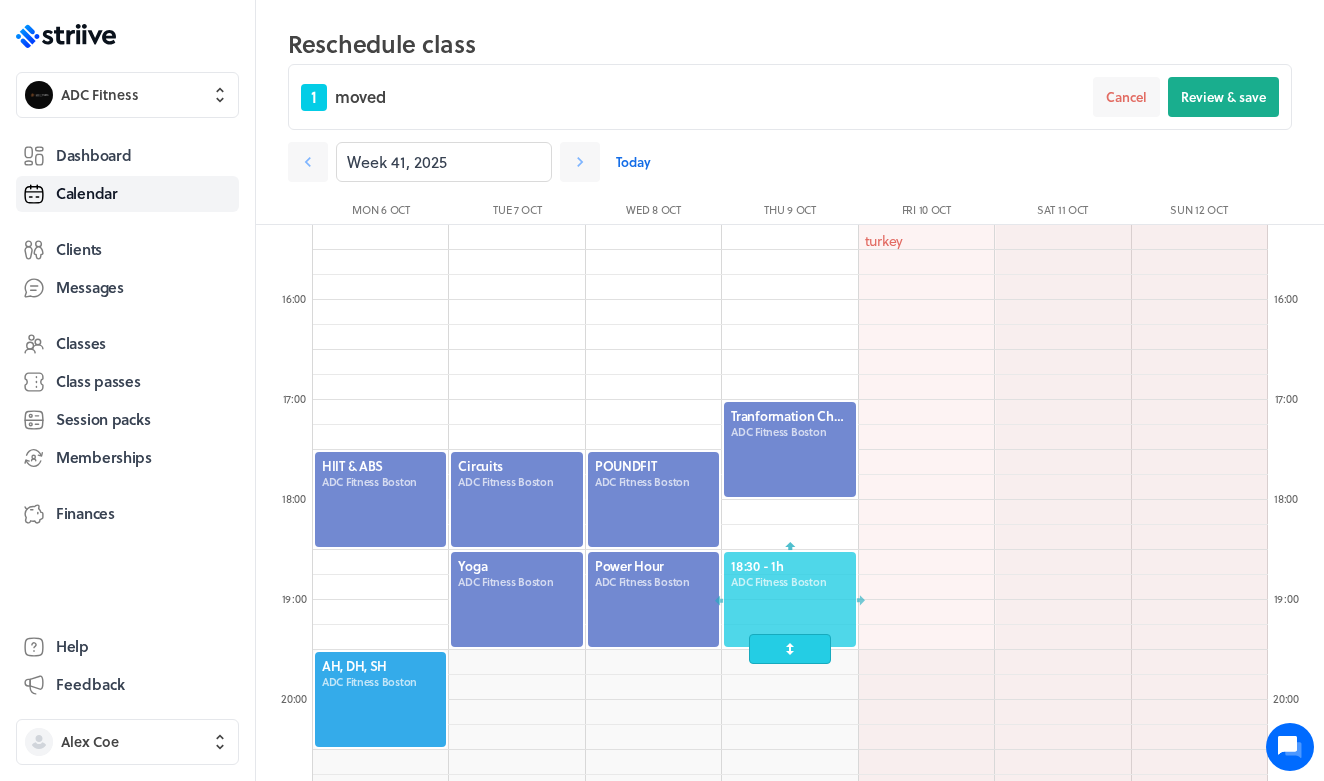 drag, startPoint x: 803, startPoint y: 530, endPoint x: 802, endPoint y: 589, distance: 59.008472 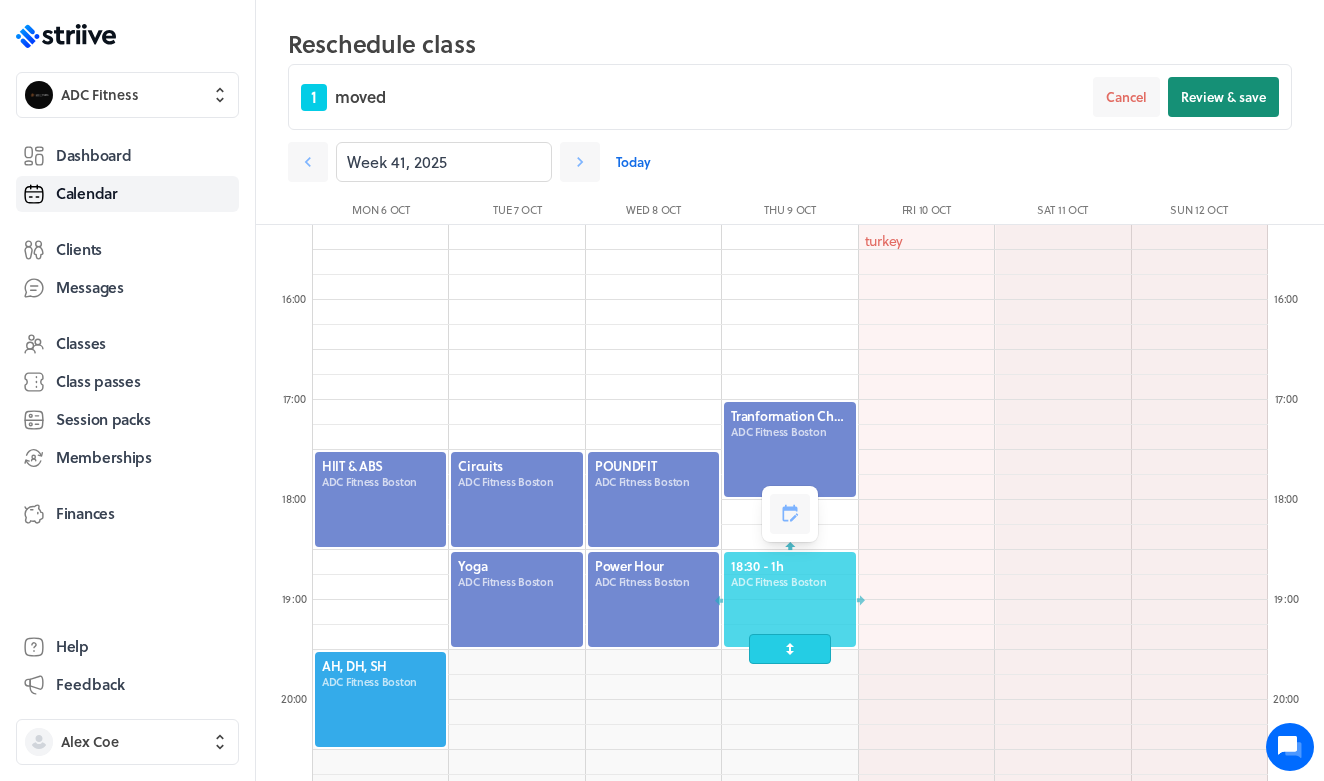 click on "Review & save" at bounding box center (1223, 97) 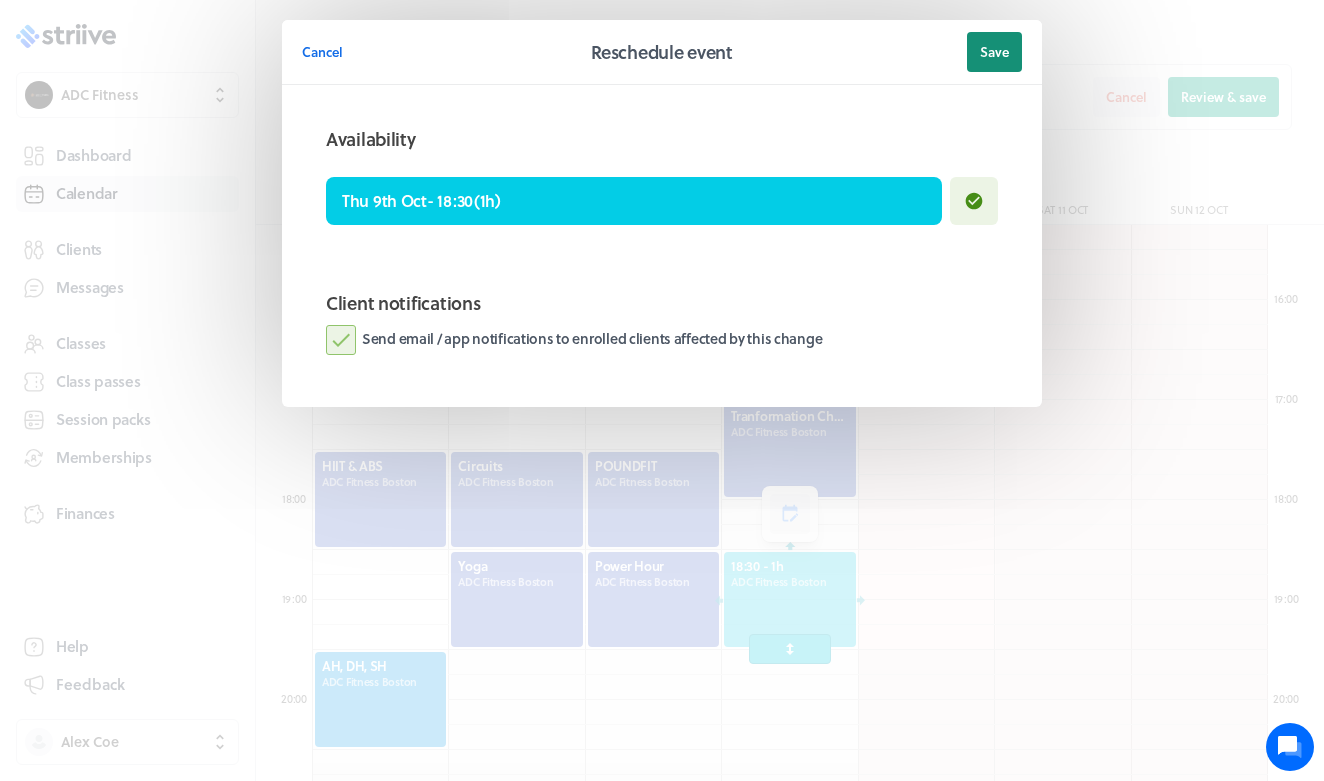 click on "Save" at bounding box center [994, 52] 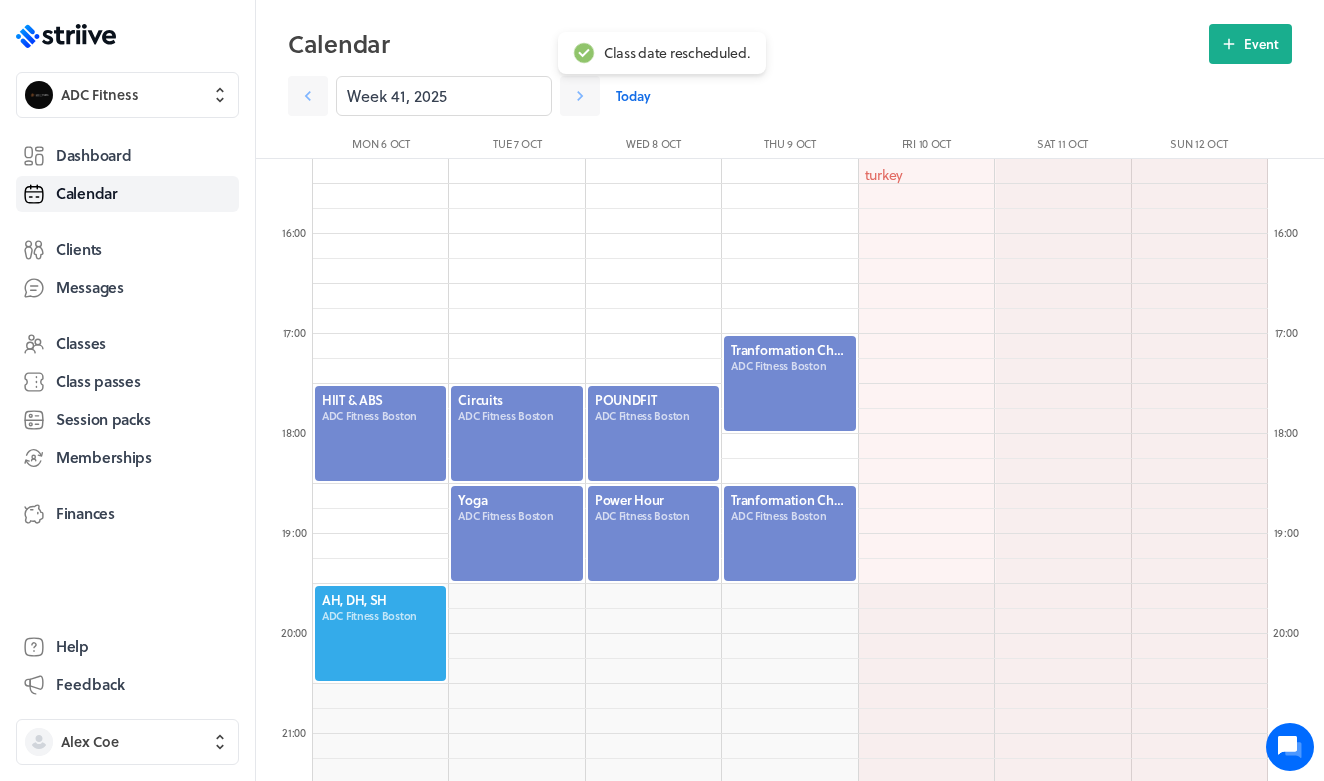 click 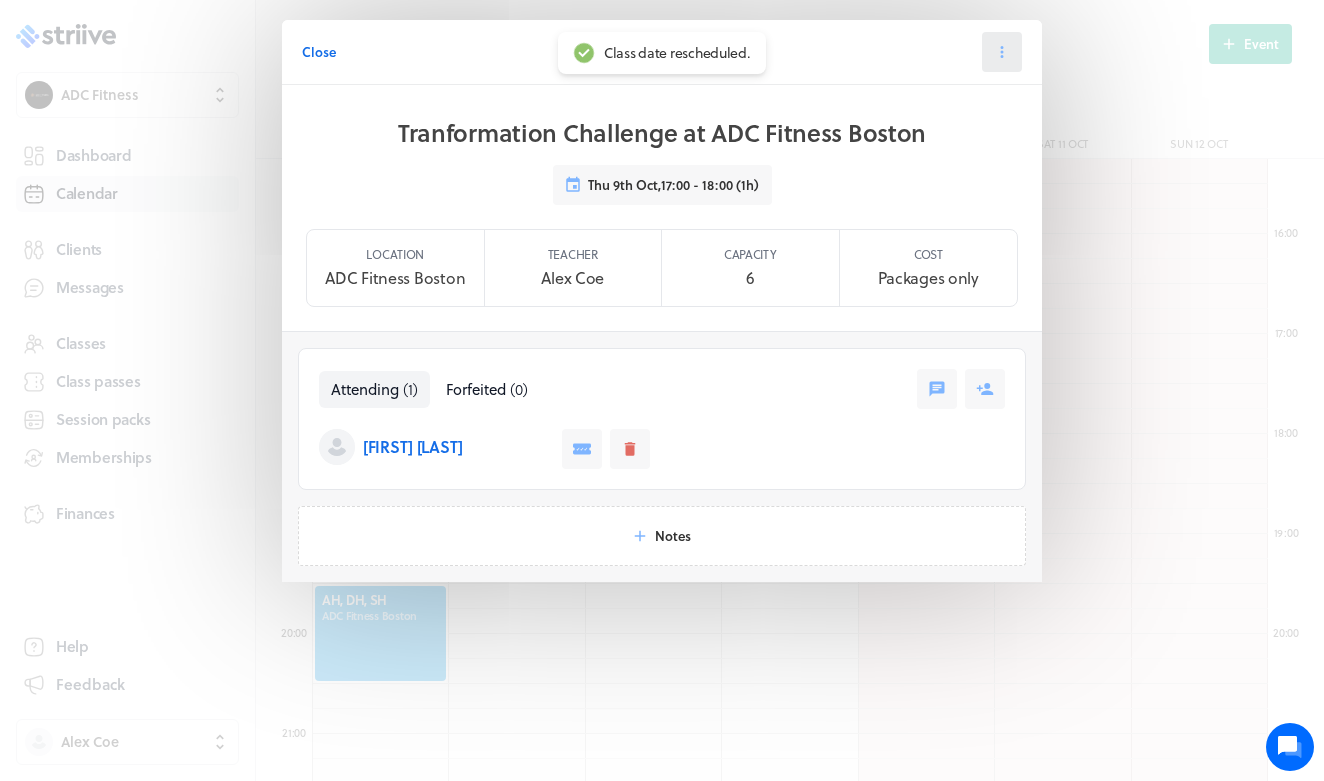 click at bounding box center (1002, 52) 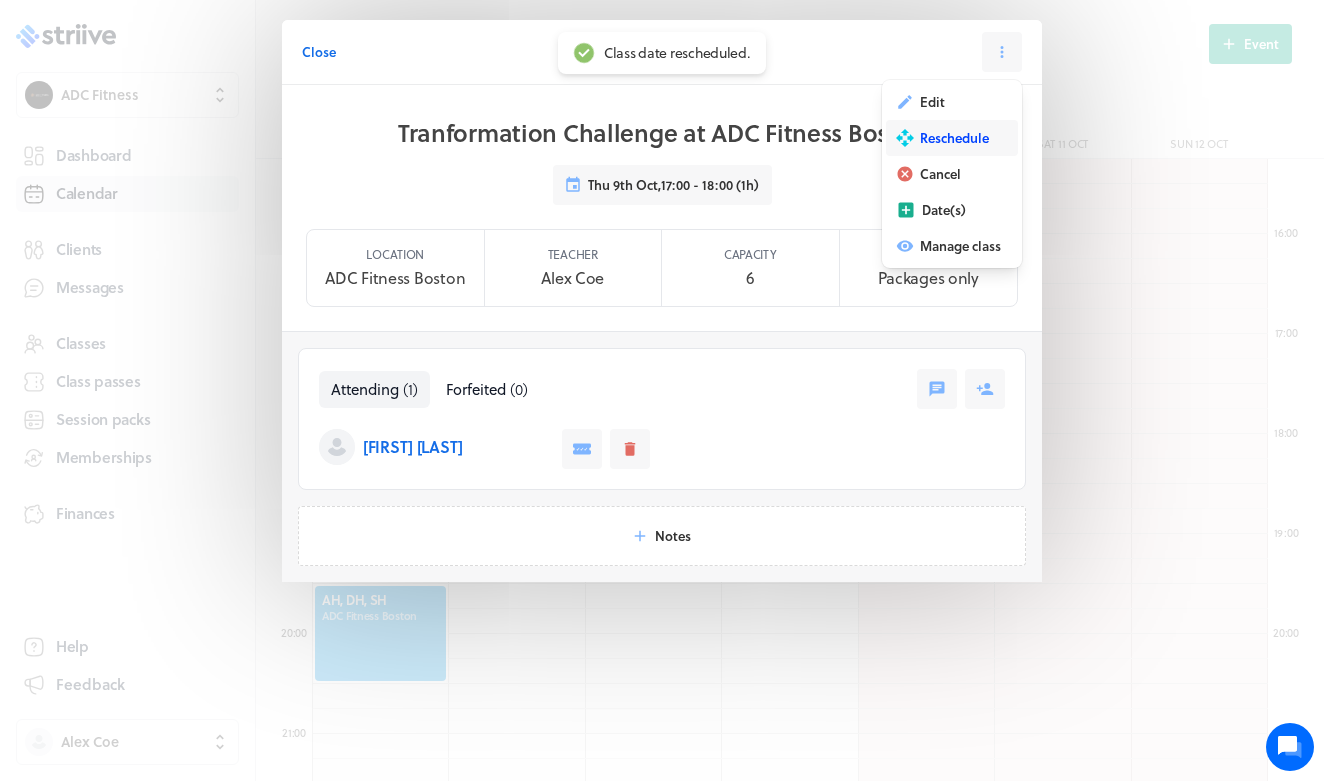 click on "Reschedule" at bounding box center [952, 138] 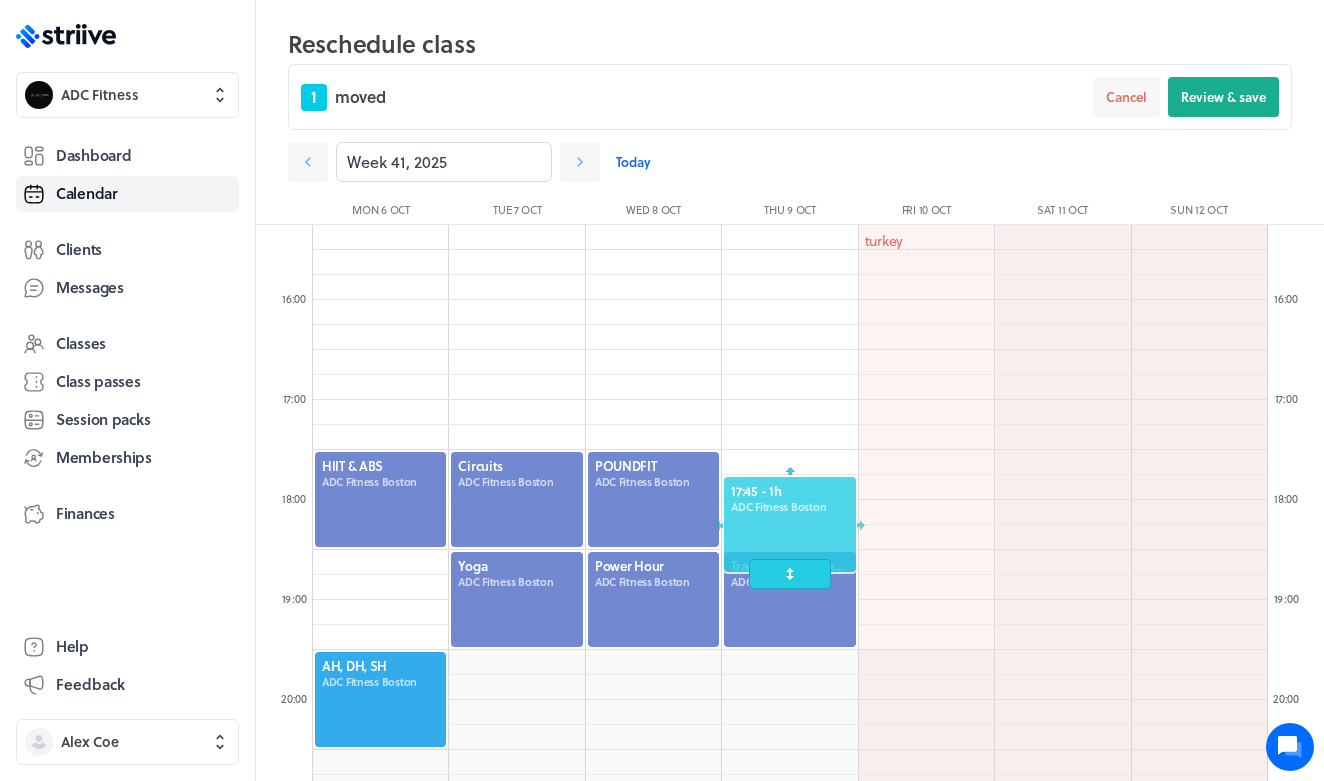 drag, startPoint x: 787, startPoint y: 434, endPoint x: 787, endPoint y: 509, distance: 75 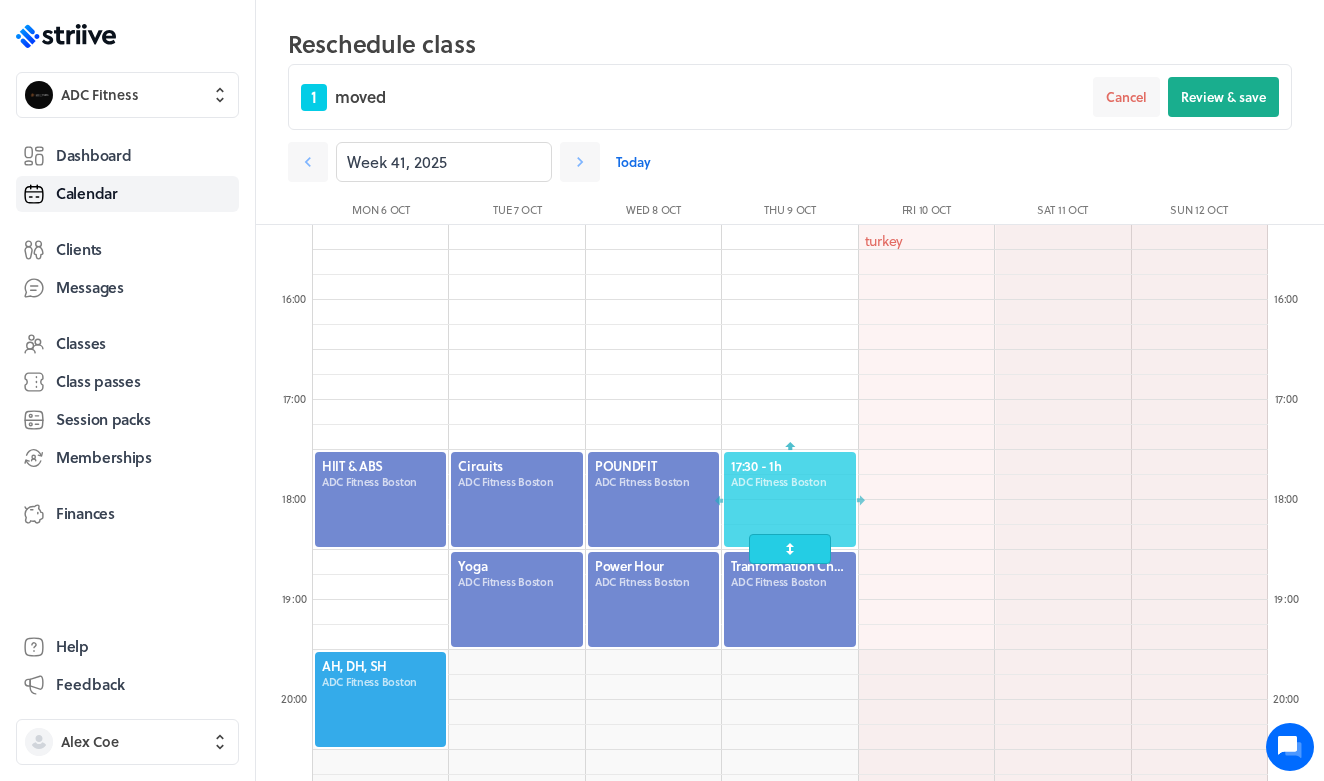 click 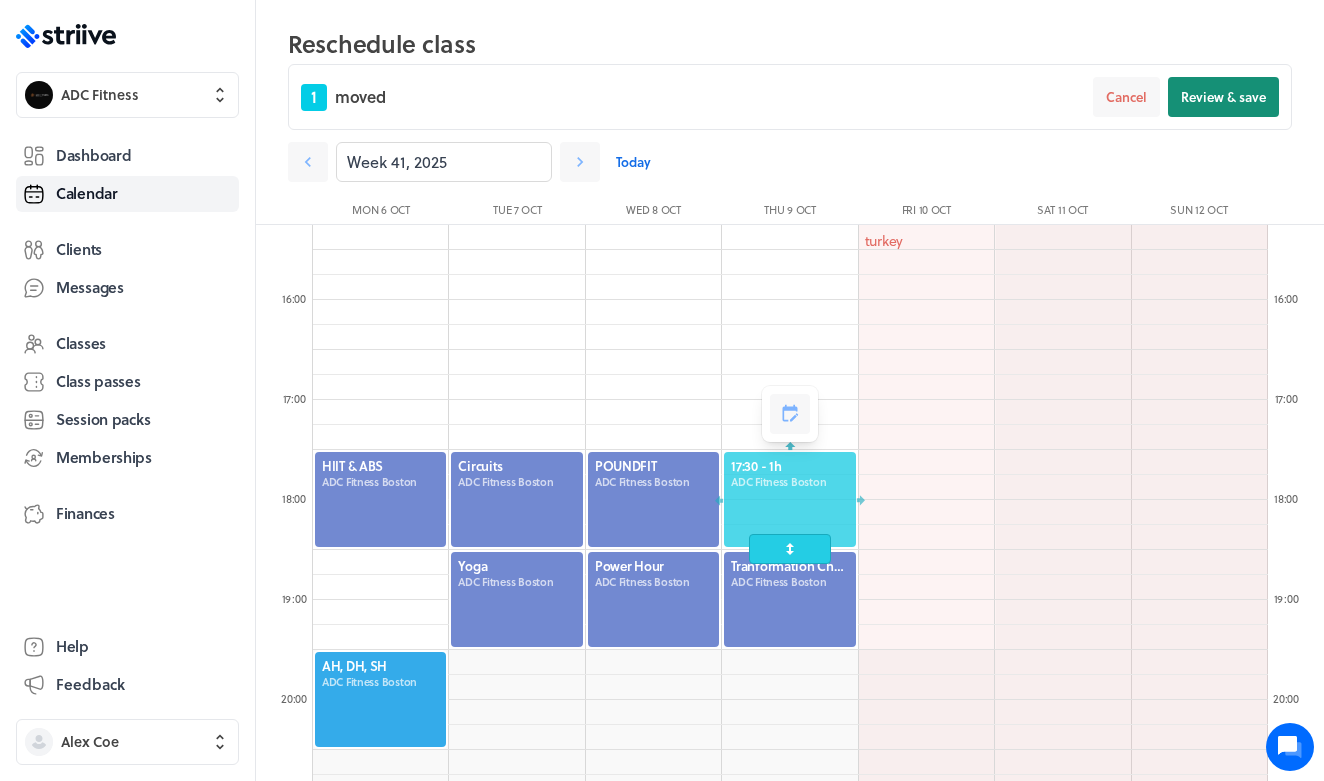 click on "Review & save" at bounding box center [1223, 97] 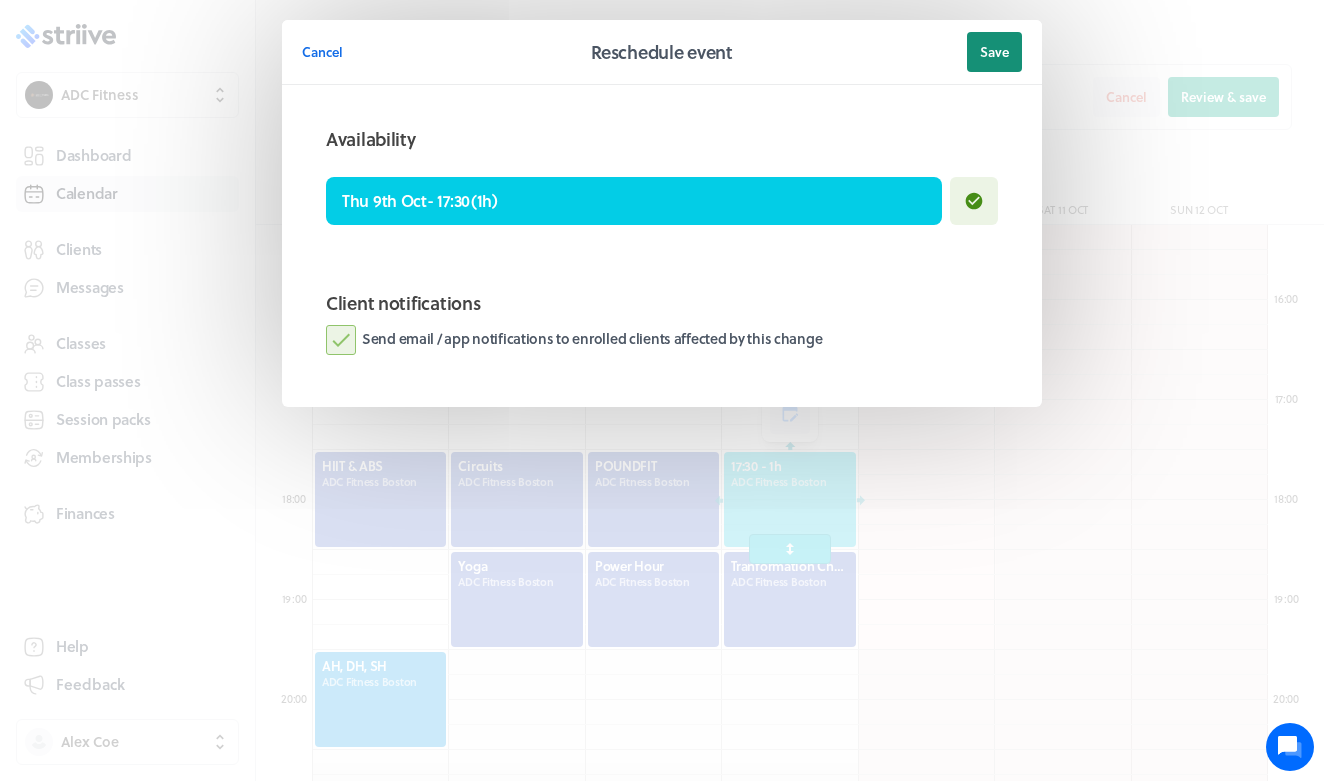click on "Save" at bounding box center [994, 52] 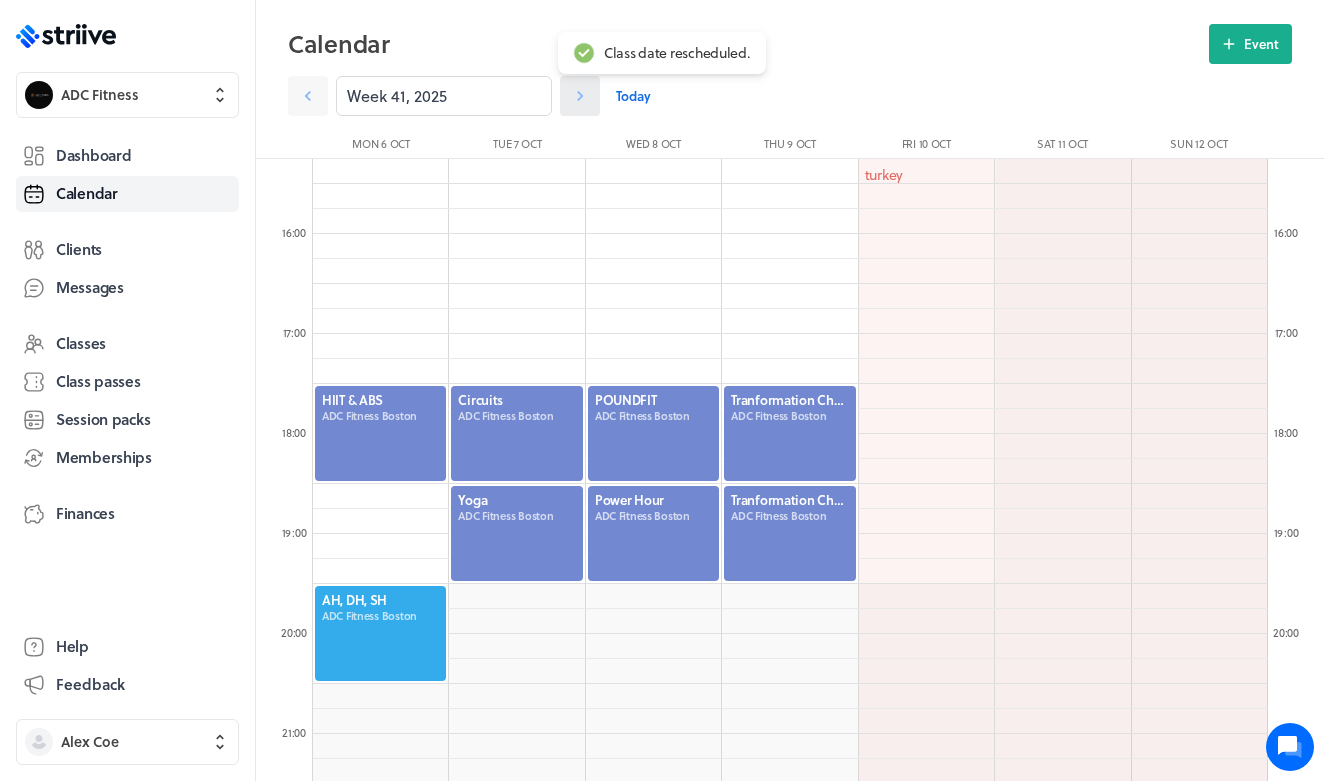 click 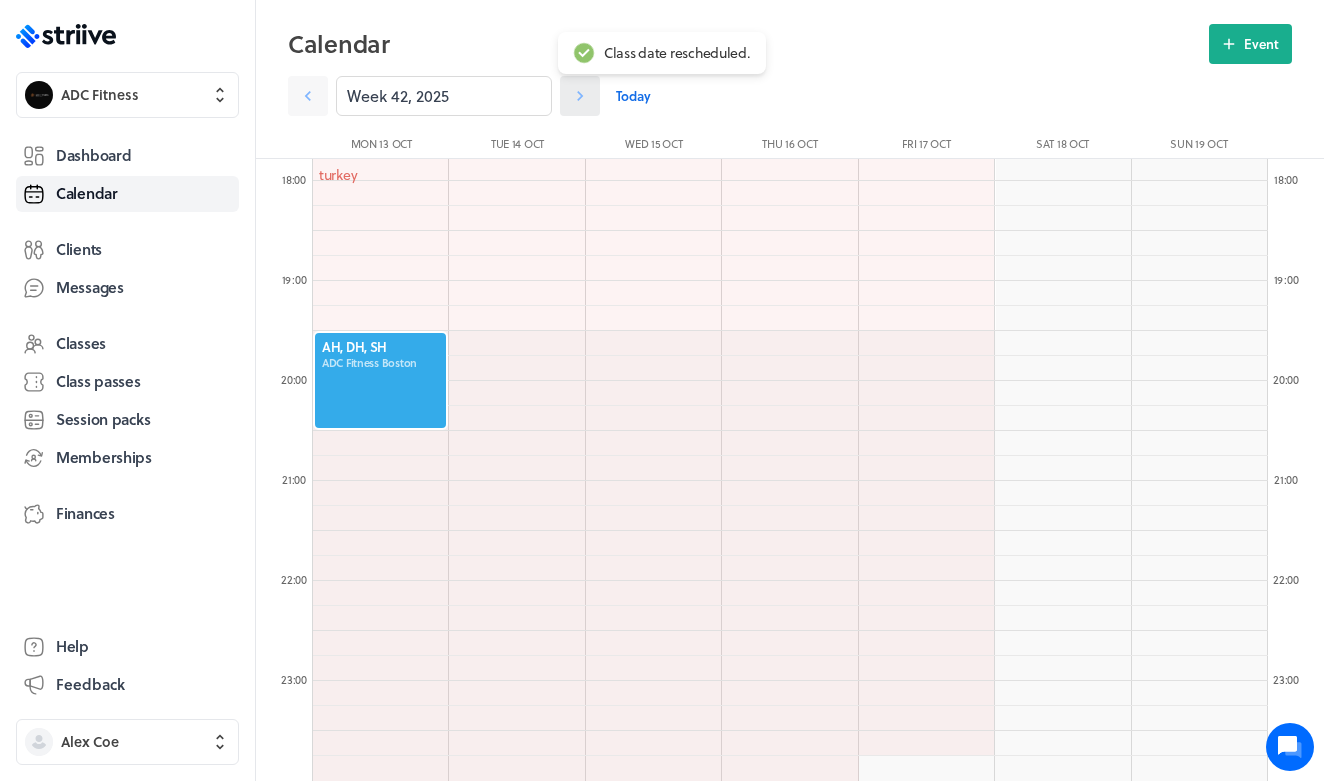 scroll, scrollTop: 1778, scrollLeft: 0, axis: vertical 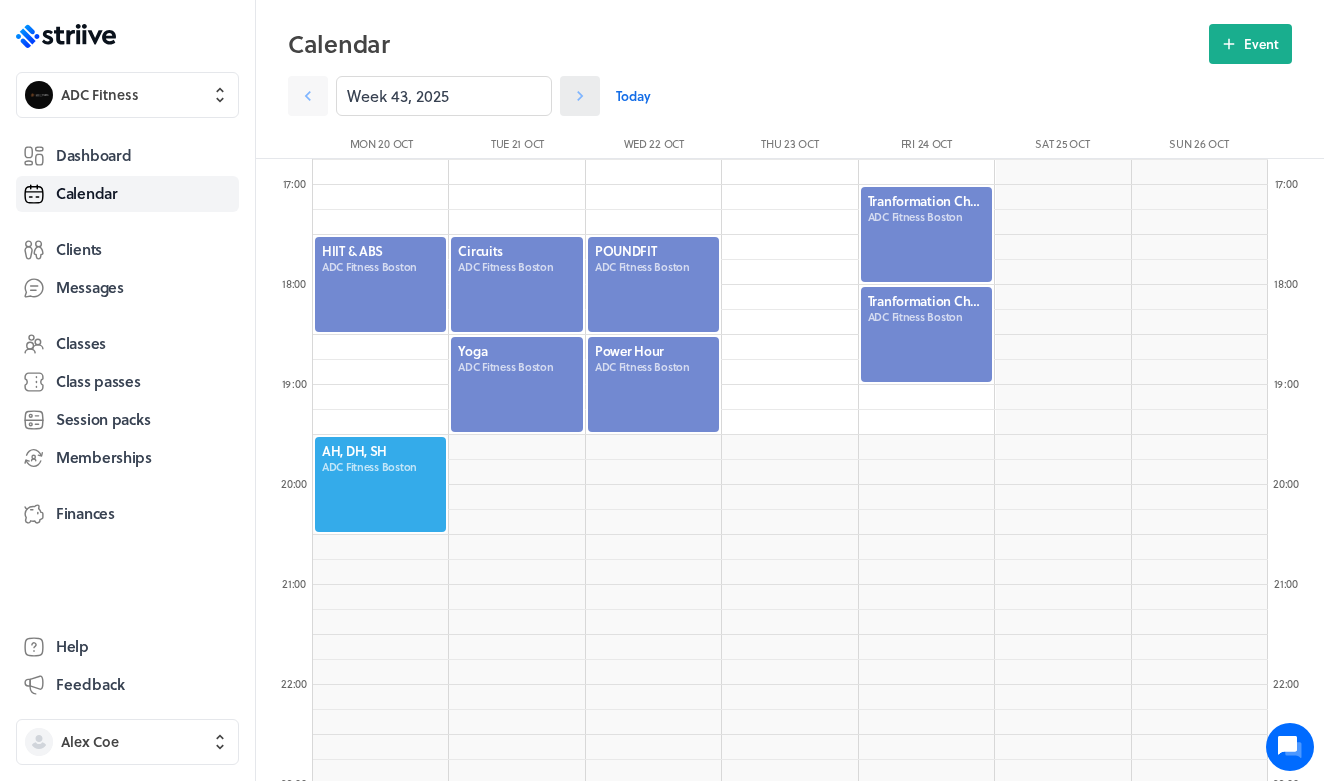 click 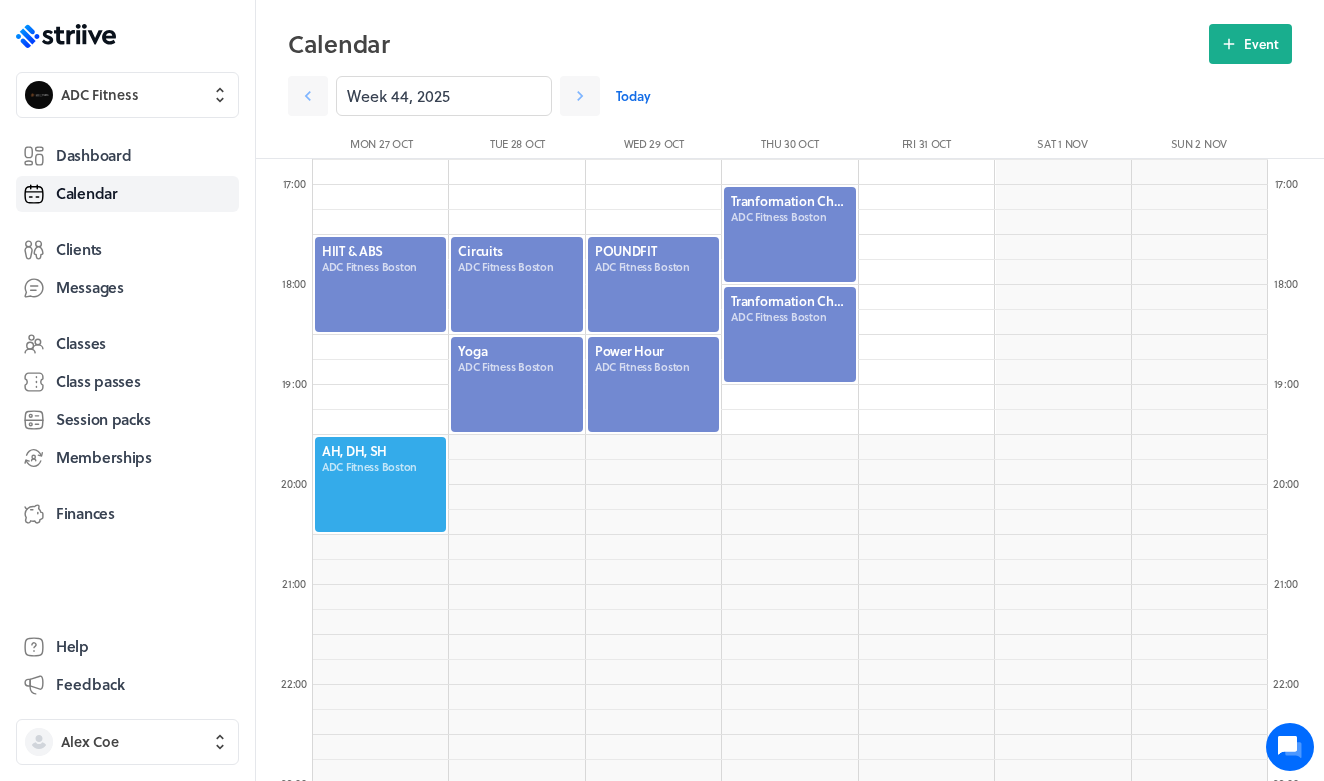 click at bounding box center [789, 334] 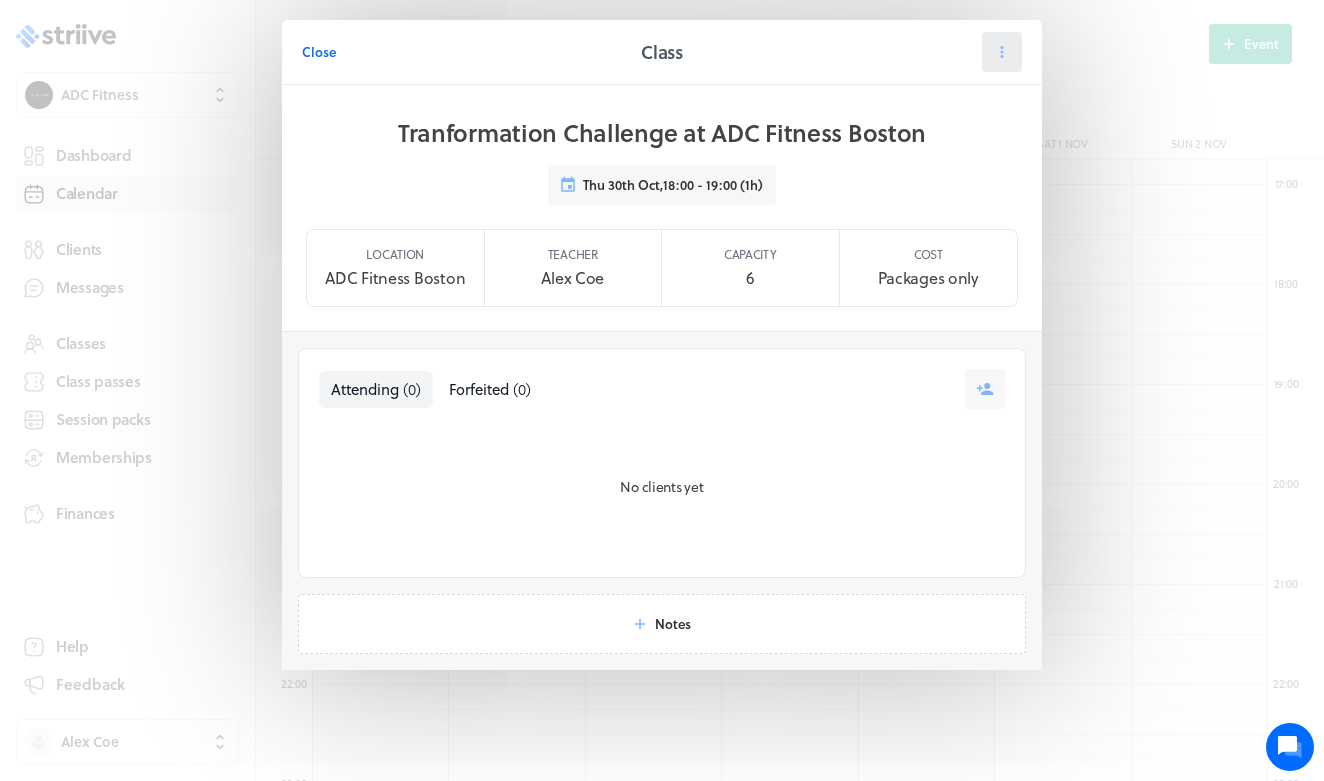 click 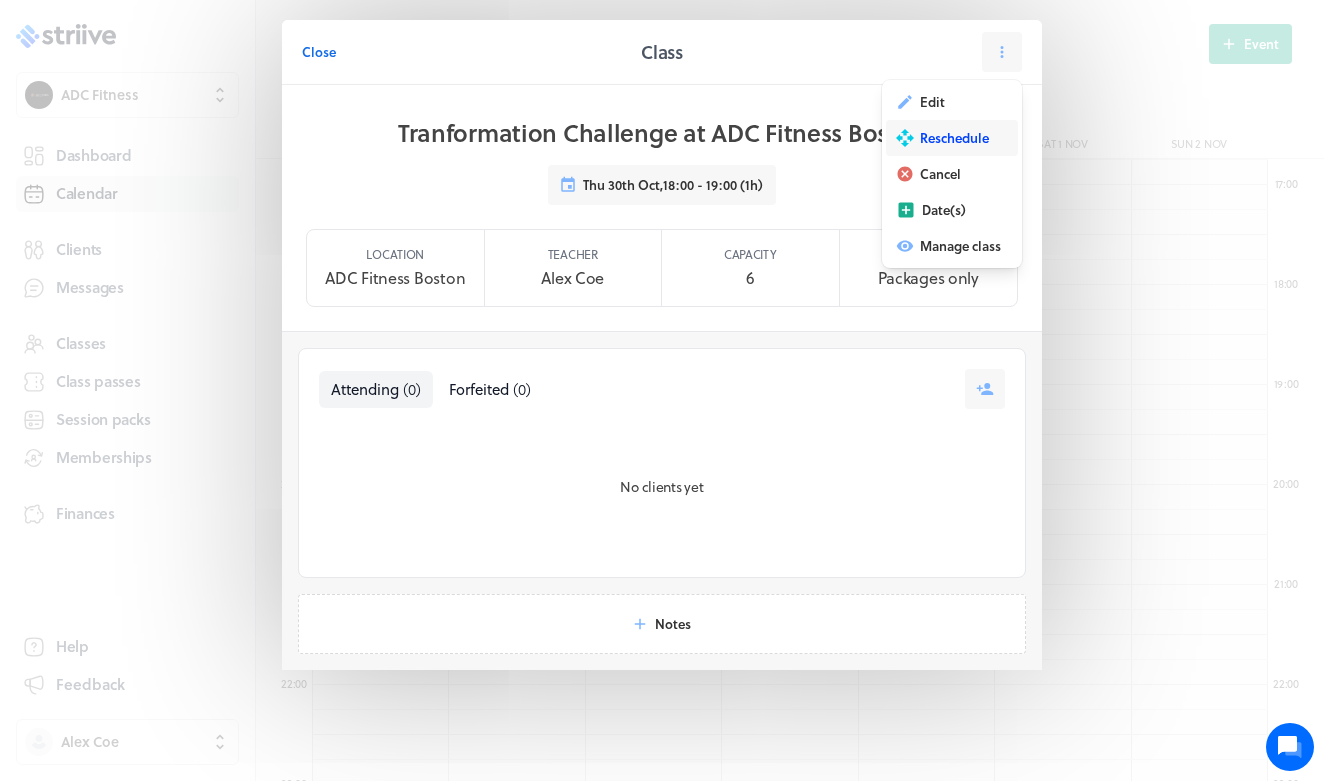 click on "Reschedule" at bounding box center [954, 138] 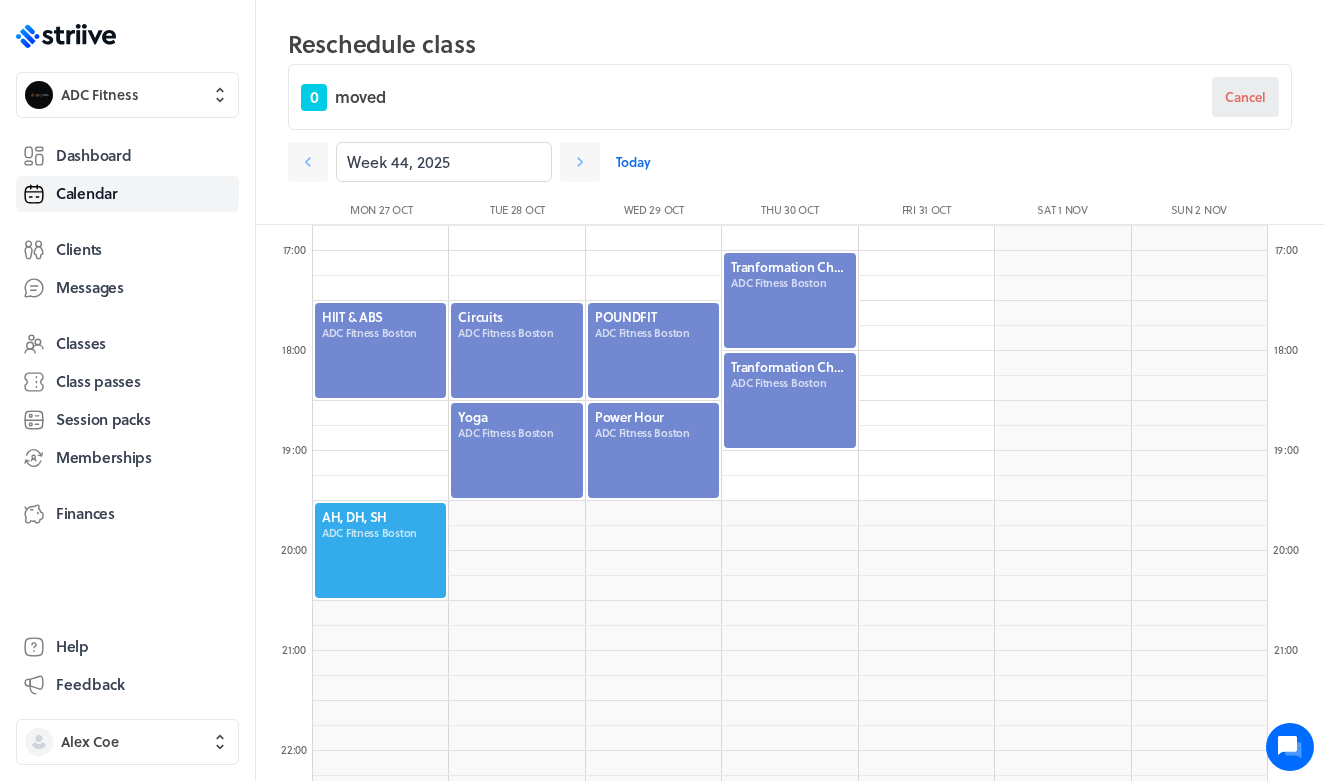 click on "Cancel" at bounding box center (1245, 97) 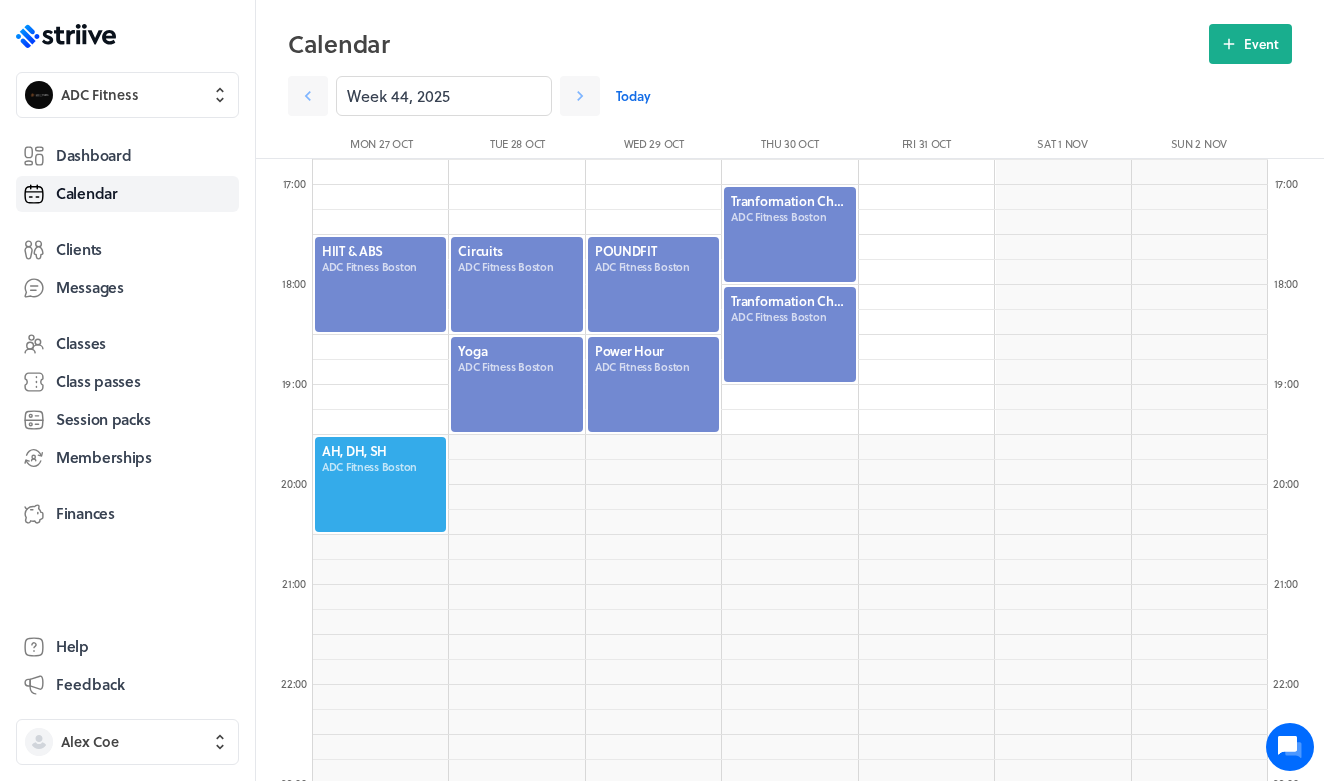 click at bounding box center (789, 334) 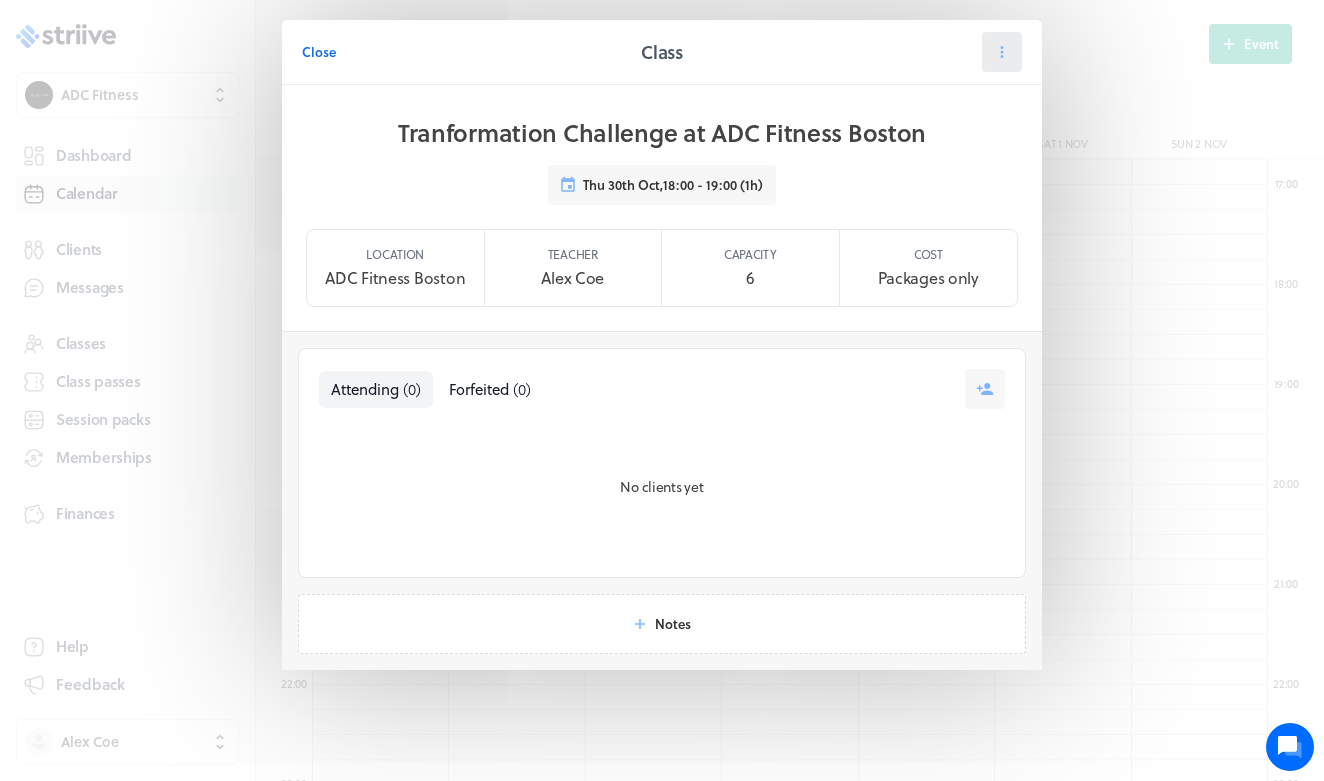 click 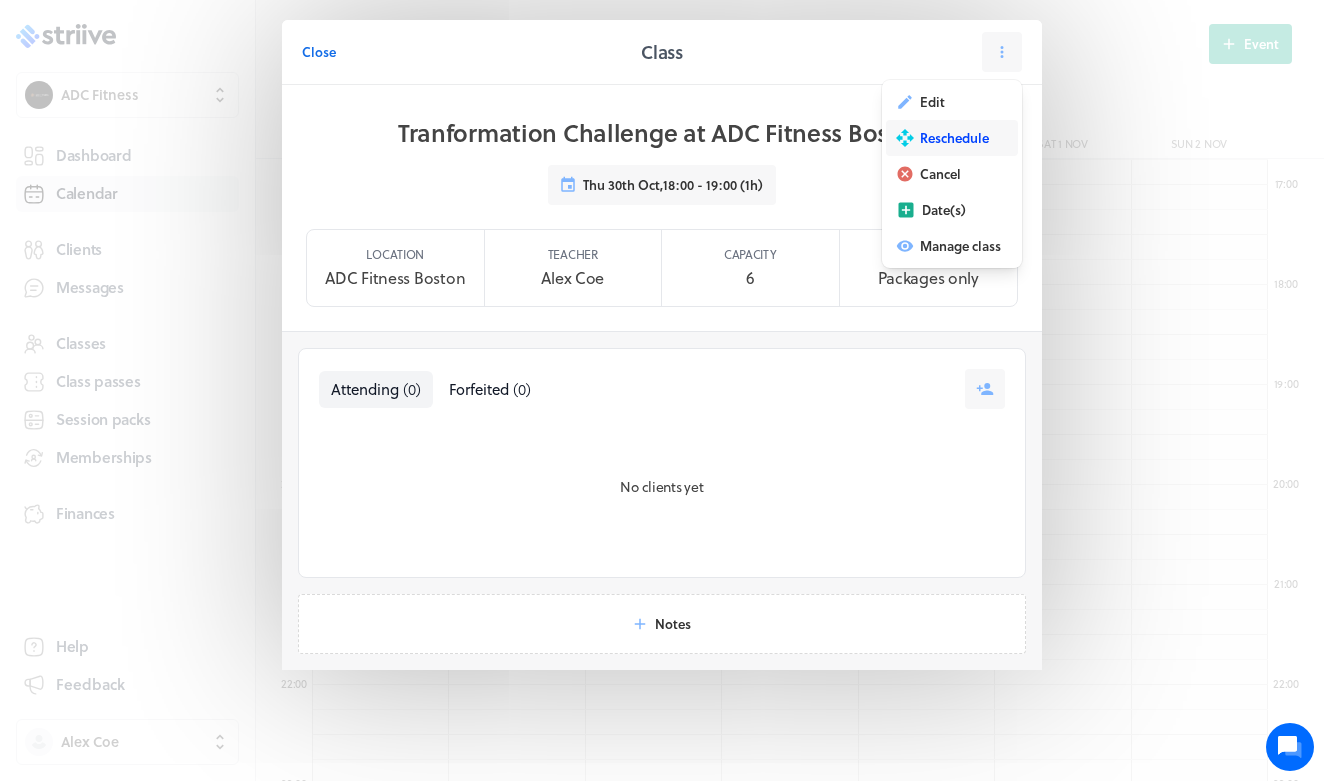 click on "Reschedule" at bounding box center [954, 138] 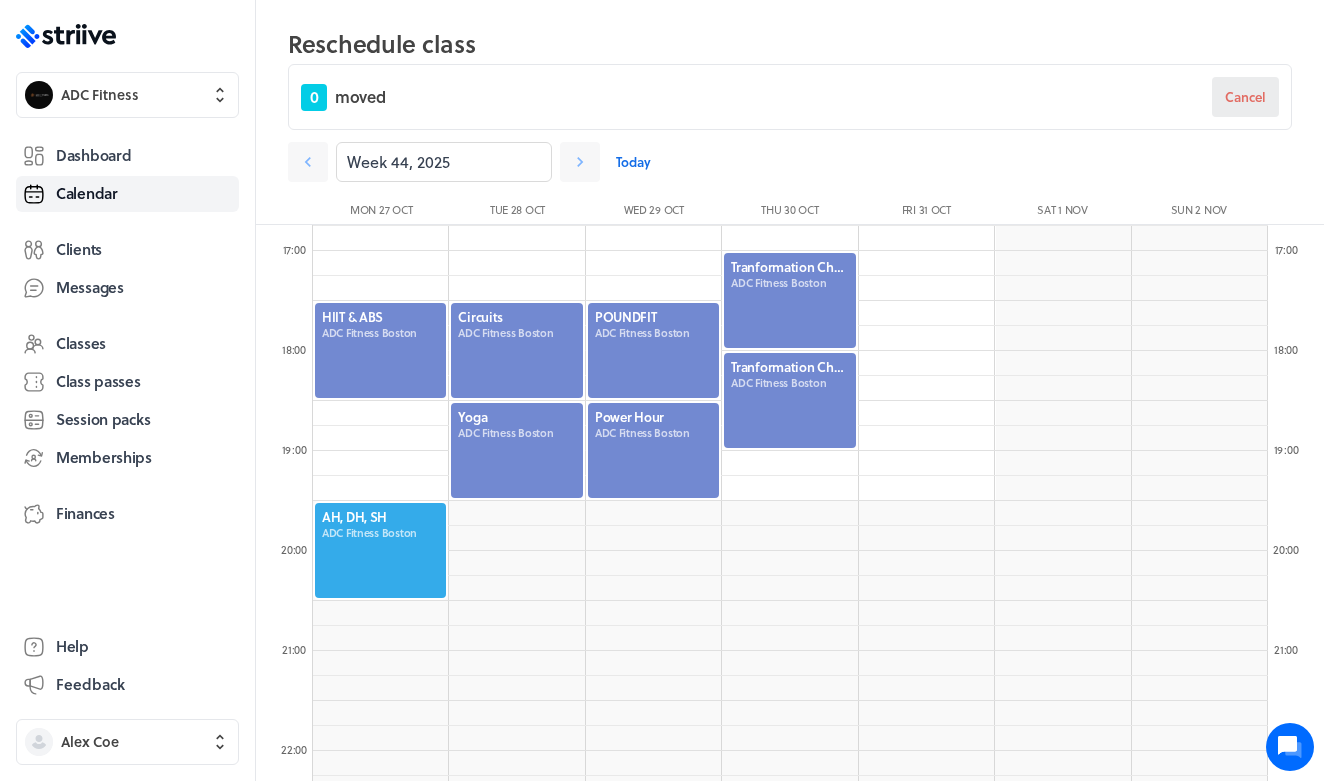 click on "Cancel" at bounding box center (1245, 97) 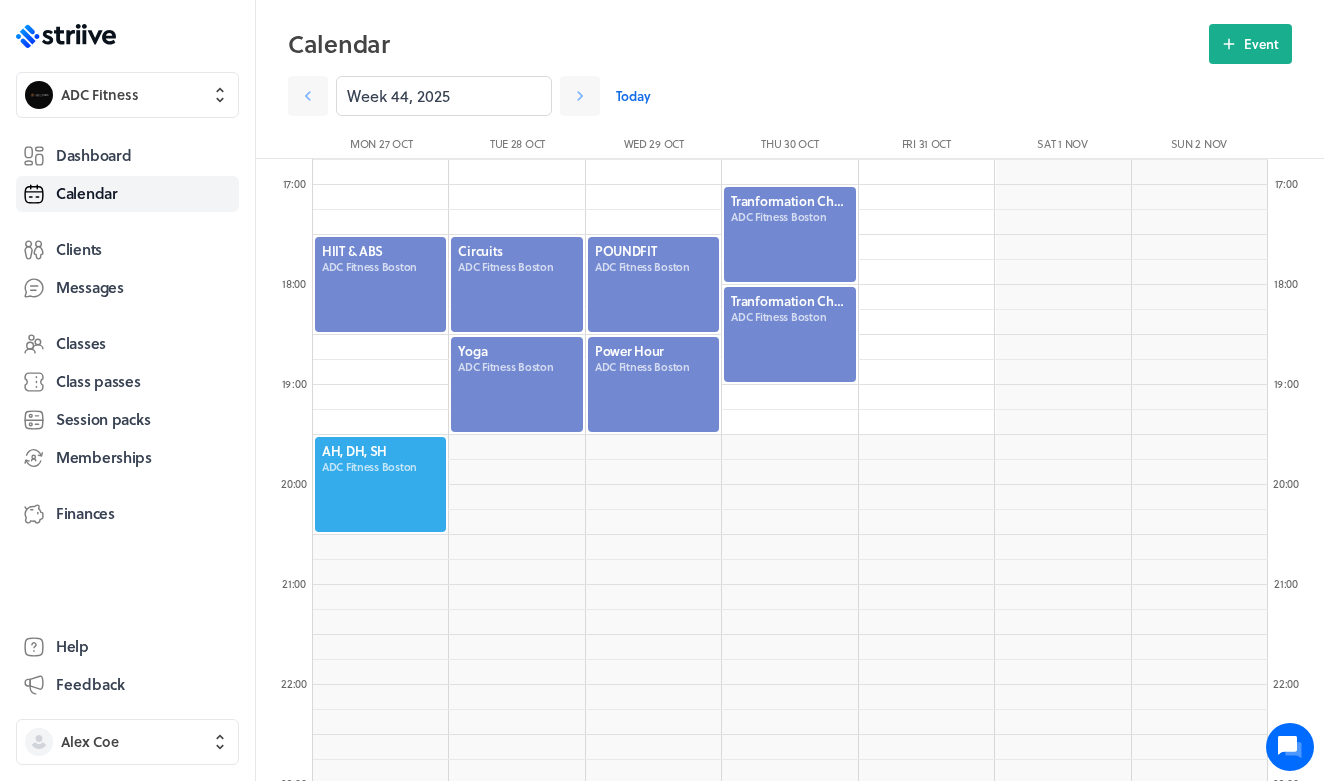 click at bounding box center [789, 334] 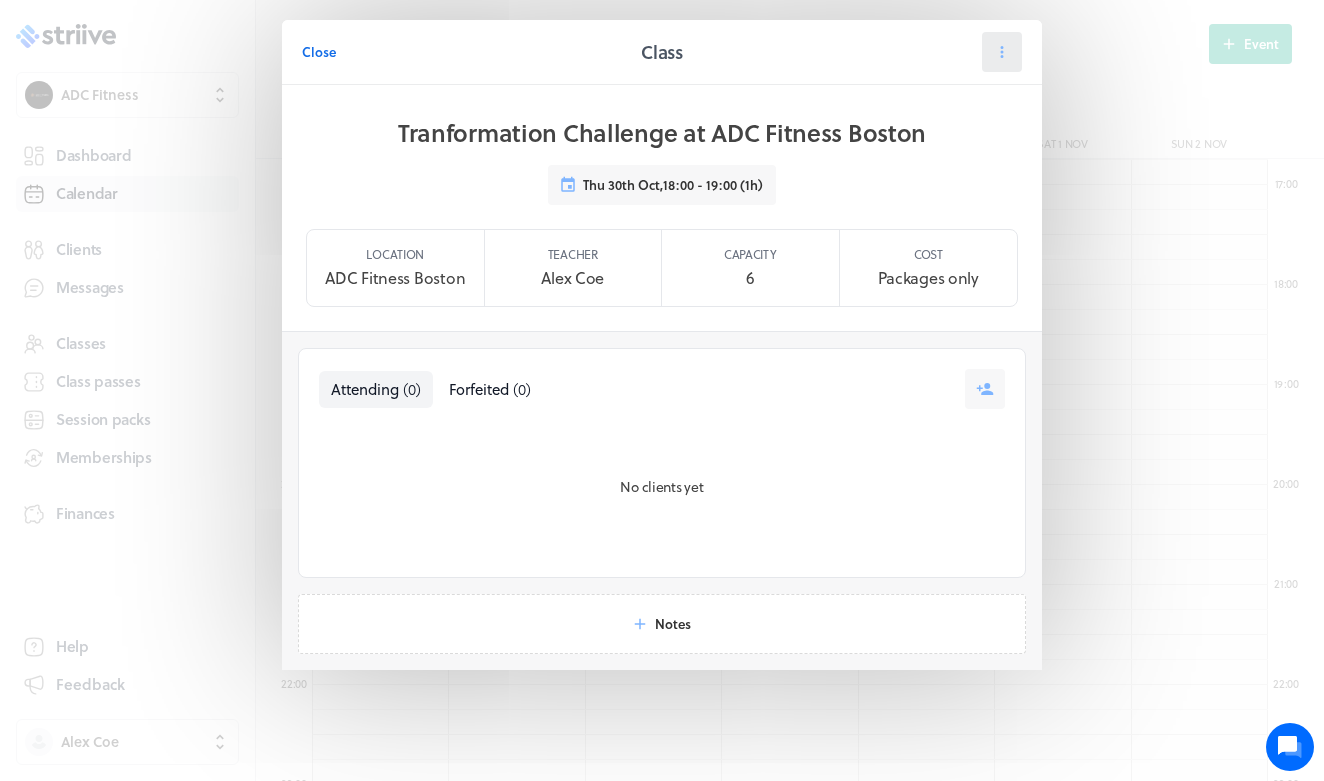 click 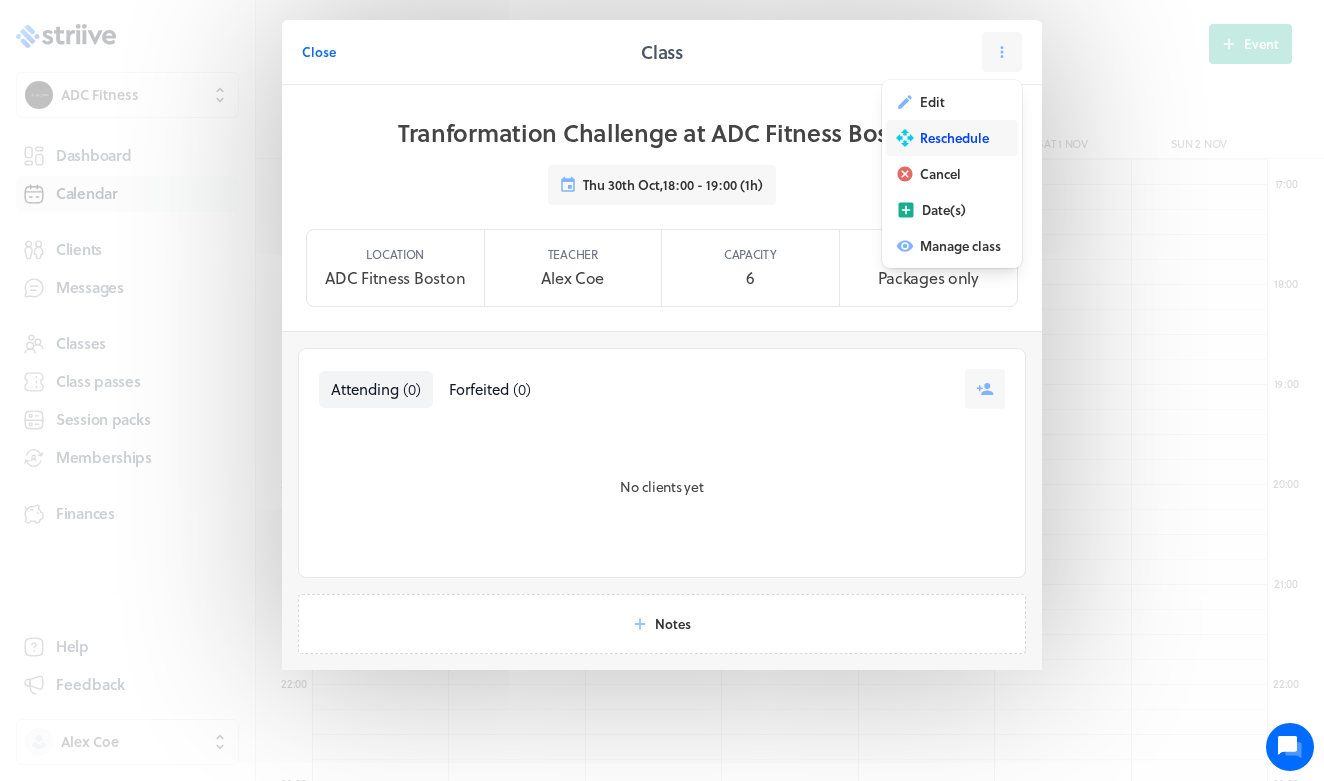 click on "Reschedule" at bounding box center [954, 138] 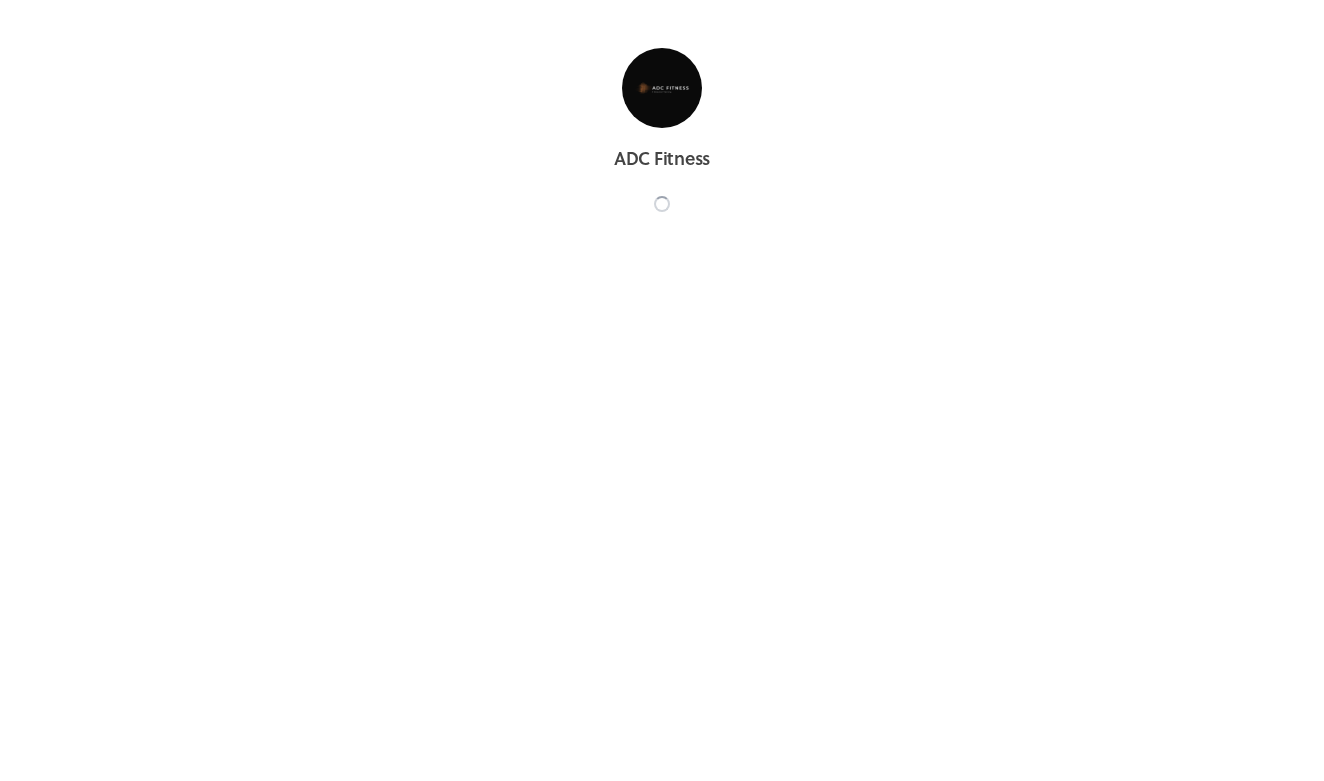 scroll, scrollTop: 0, scrollLeft: 0, axis: both 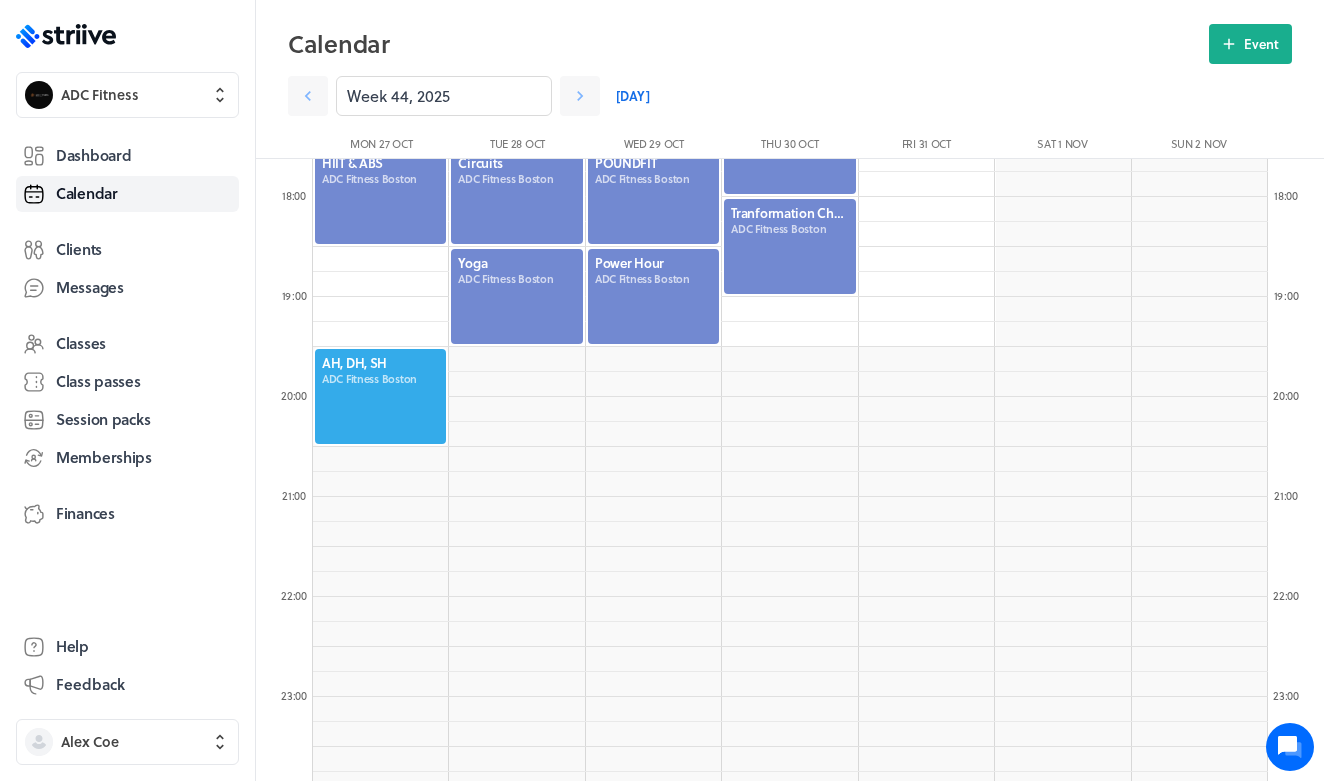 click at bounding box center [789, 246] 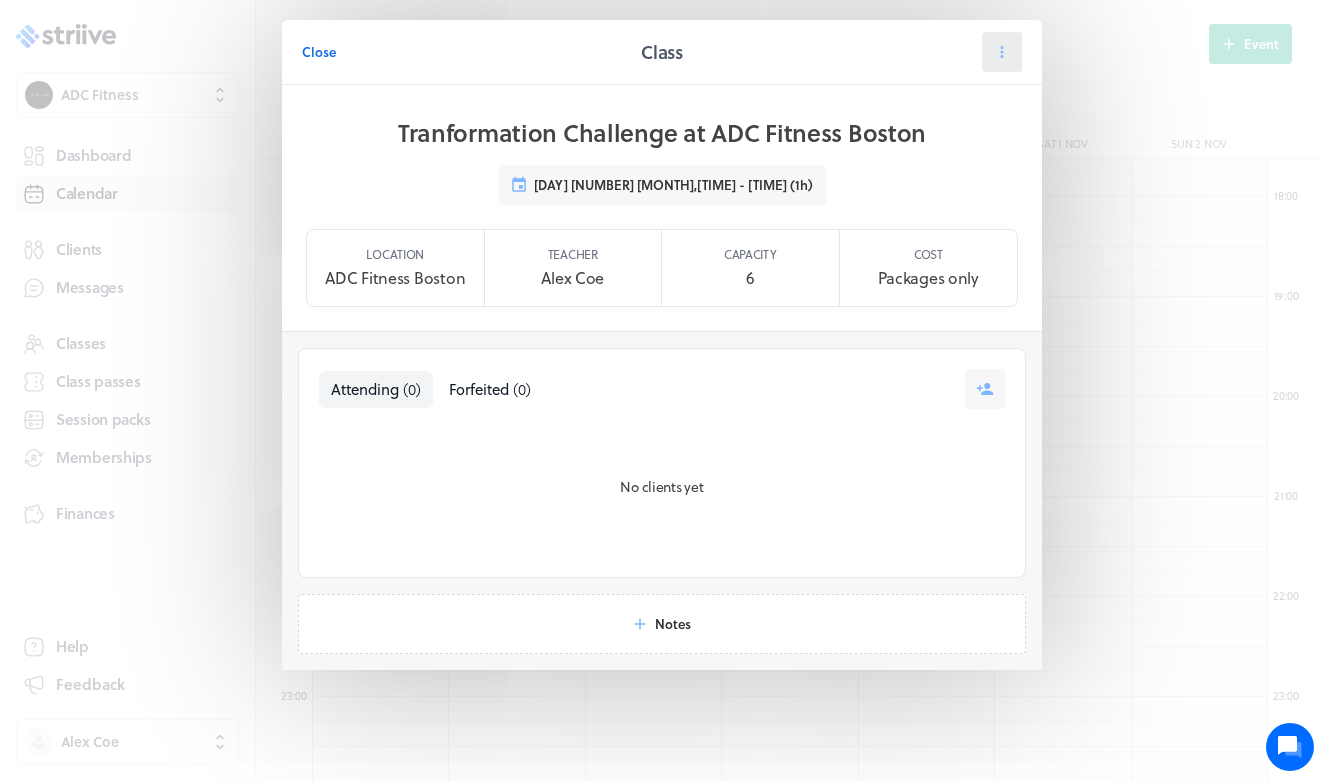 click 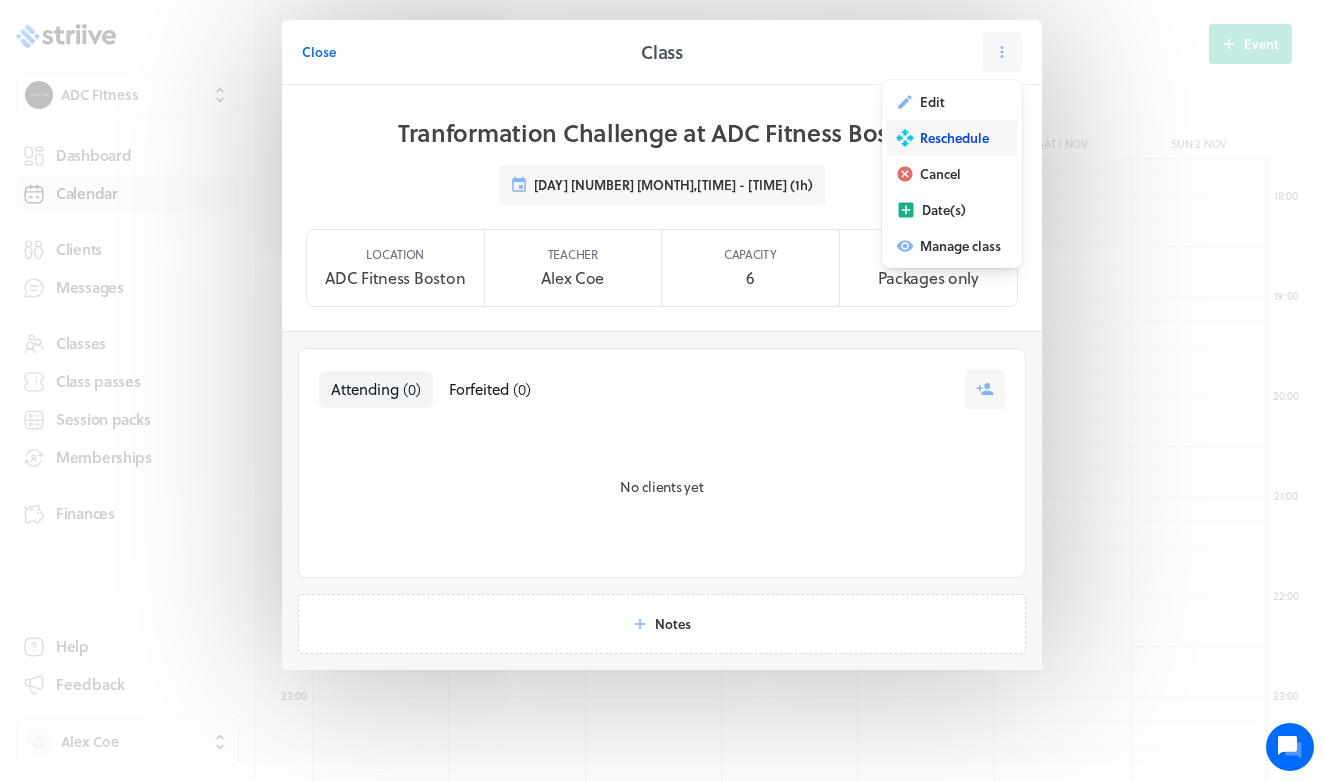 click on "Reschedule" at bounding box center (954, 138) 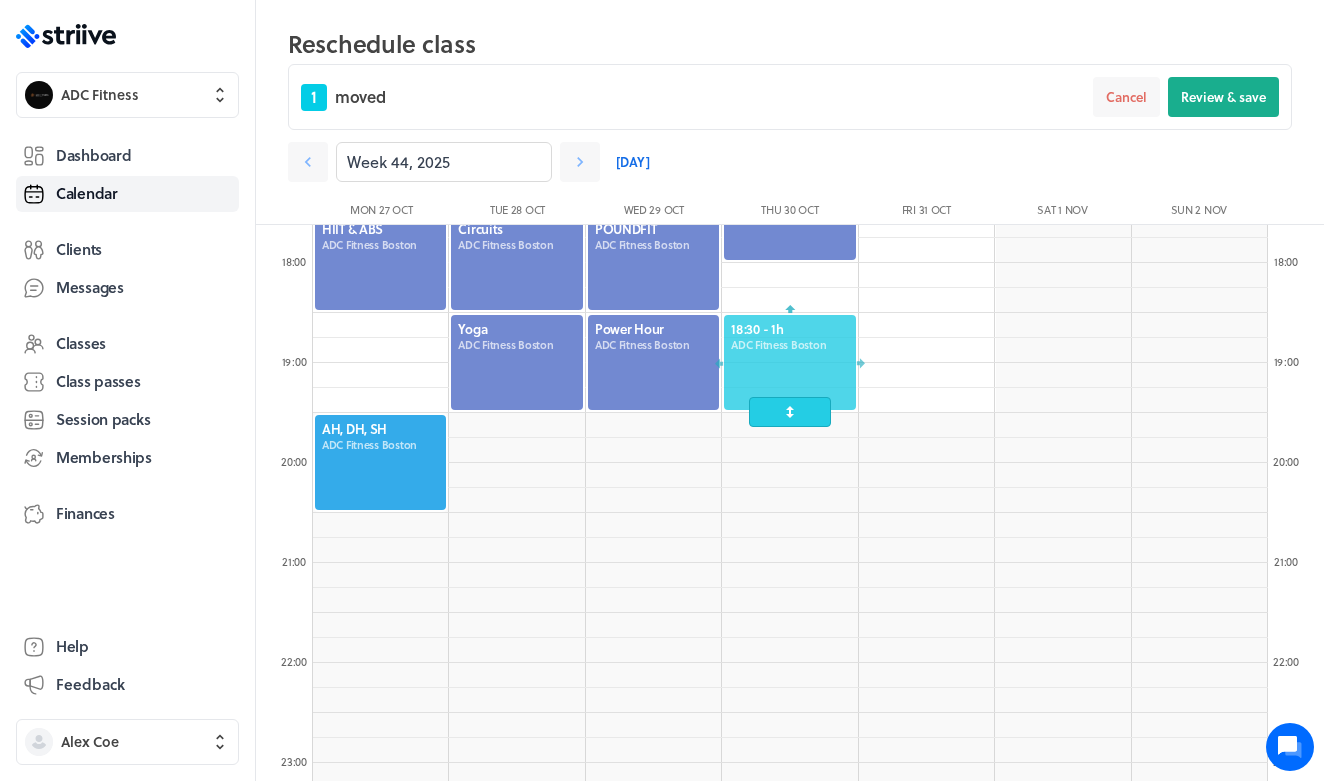drag, startPoint x: 808, startPoint y: 296, endPoint x: 808, endPoint y: 369, distance: 73 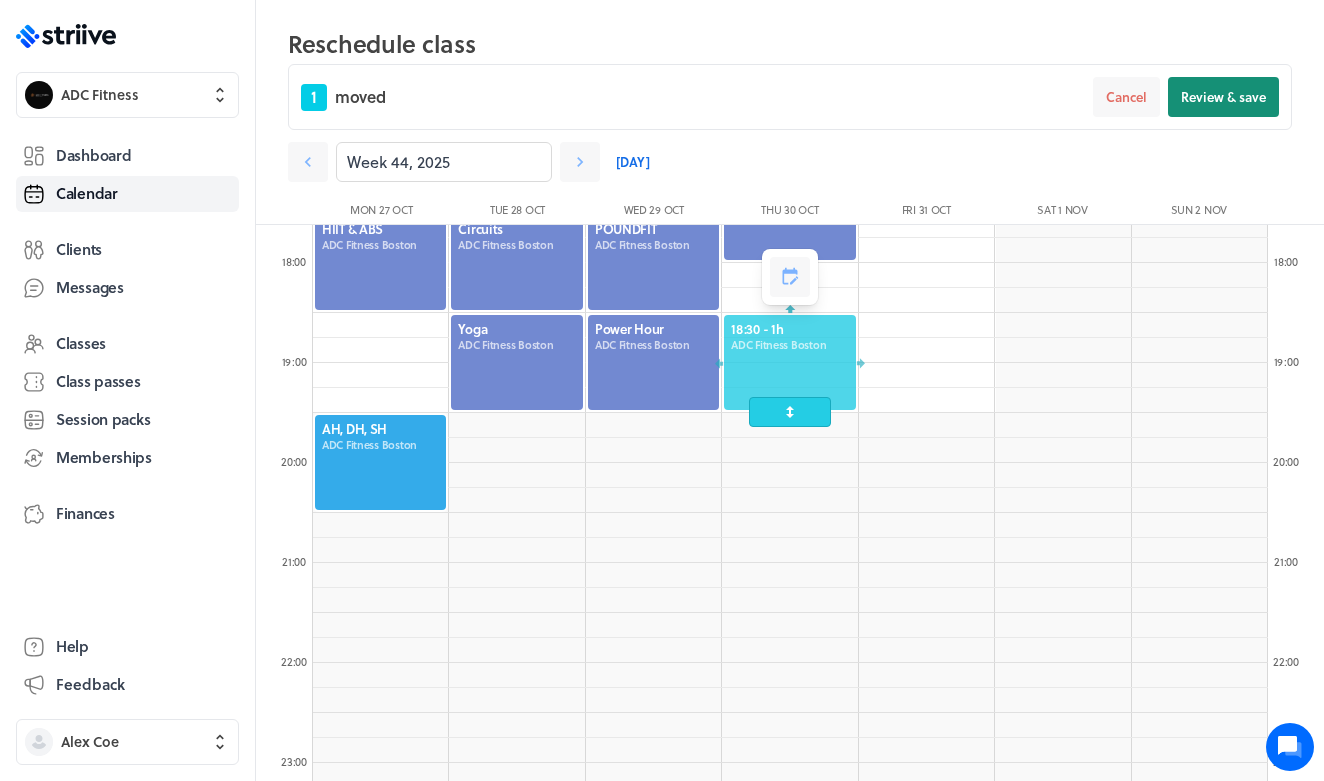 click on "Review & save" at bounding box center [1223, 97] 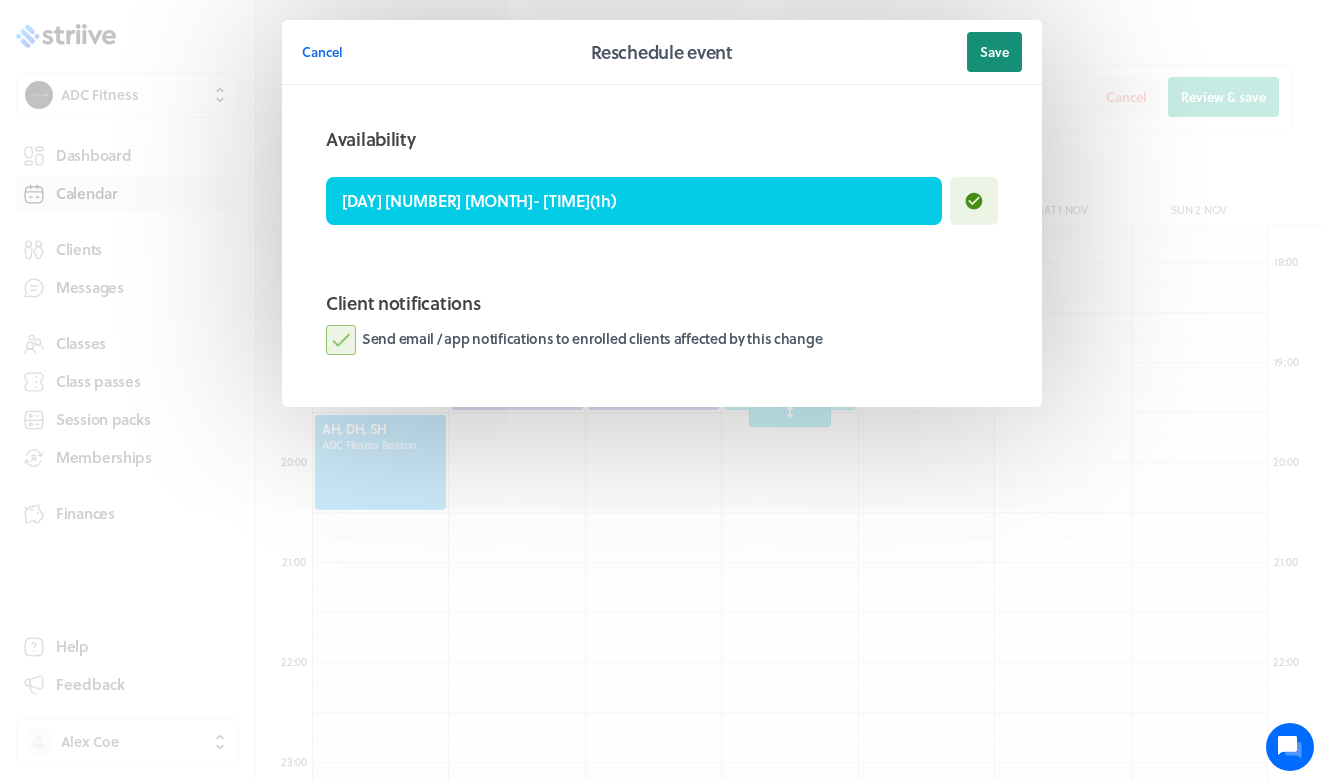 click on "Save" at bounding box center (994, 52) 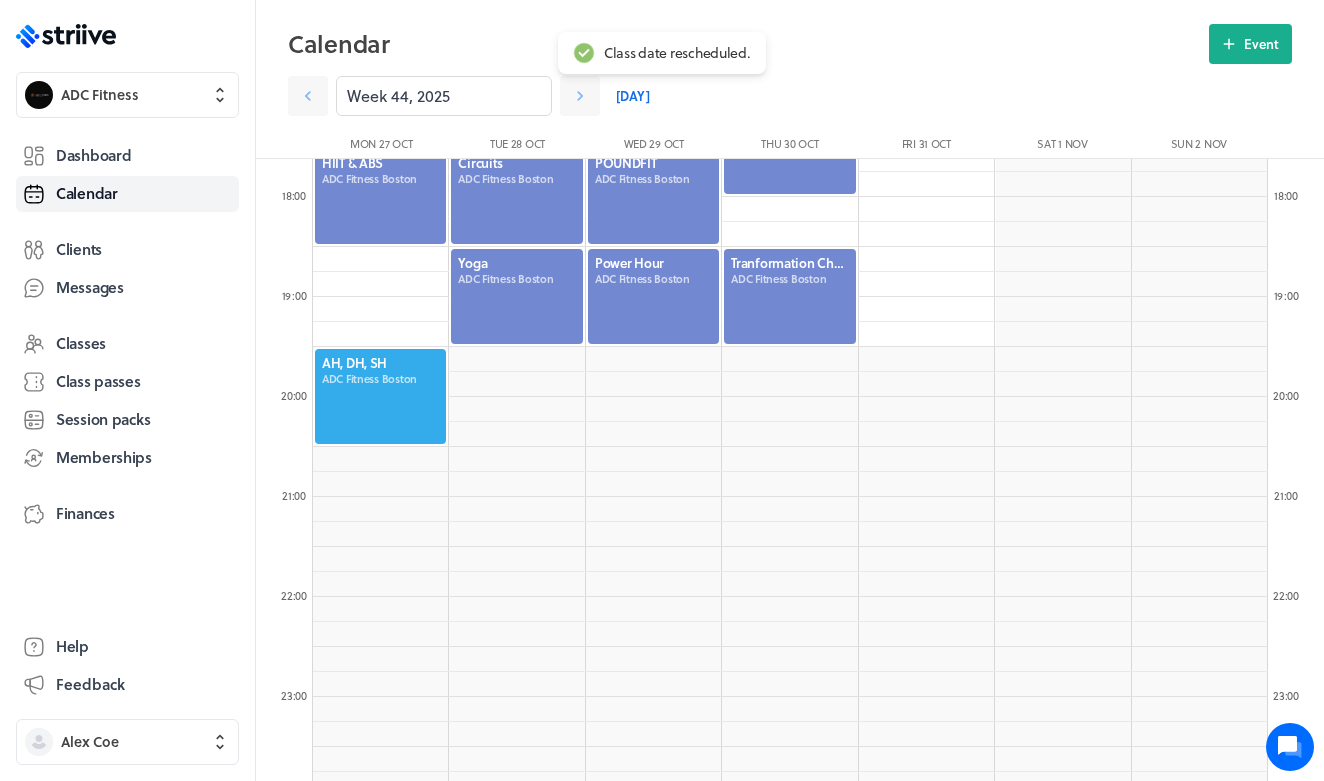 click at bounding box center [789, 146] 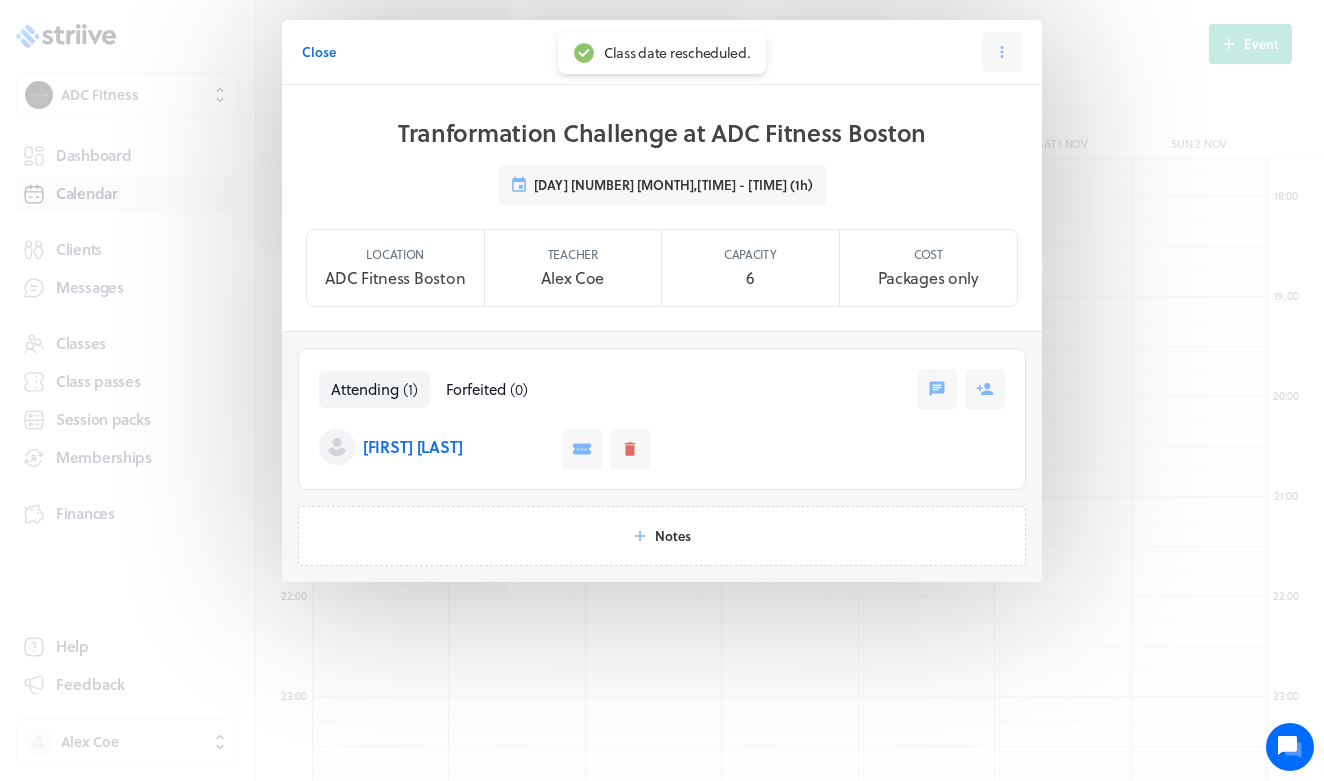 click on "Close Class" at bounding box center [662, 52] 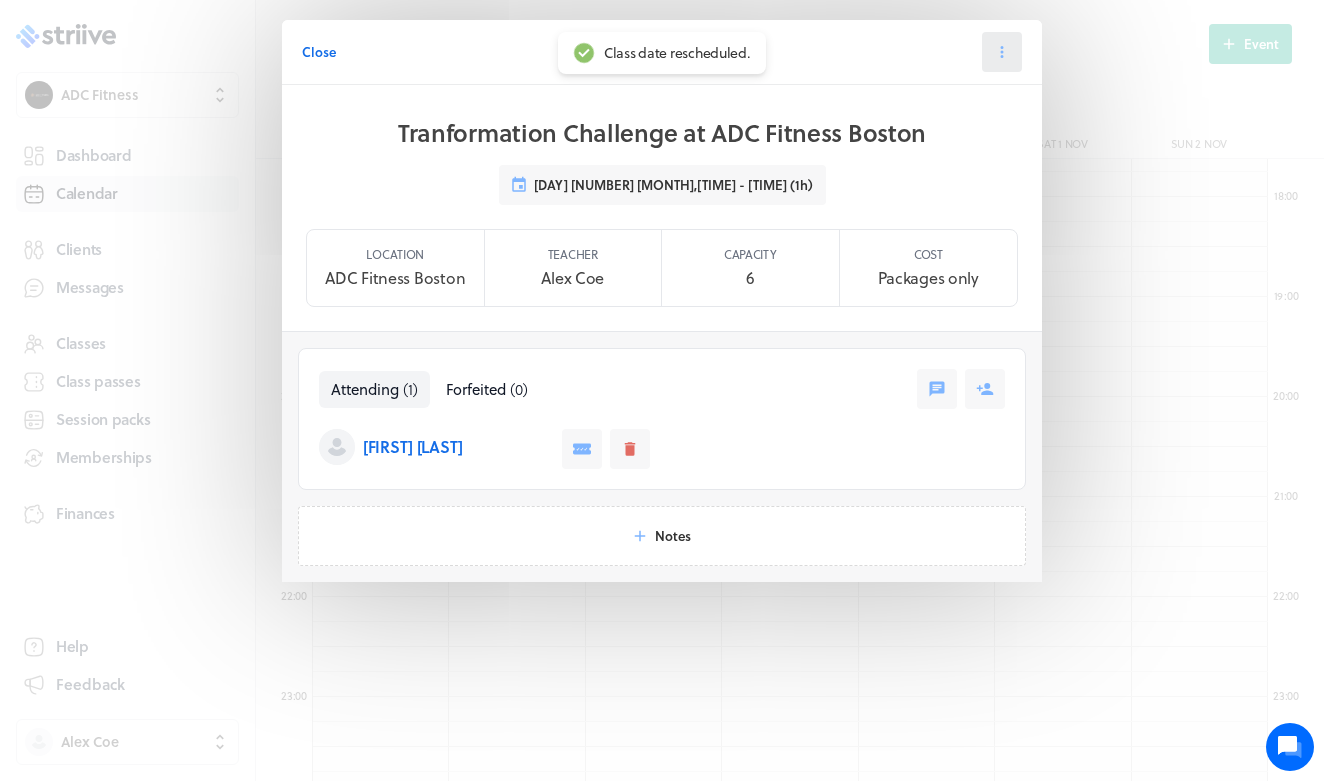 click 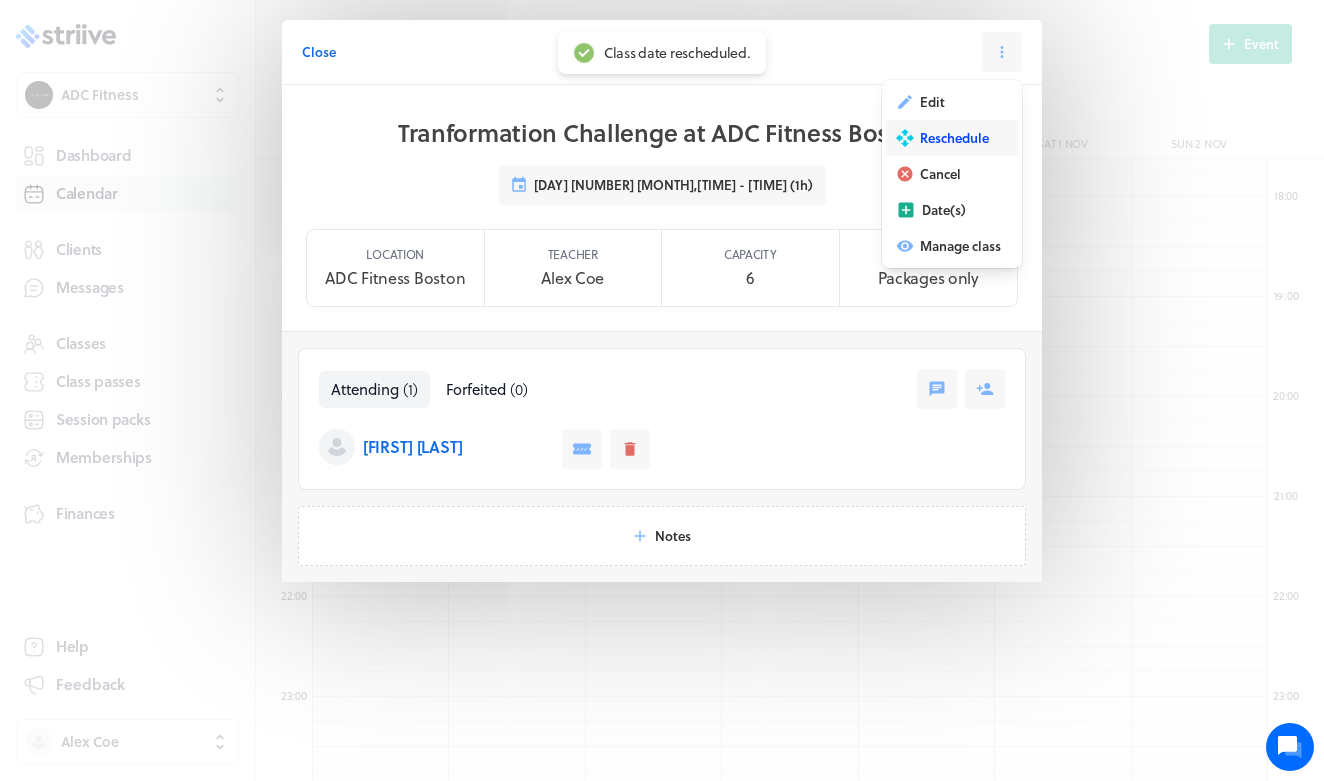 click on "Reschedule" at bounding box center (954, 138) 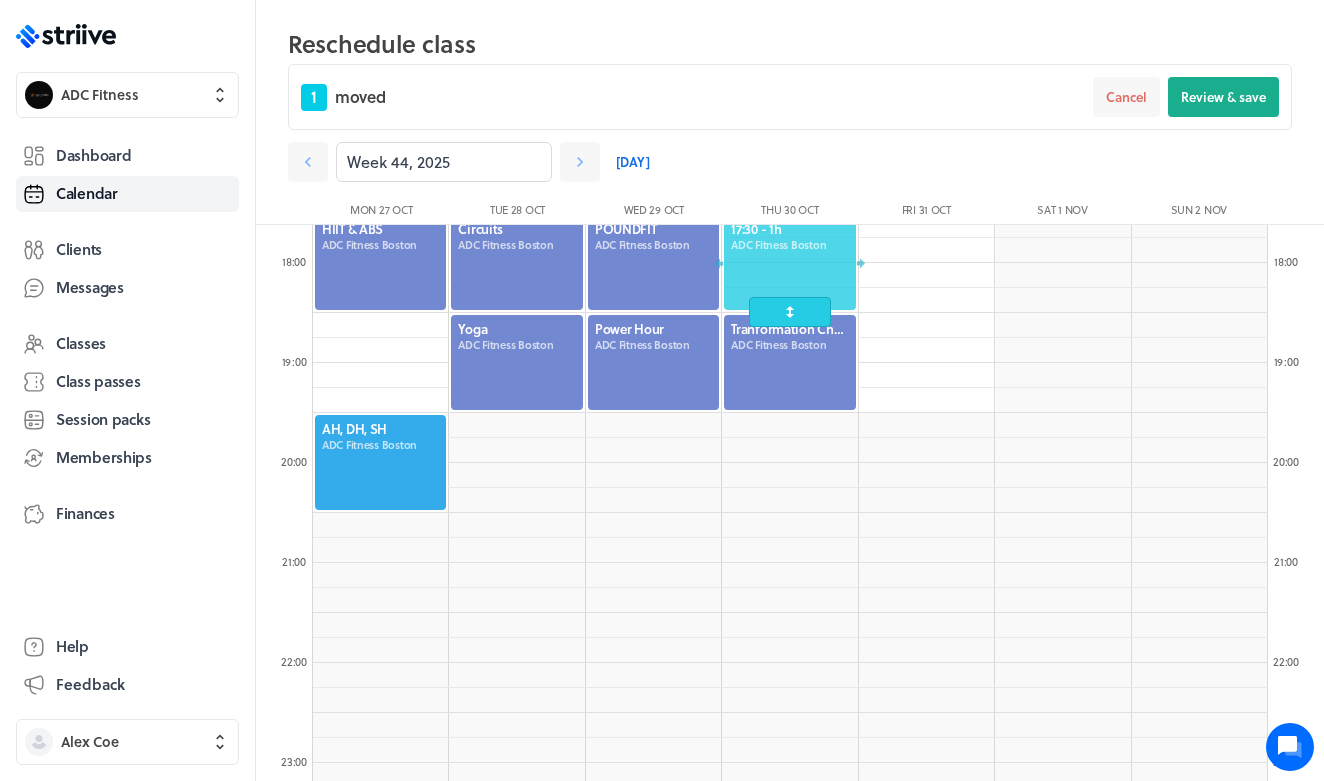 drag, startPoint x: 832, startPoint y: 234, endPoint x: 826, endPoint y: 297, distance: 63.28507 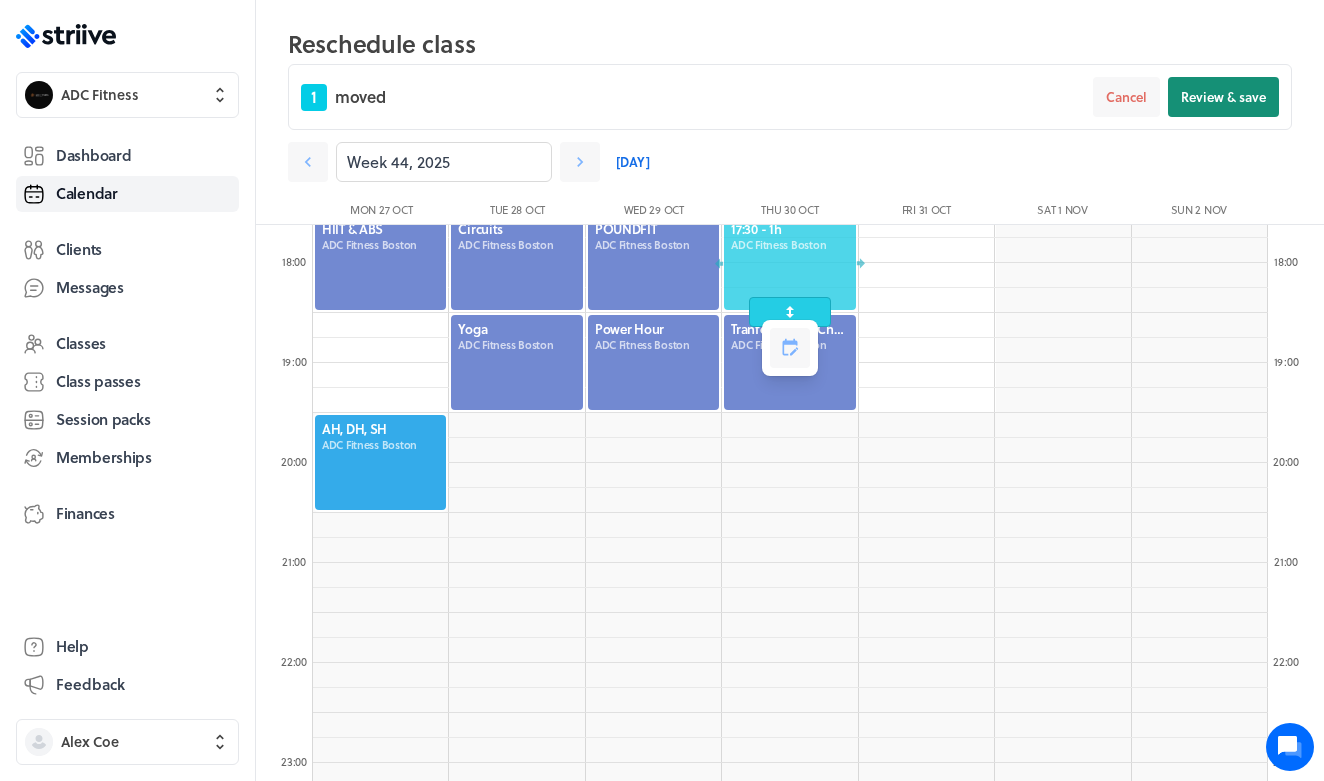 click on "Review & save" at bounding box center [1223, 97] 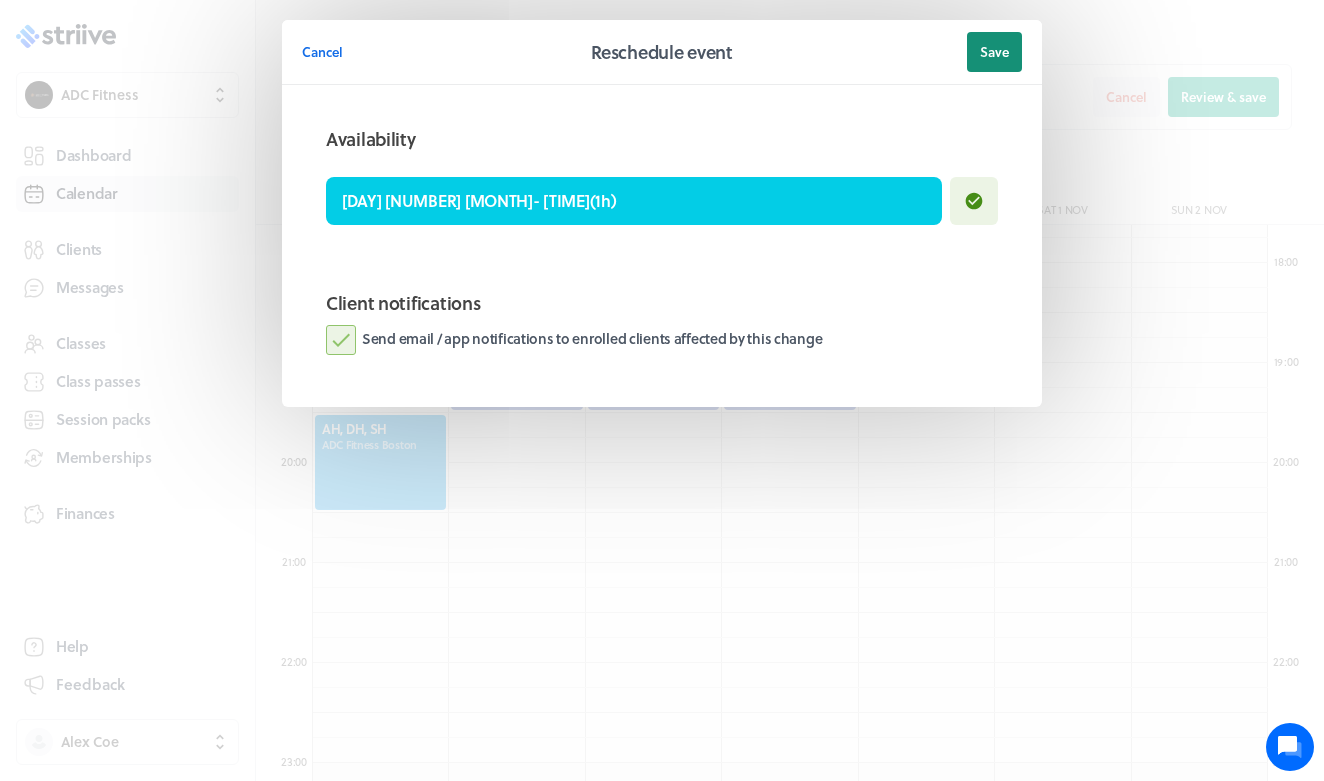 click on "Save" at bounding box center [994, 52] 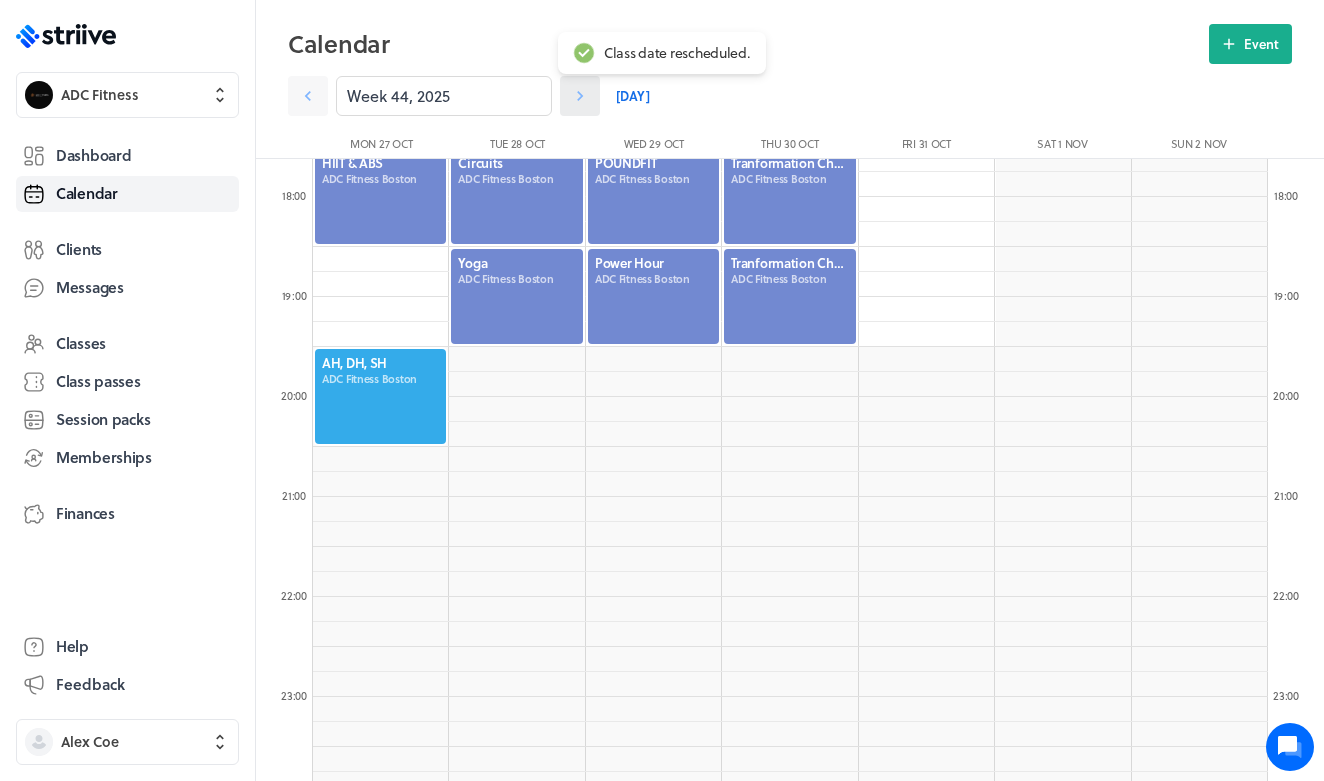 click 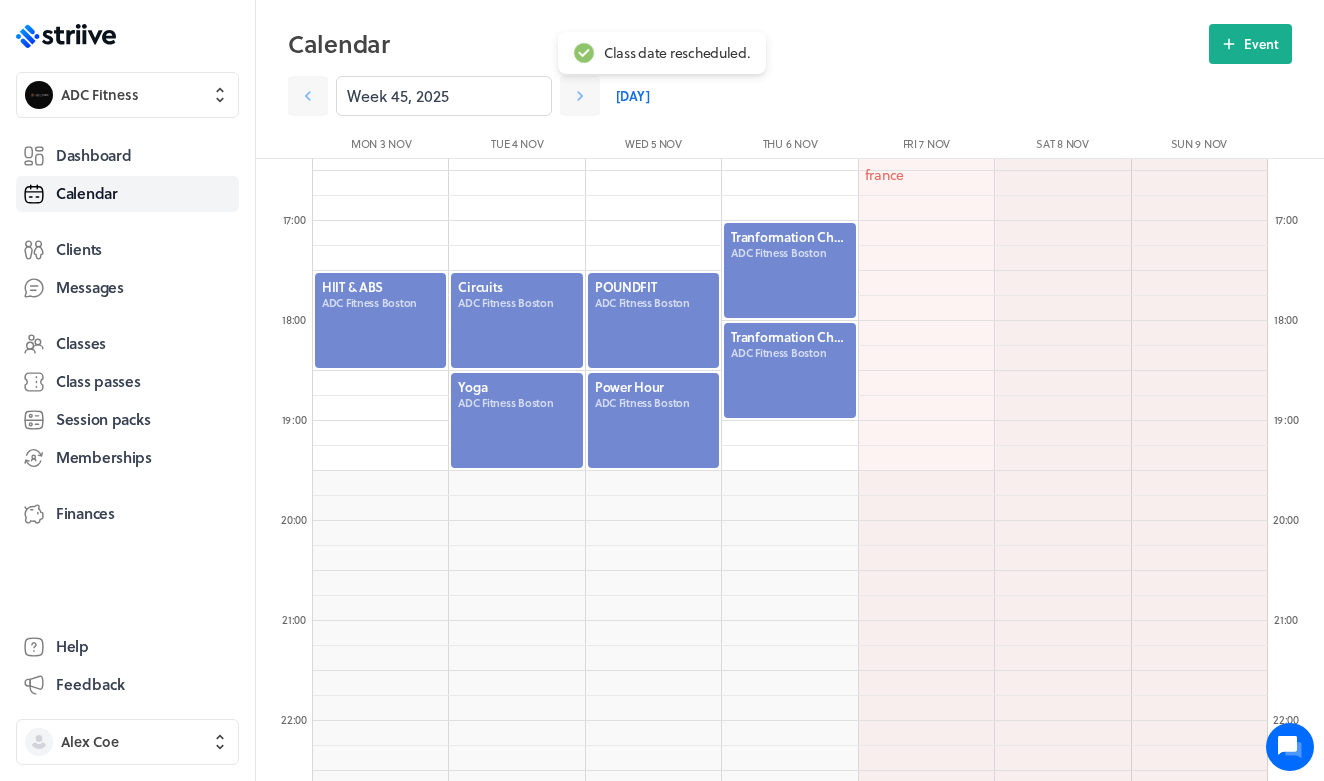 scroll, scrollTop: 1636, scrollLeft: 0, axis: vertical 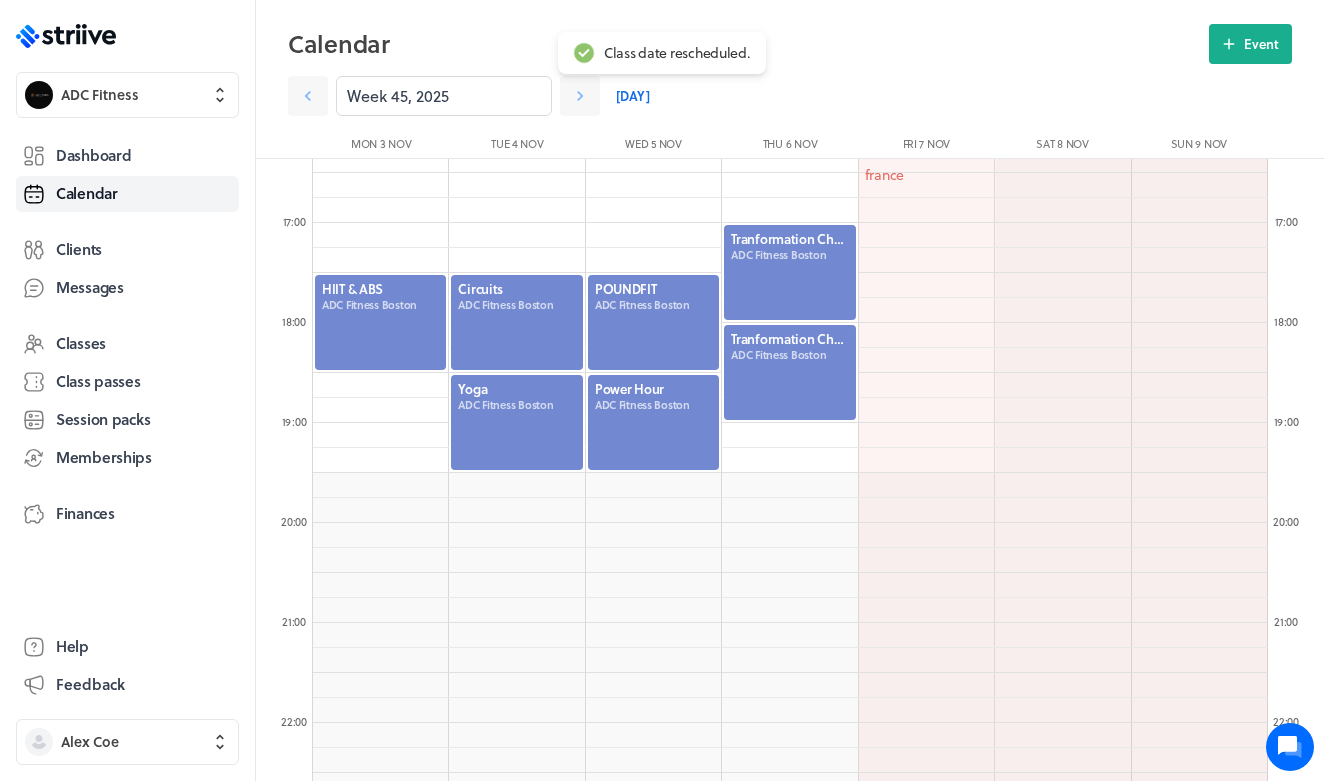 click 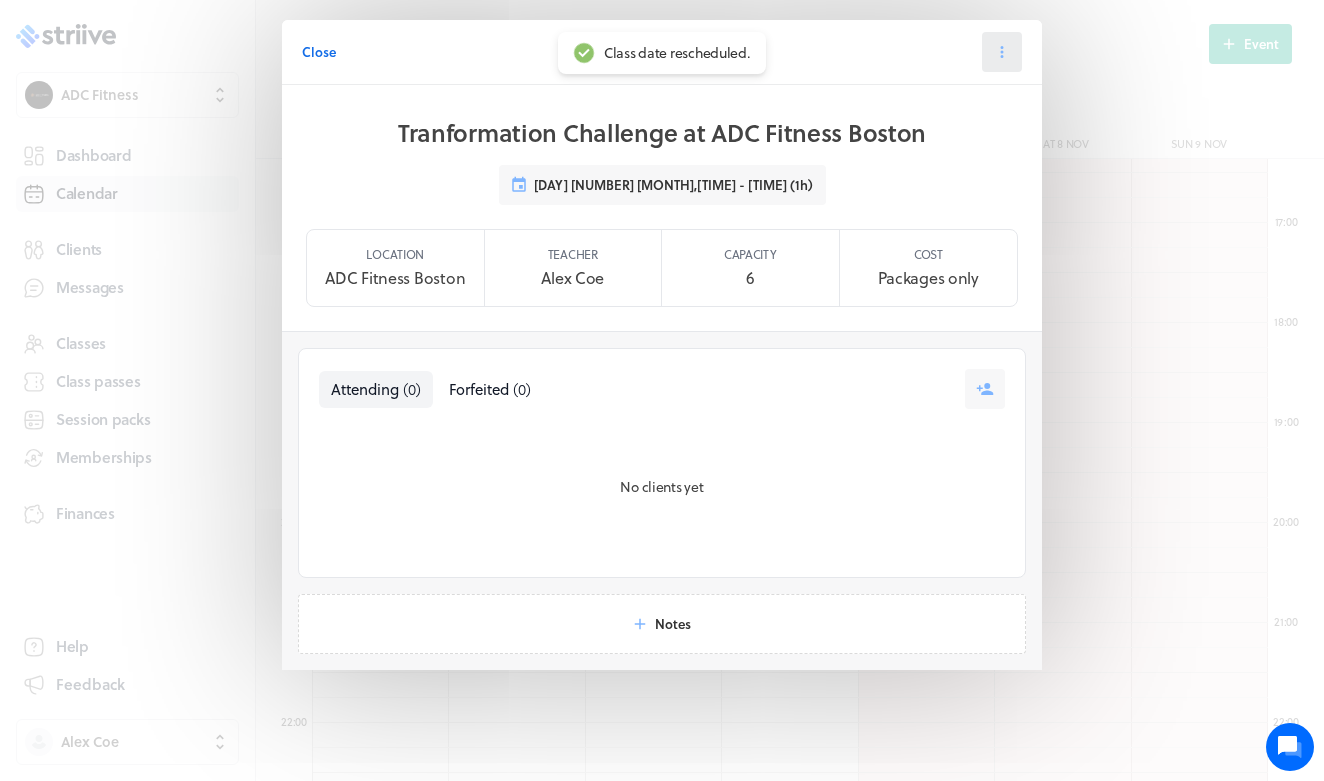click at bounding box center (1002, 52) 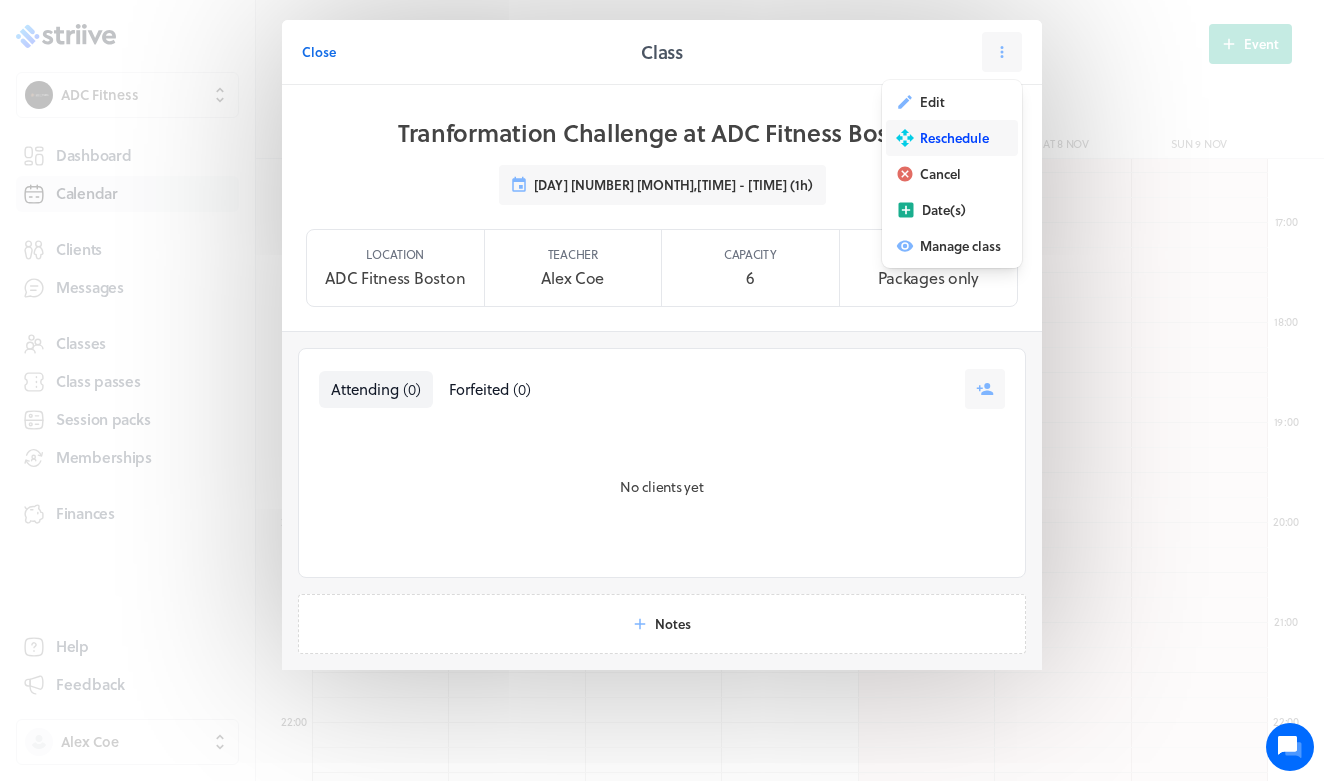 click on "Reschedule" at bounding box center (954, 138) 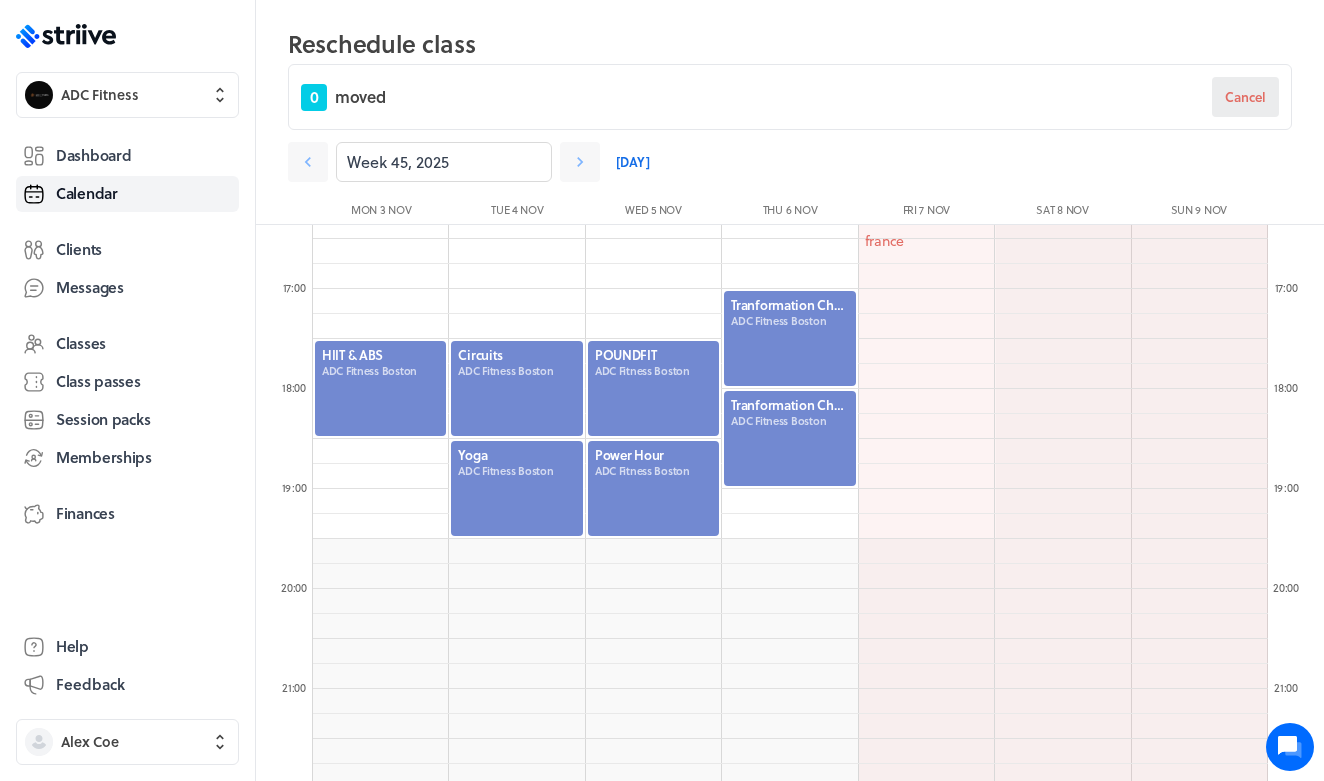 click on "Cancel" at bounding box center [1245, 97] 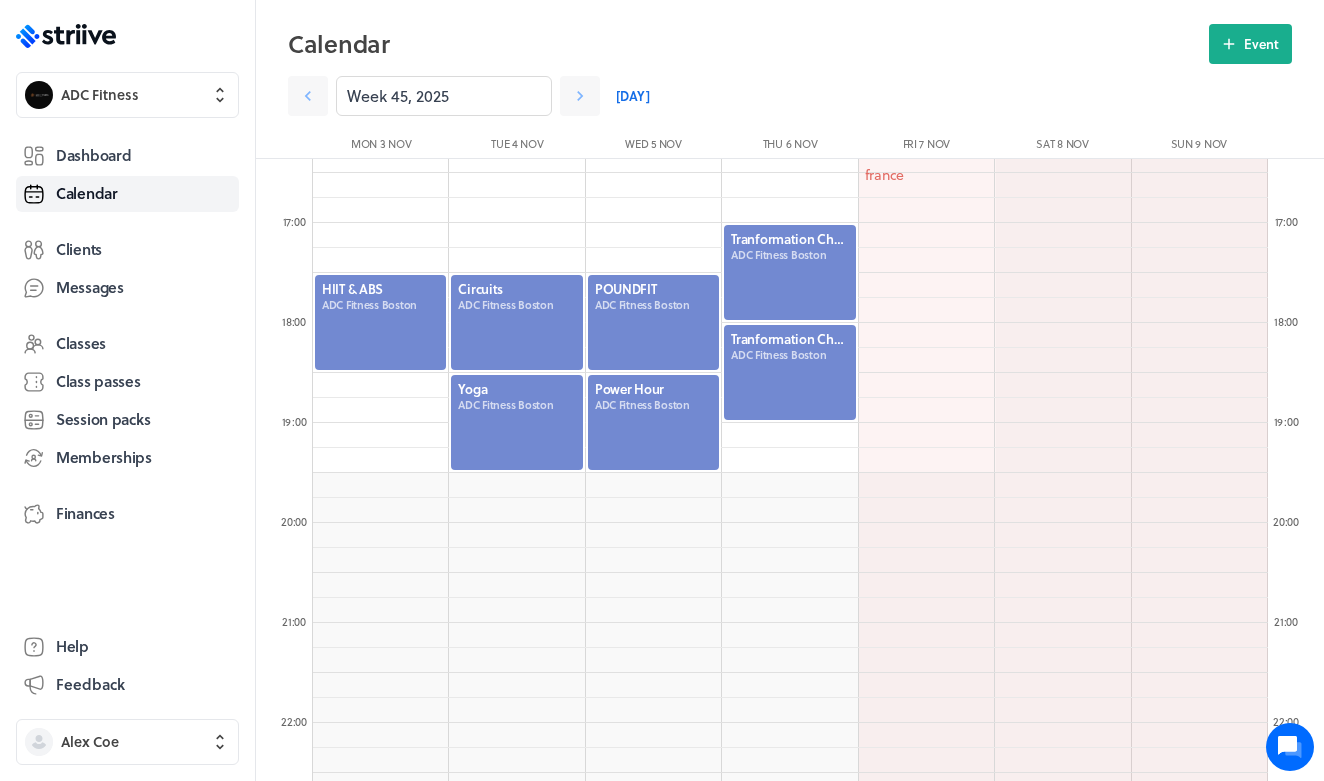 click 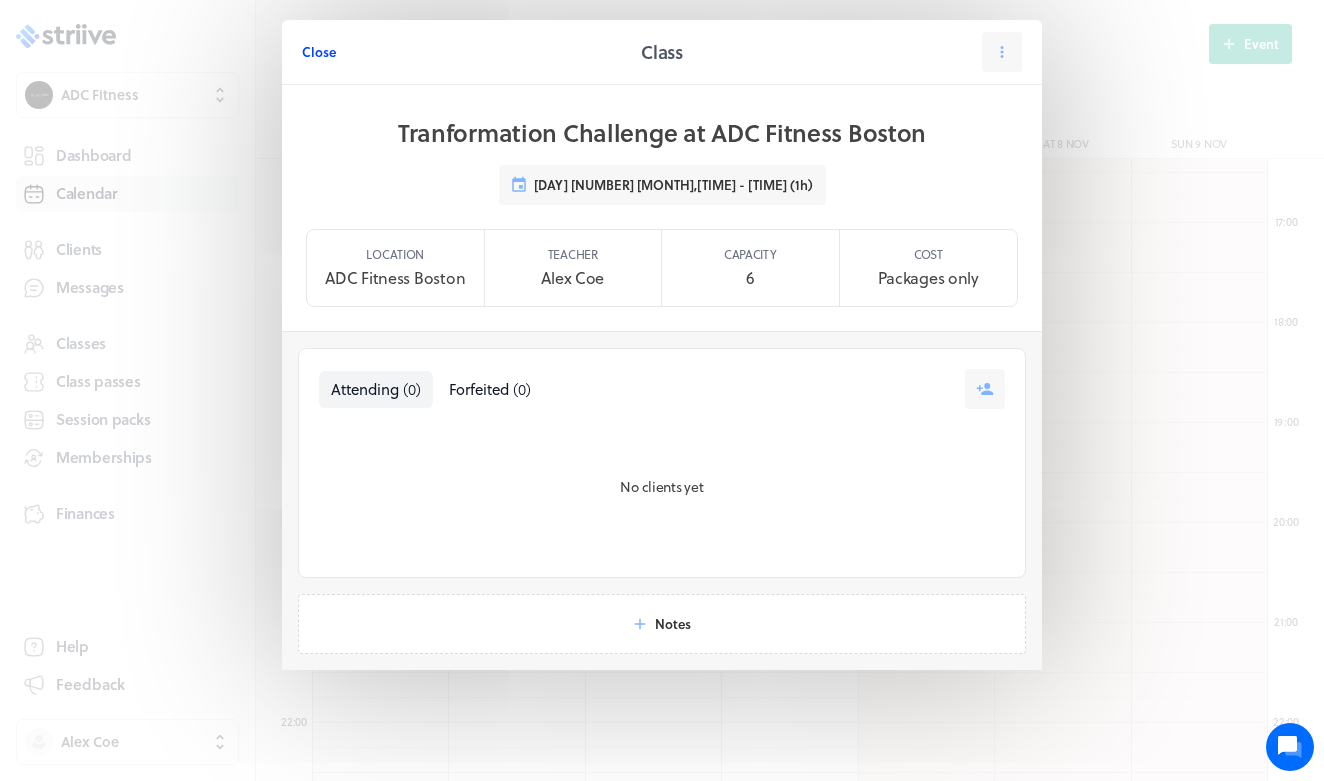 click on "Close" at bounding box center [319, 52] 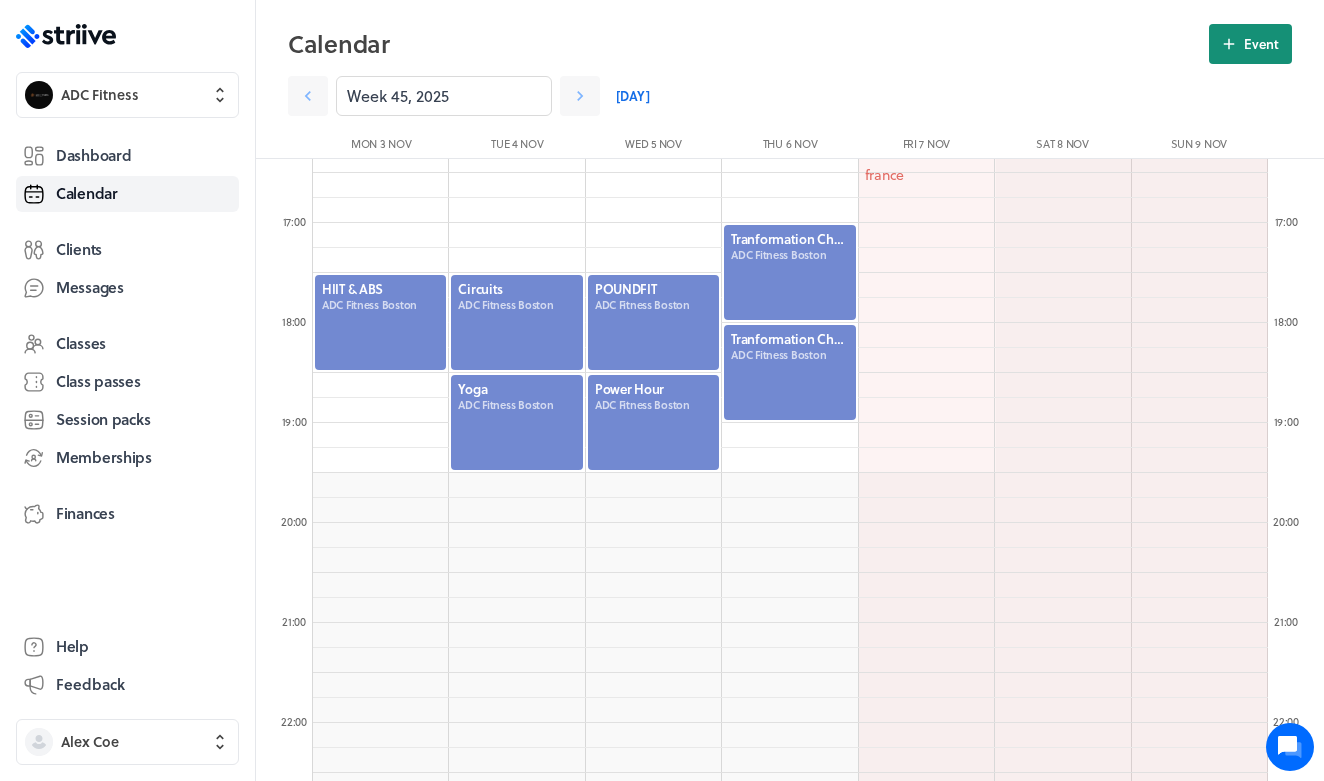 click on "Event" at bounding box center [1250, 44] 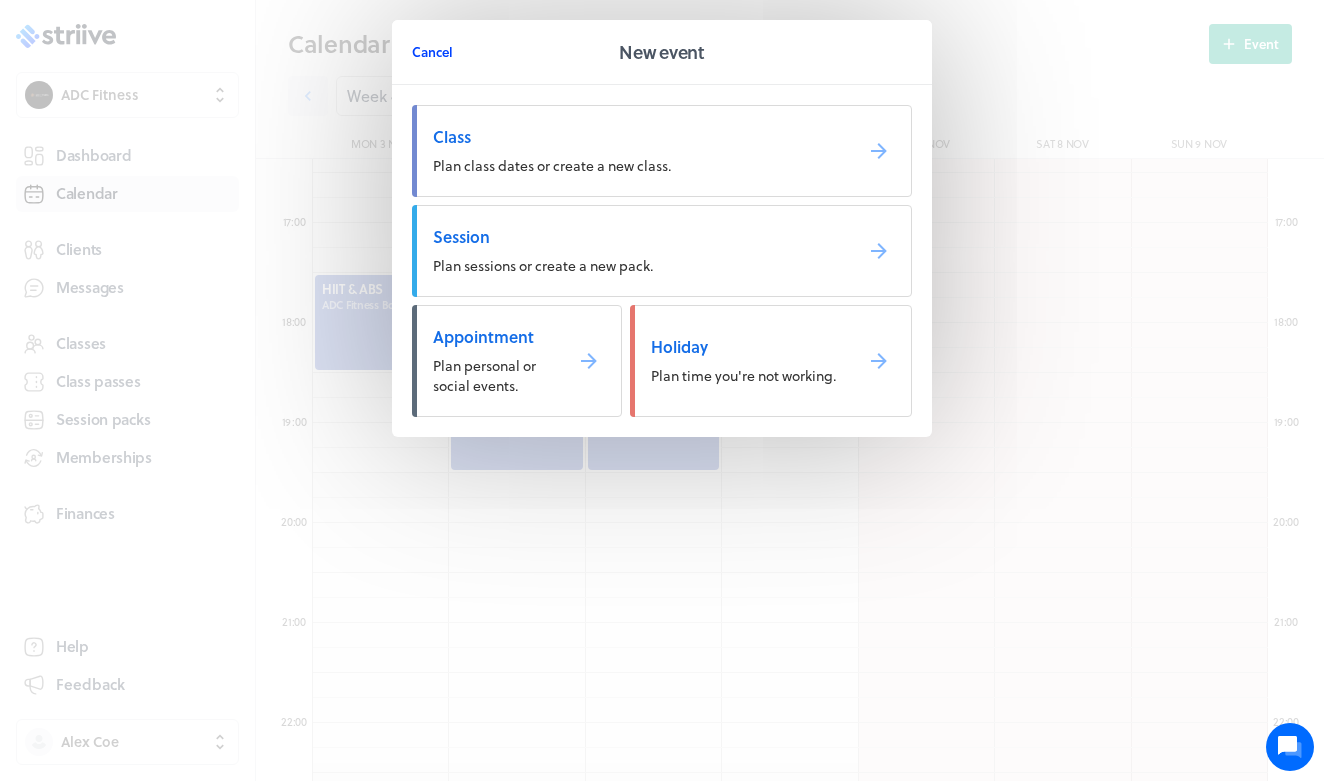 click on "Cancel" at bounding box center (432, 52) 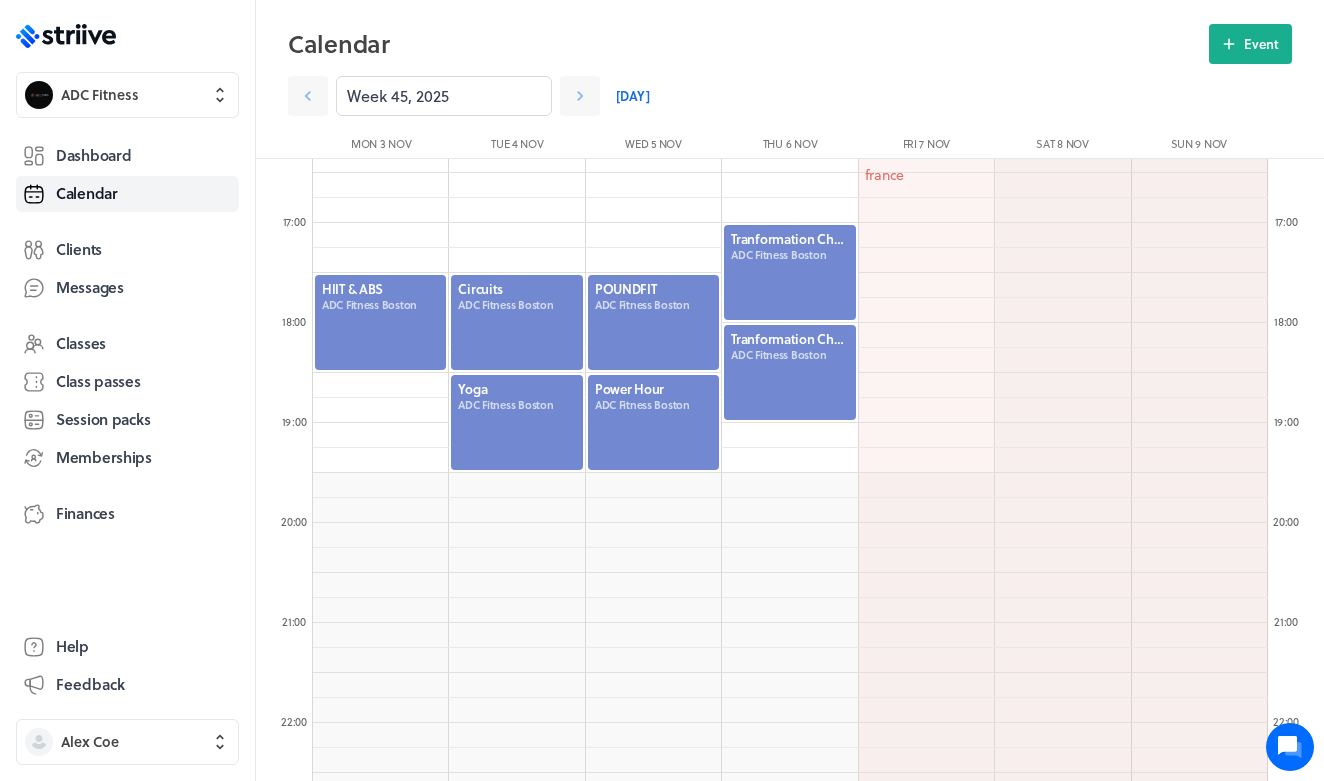 click 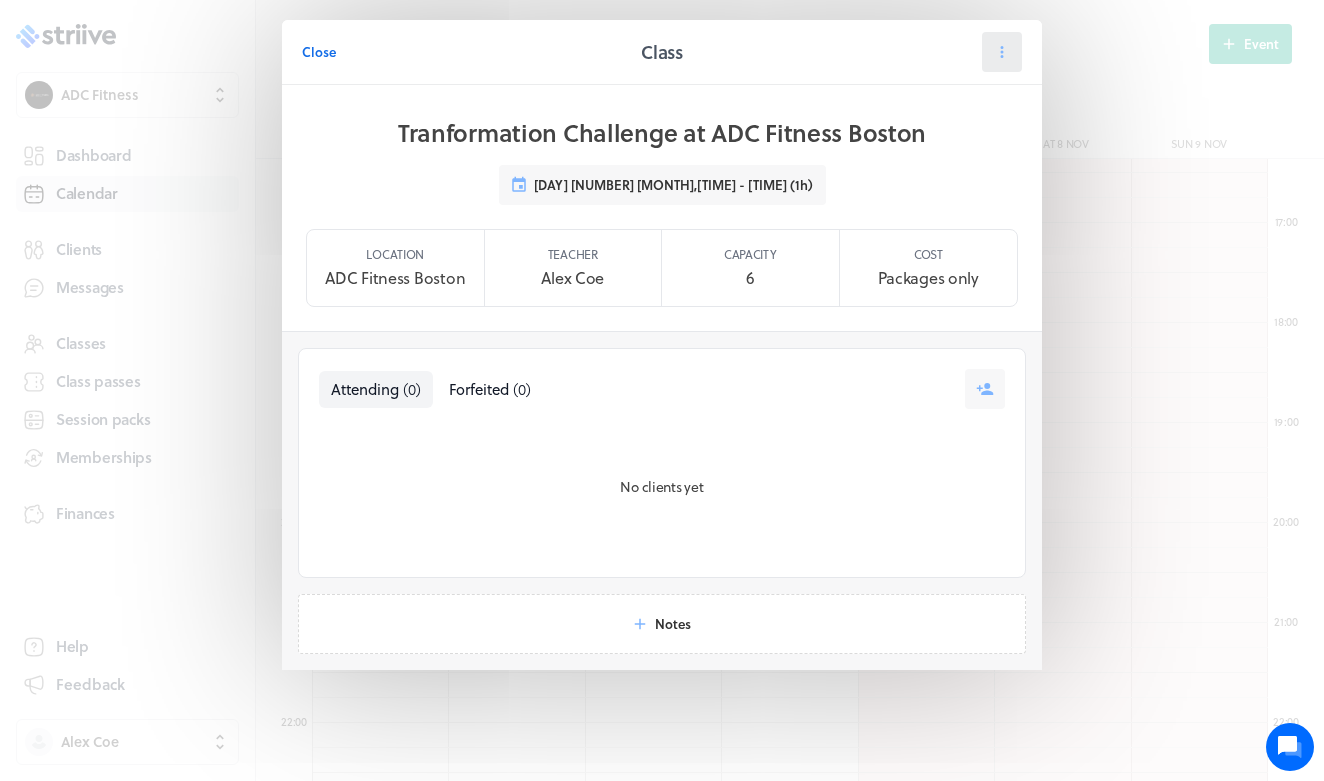 click 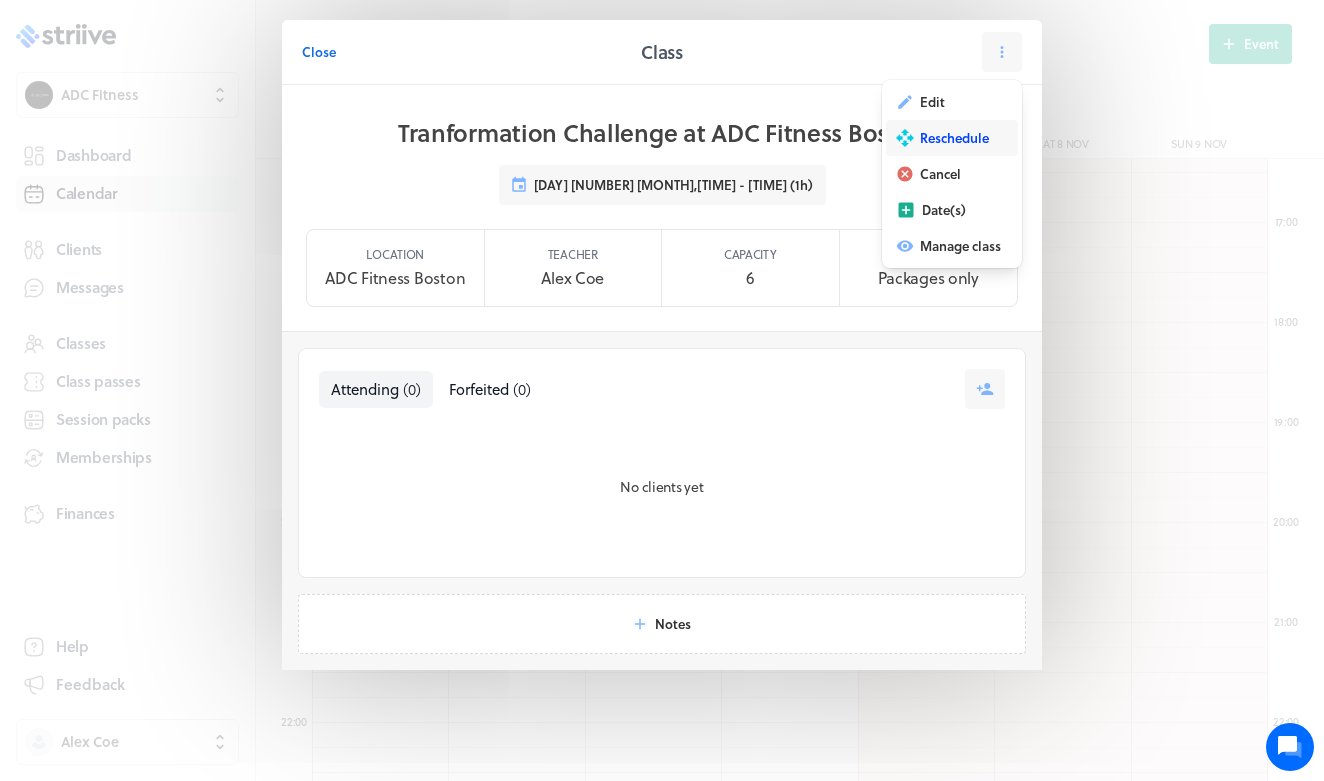 click on "Reschedule" at bounding box center (954, 138) 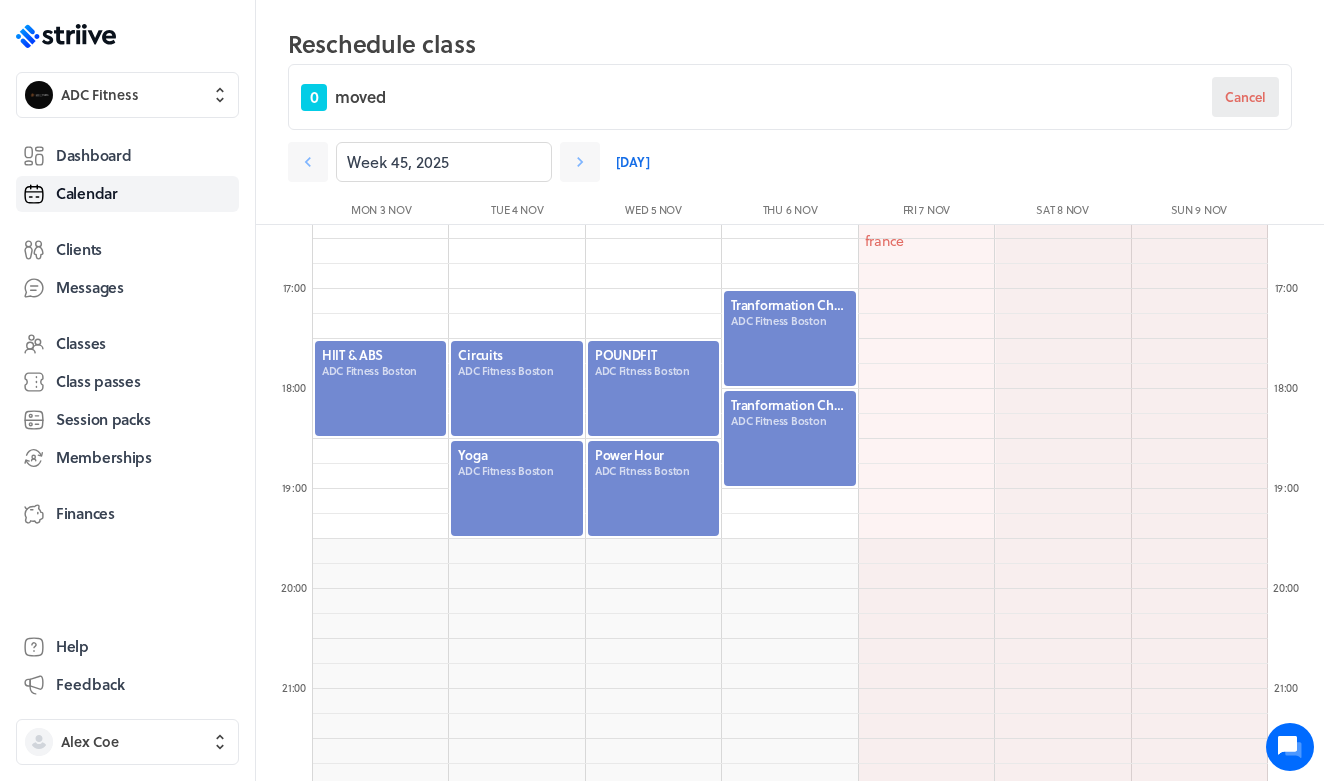 click on "Cancel" at bounding box center [1245, 97] 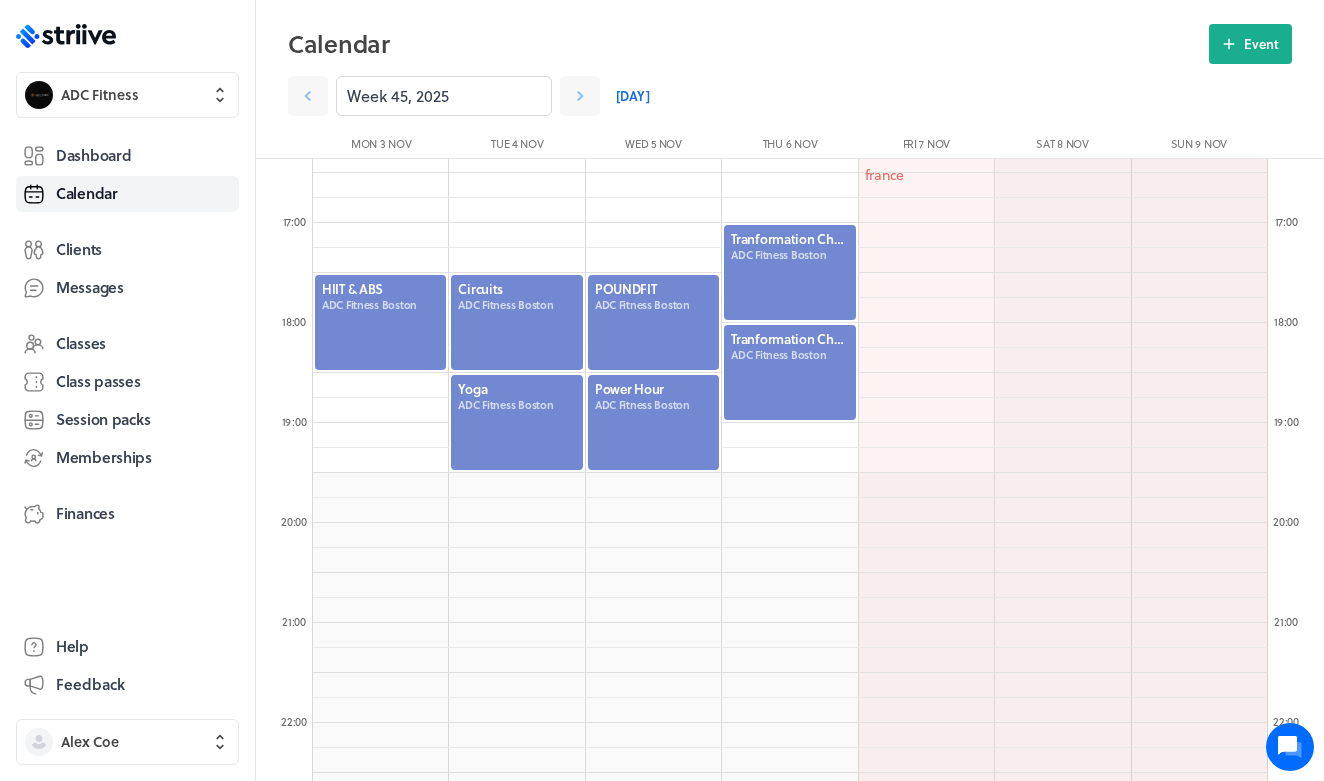 click 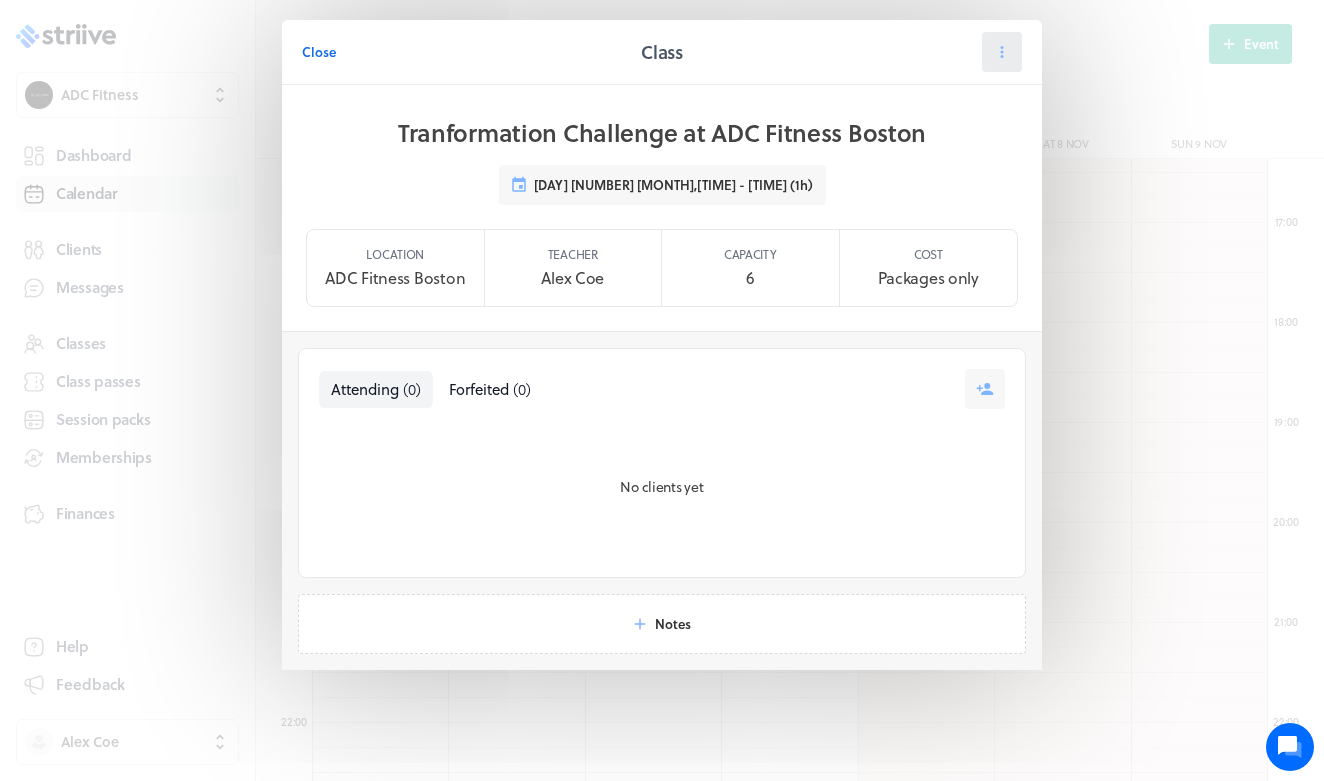 click 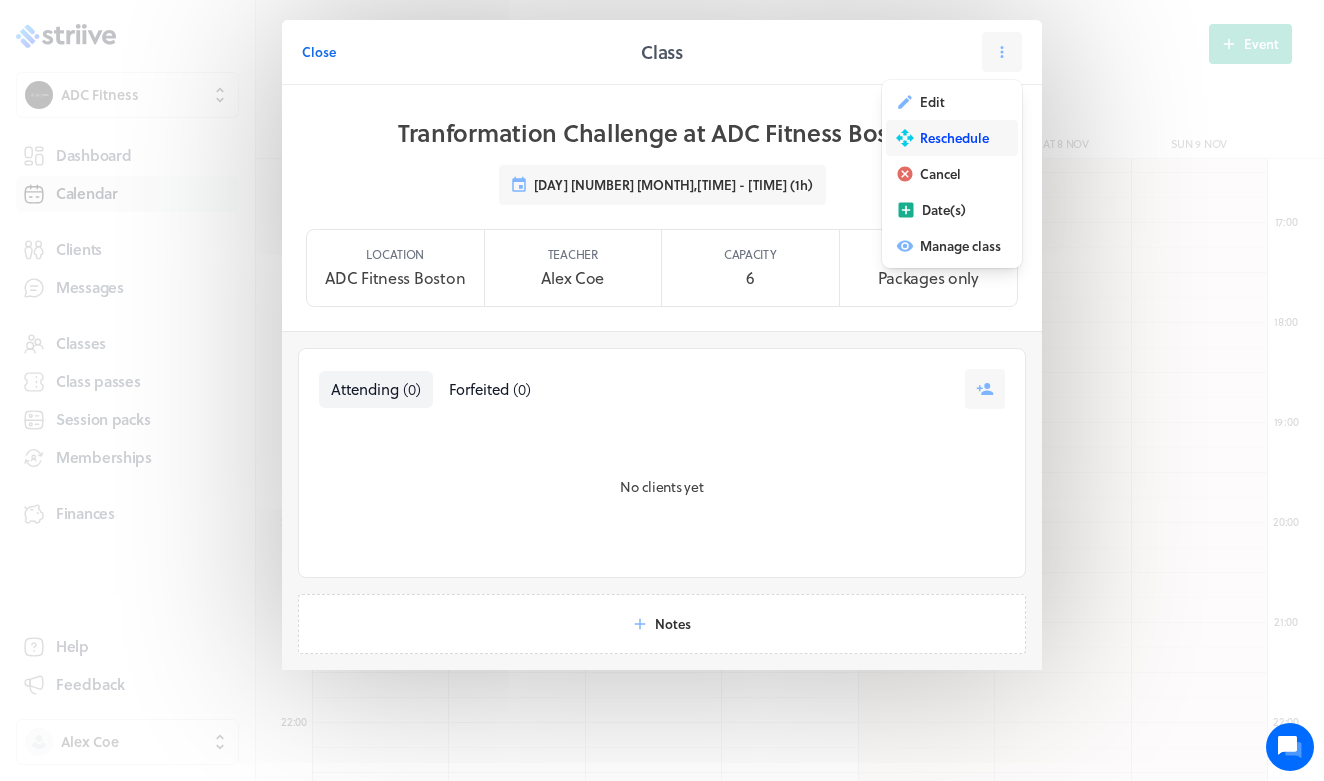 click on "Reschedule" at bounding box center [952, 138] 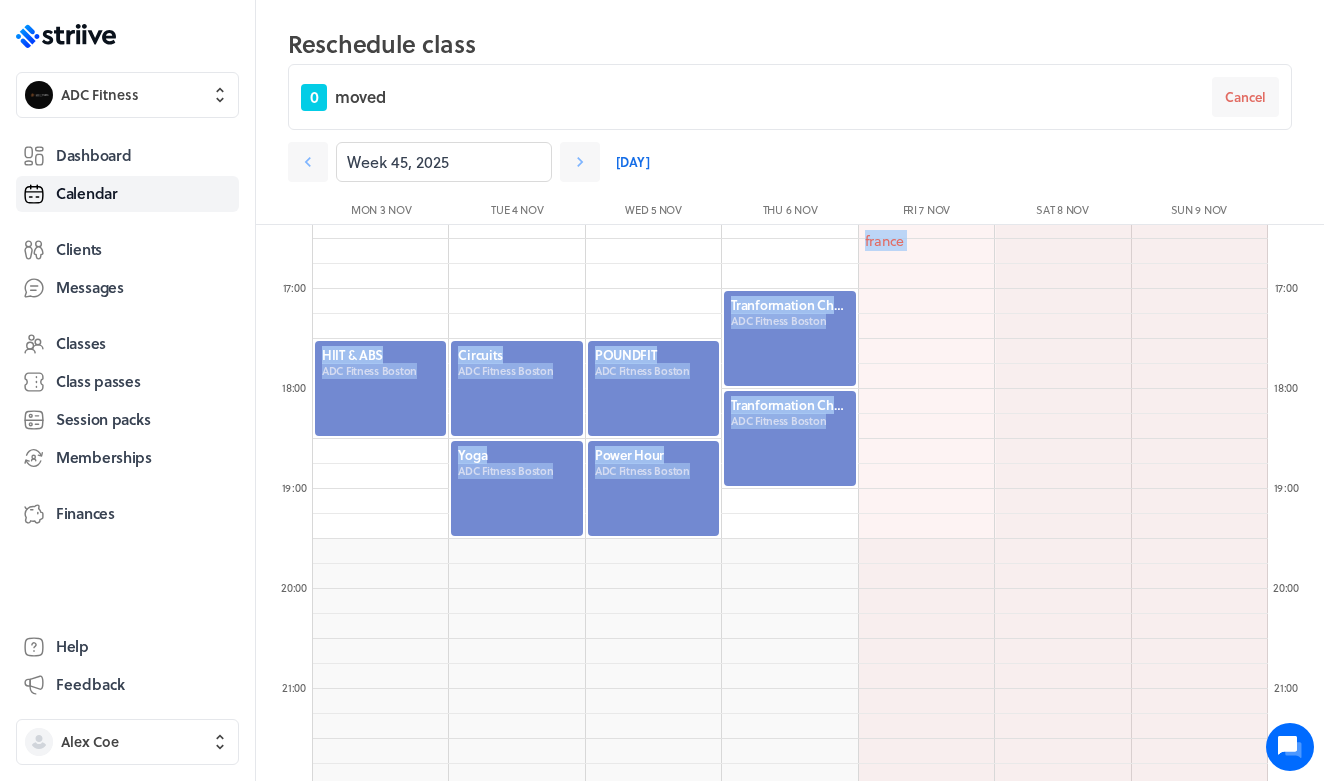 drag, startPoint x: 784, startPoint y: 478, endPoint x: 799, endPoint y: 507, distance: 32.649654 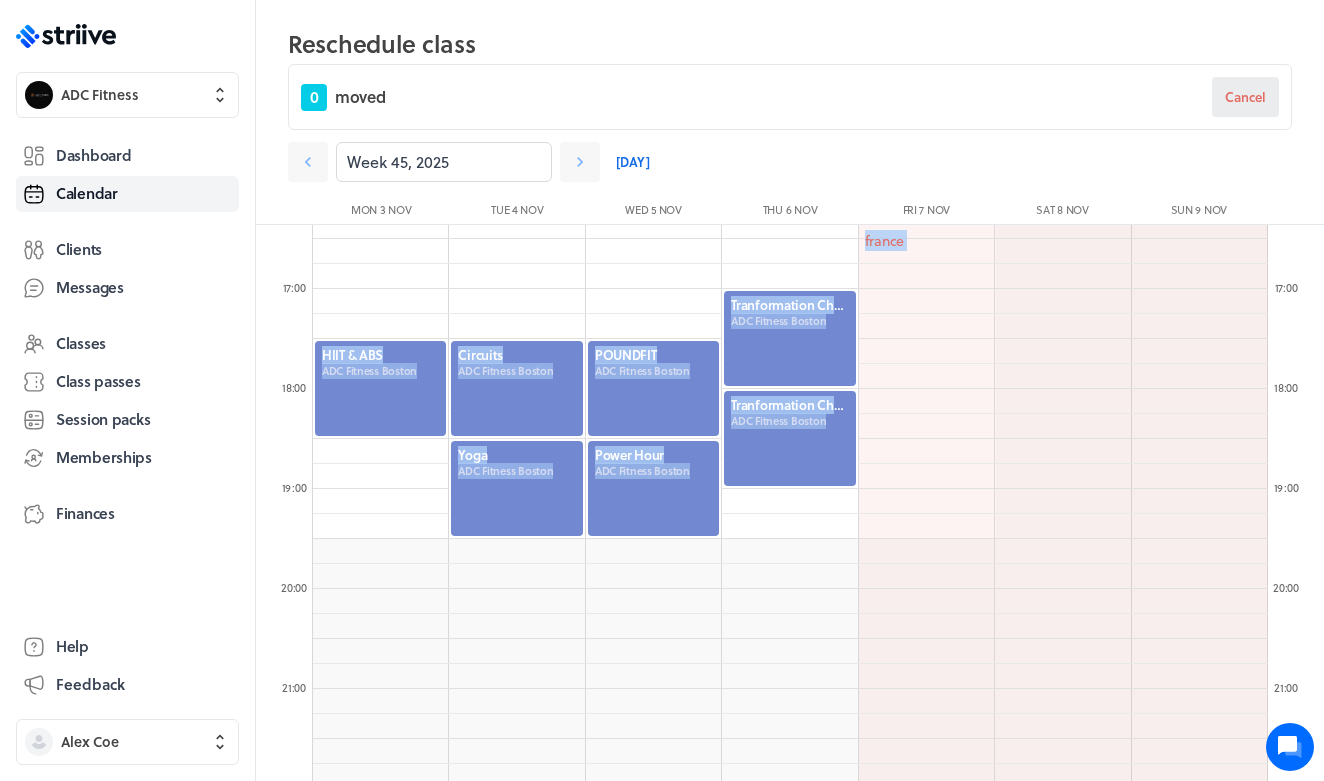 click on "Cancel" at bounding box center (1245, 97) 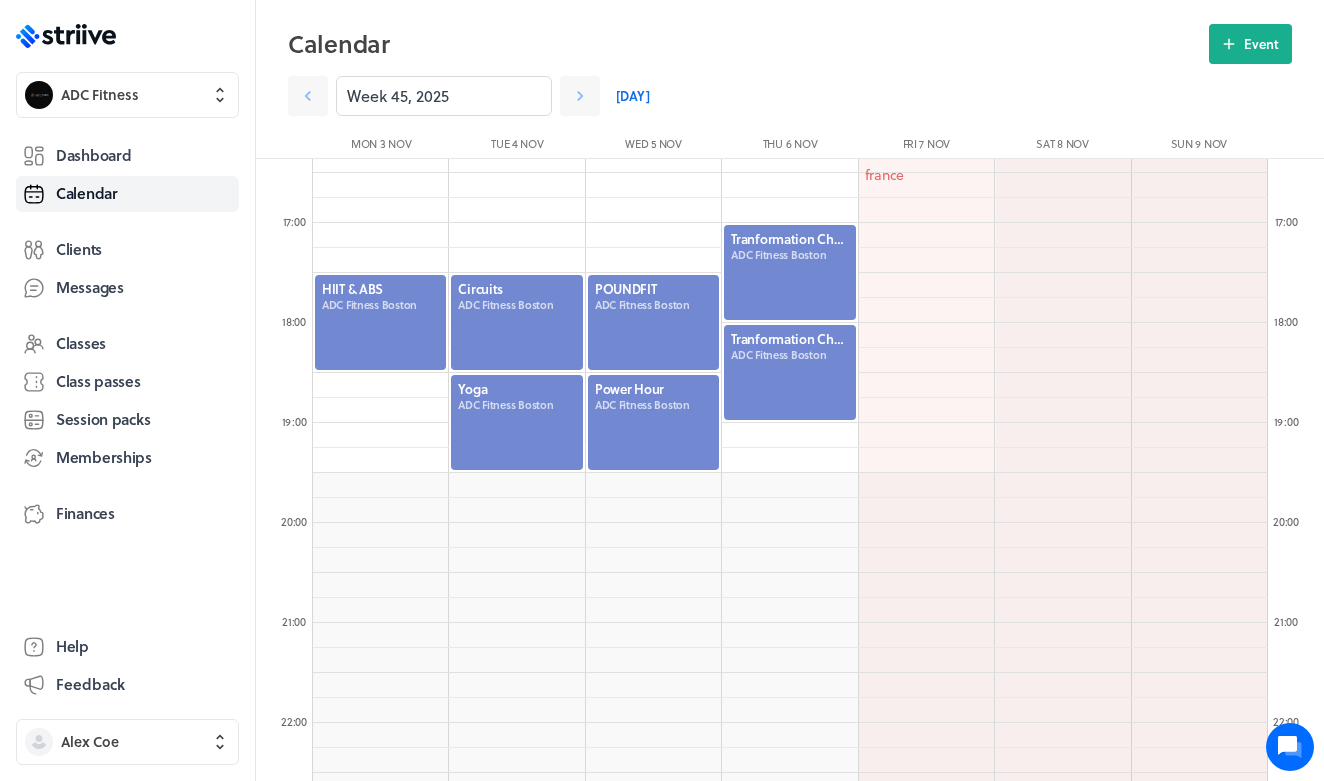 click 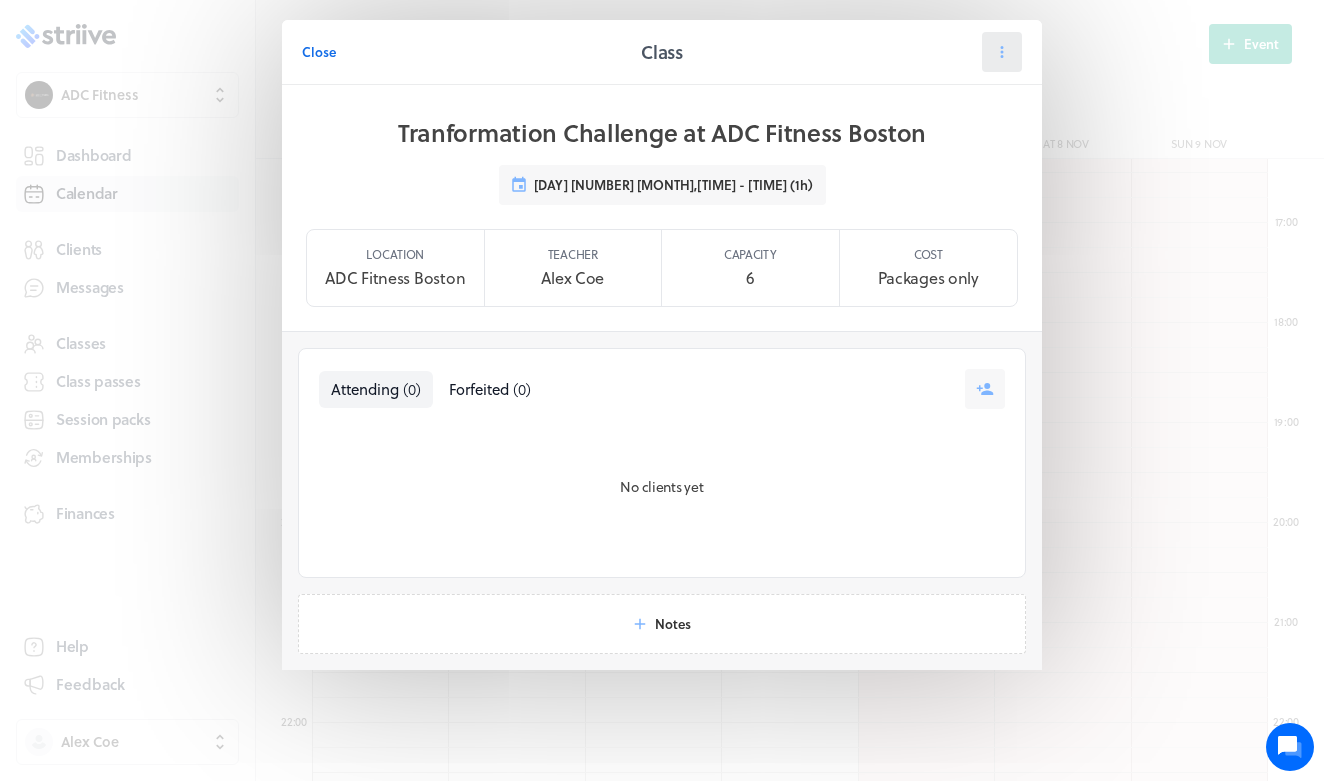 click at bounding box center [1002, 52] 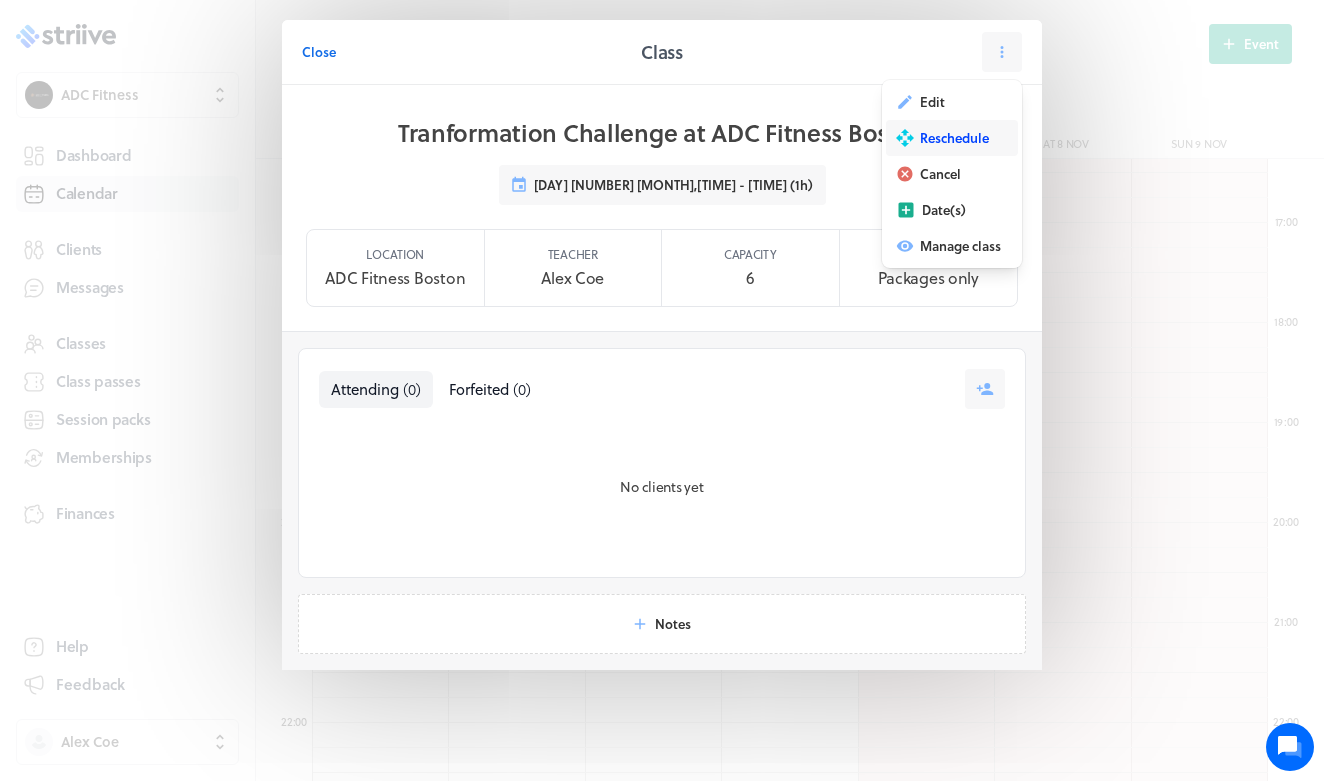 click on "Reschedule" at bounding box center [954, 138] 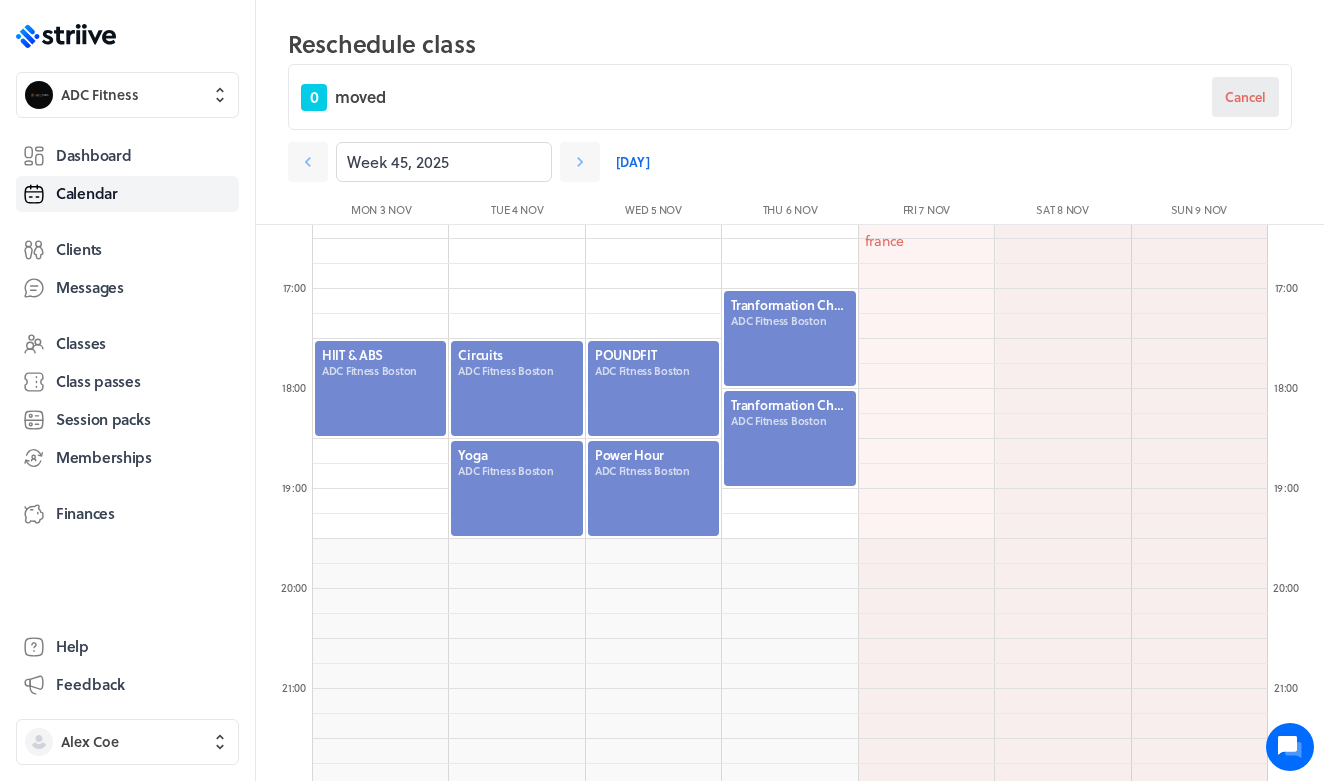 click on "Cancel" at bounding box center [1245, 97] 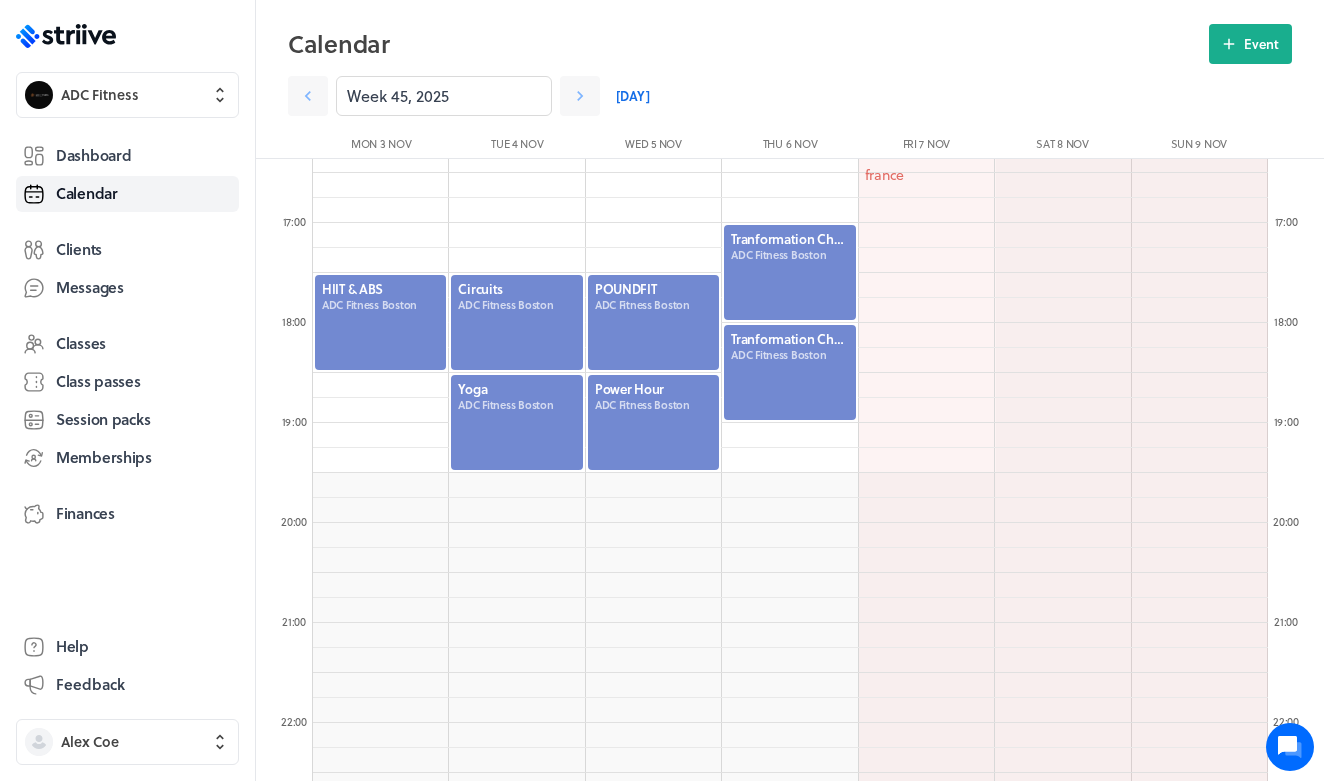 click 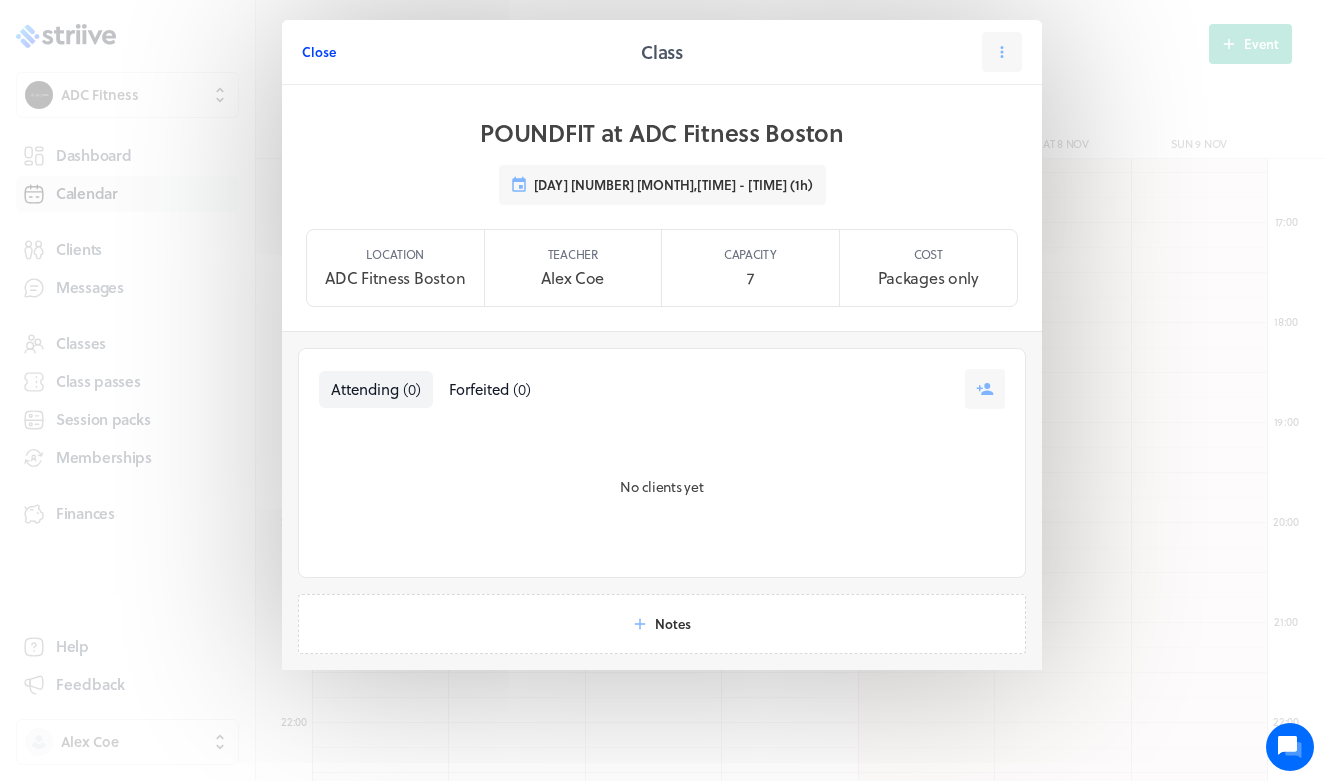 click on "Close" at bounding box center (319, 52) 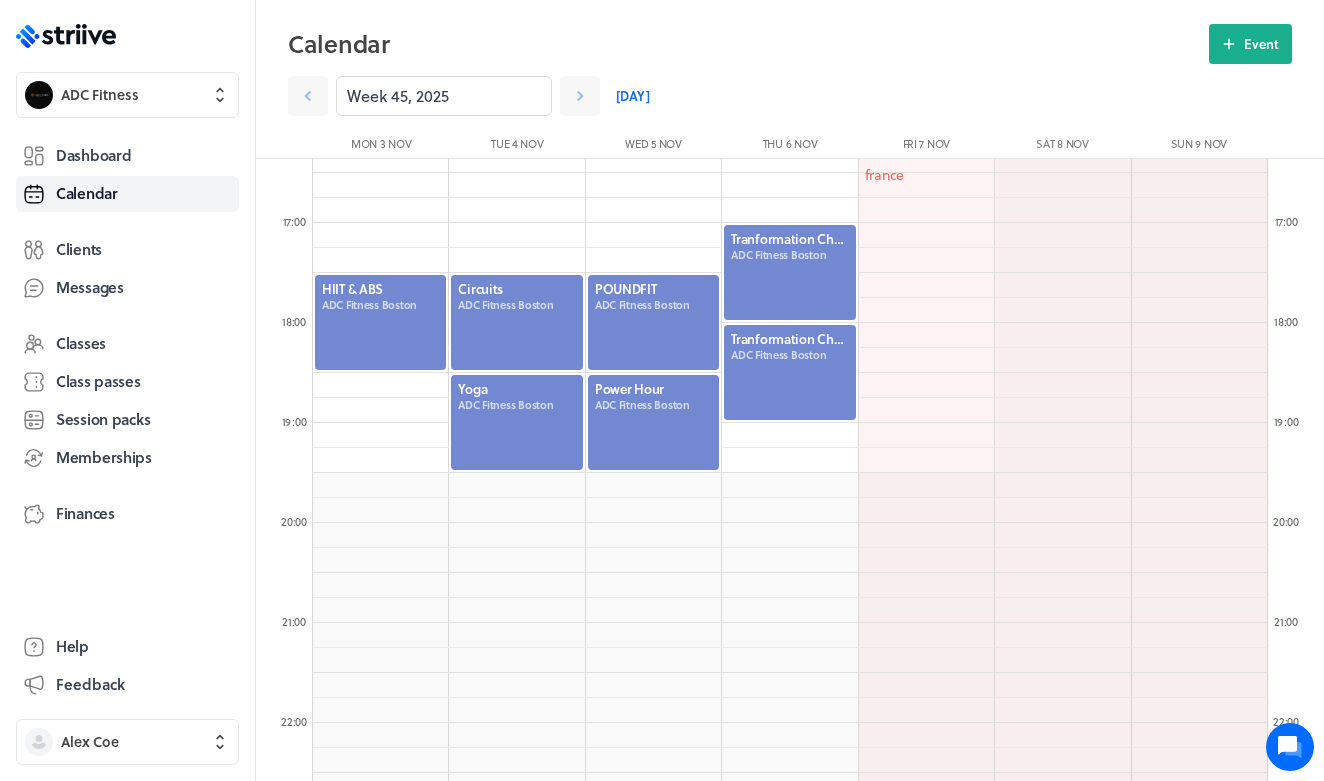 click 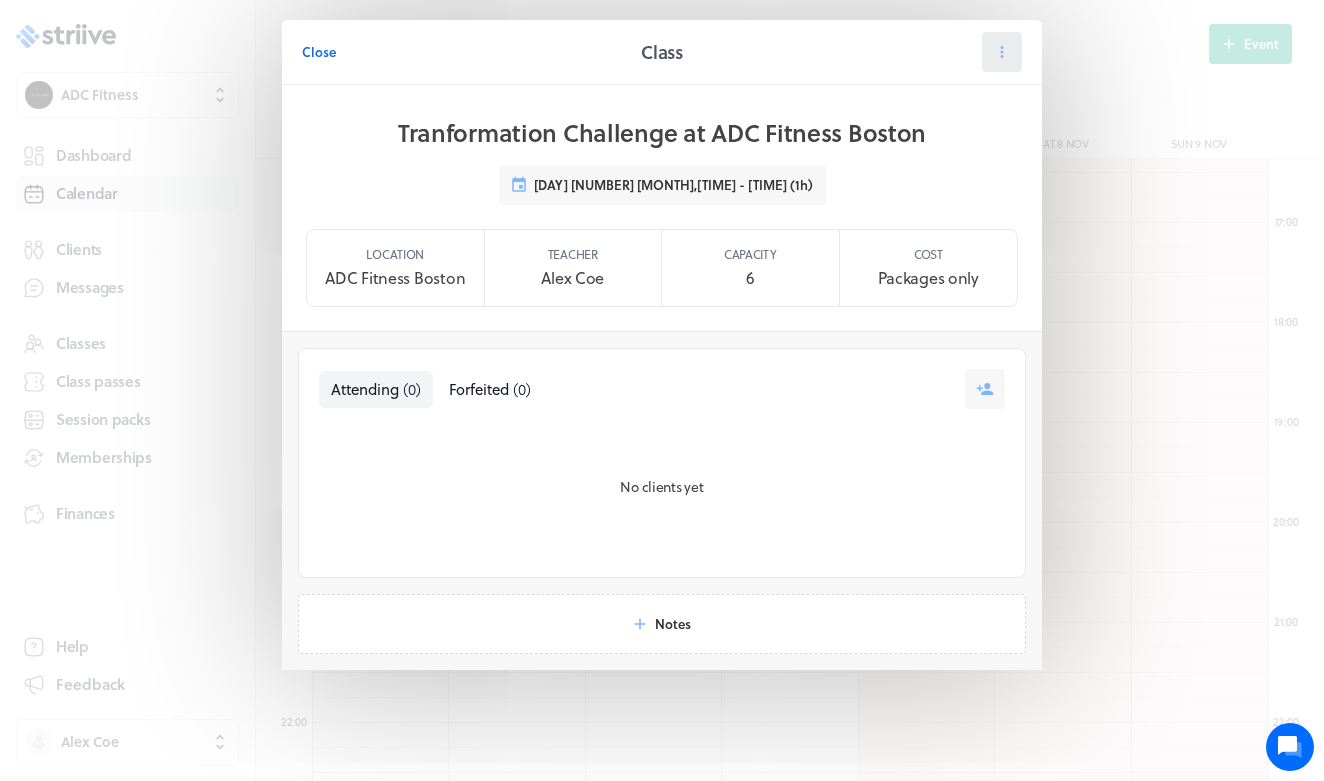 click 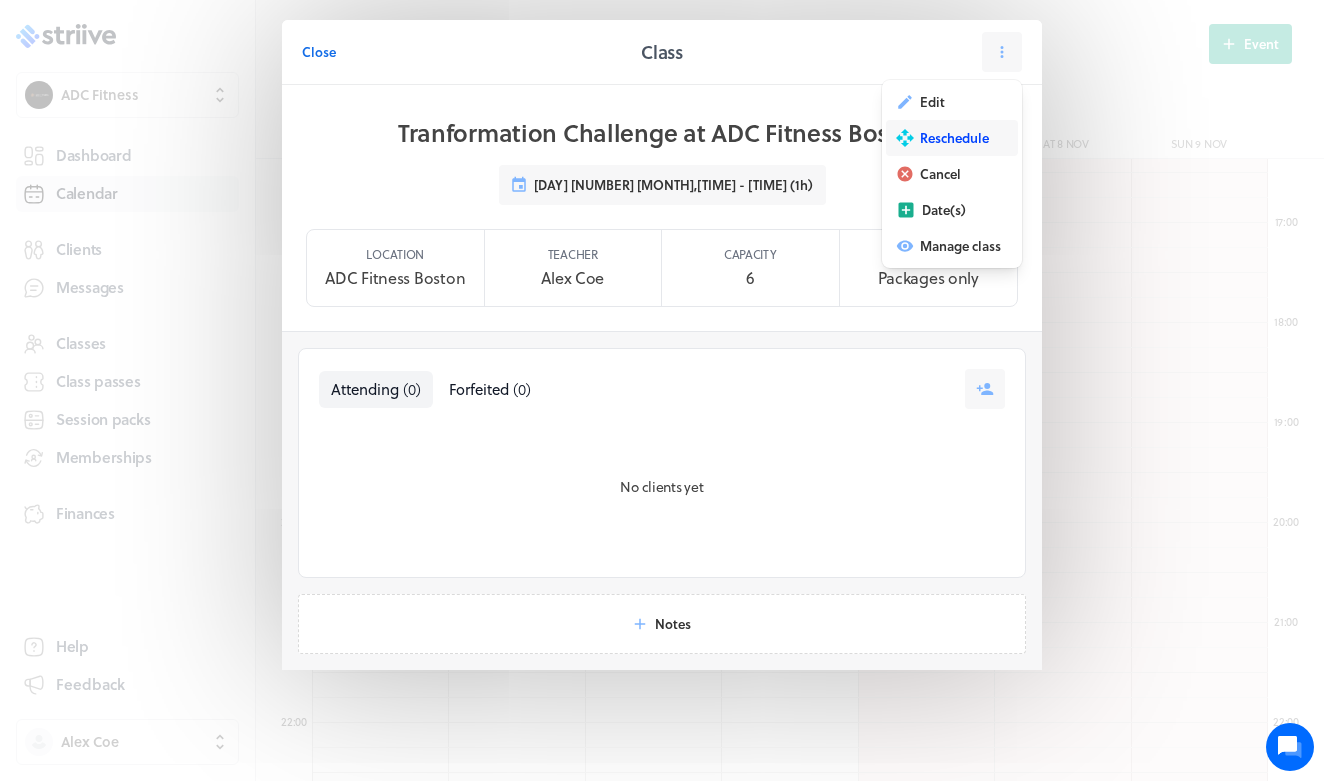 click on "Reschedule" at bounding box center (954, 138) 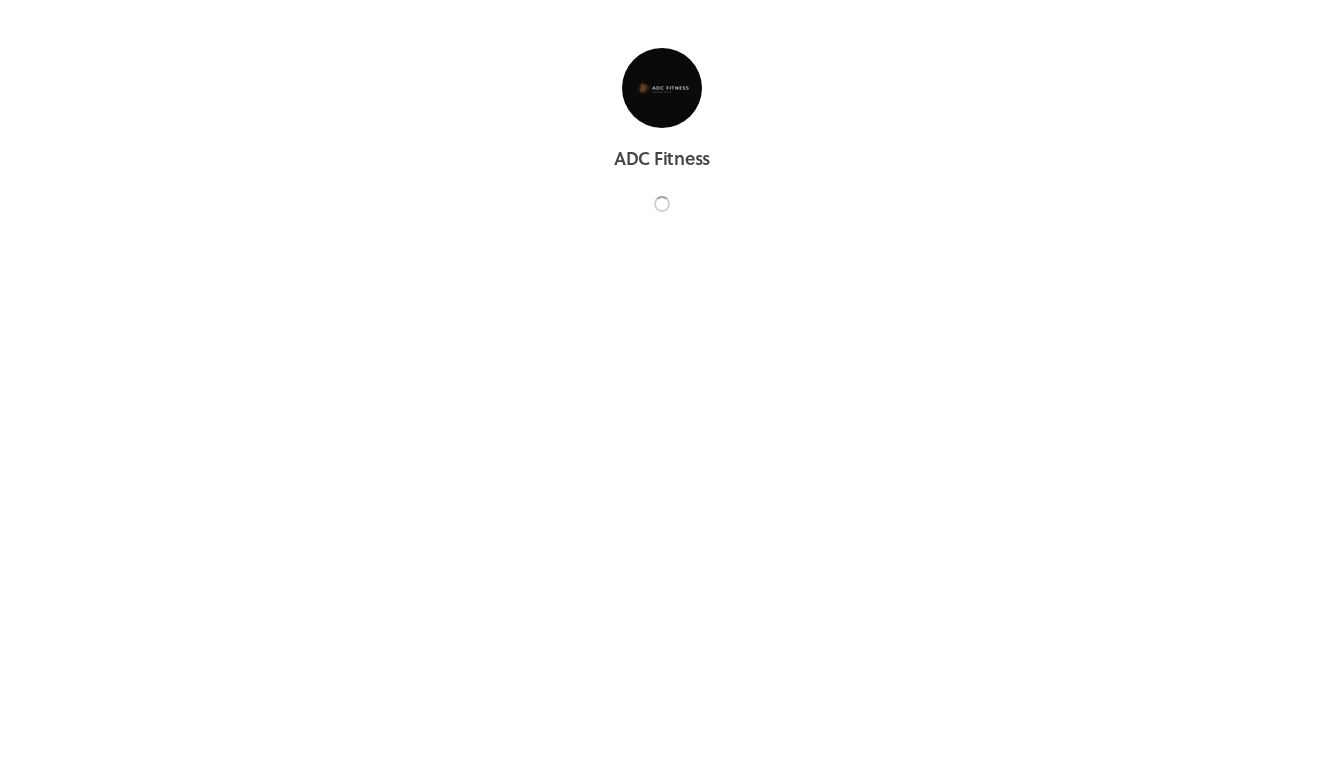 scroll, scrollTop: 0, scrollLeft: 0, axis: both 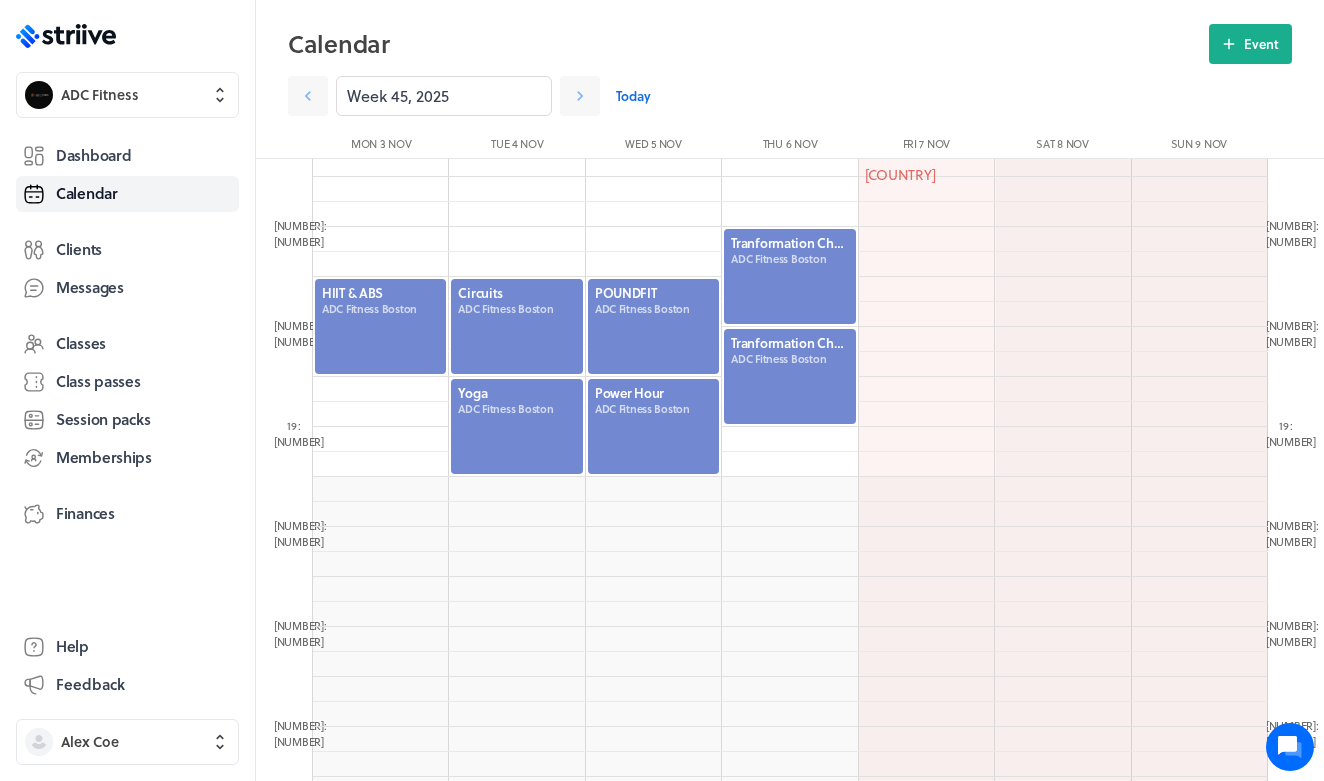 click 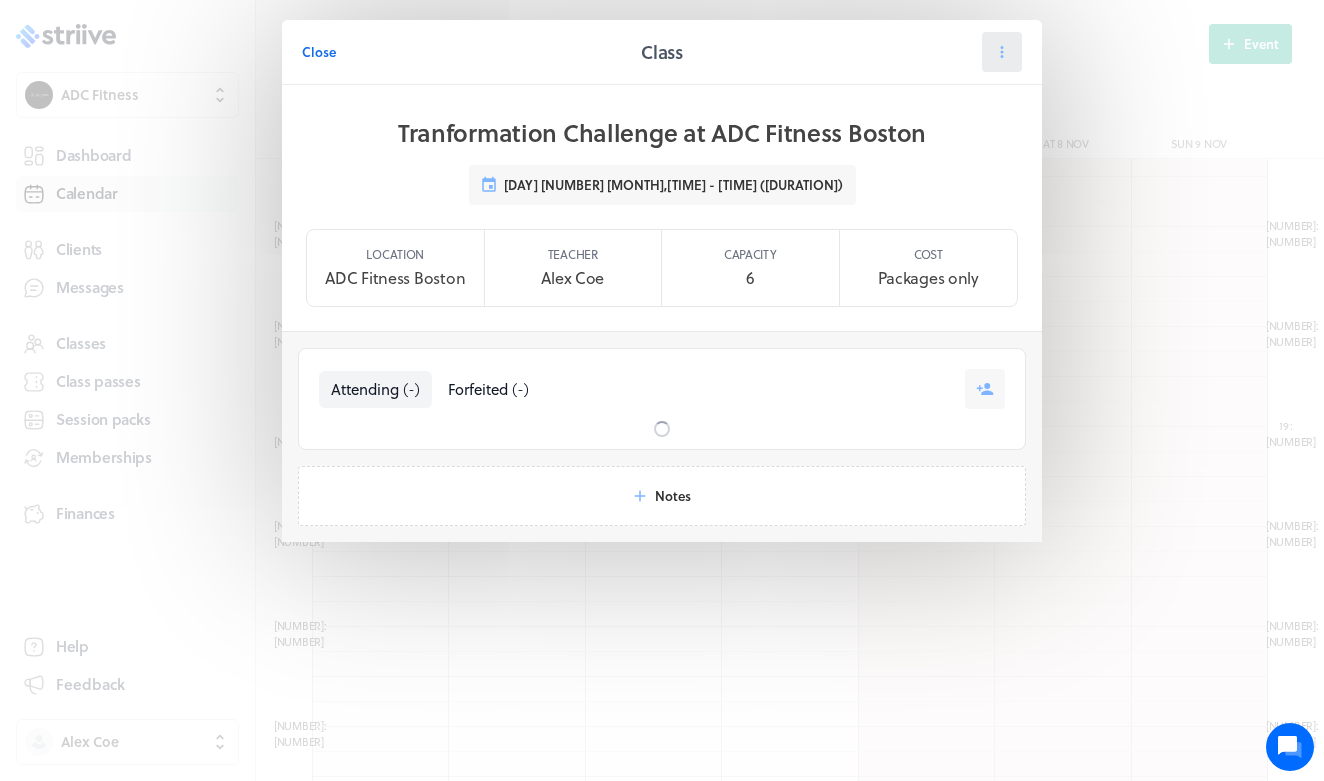click at bounding box center (1002, 52) 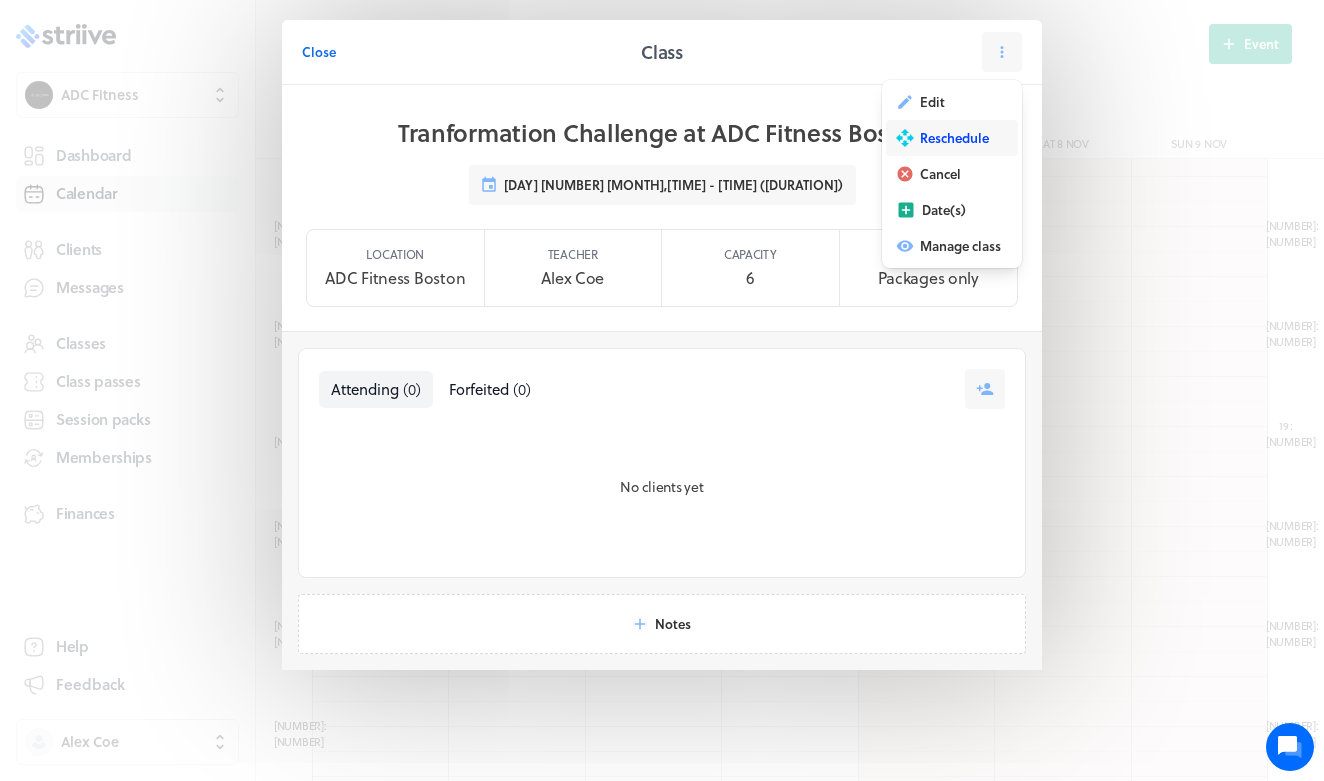 click on "Reschedule" at bounding box center [954, 138] 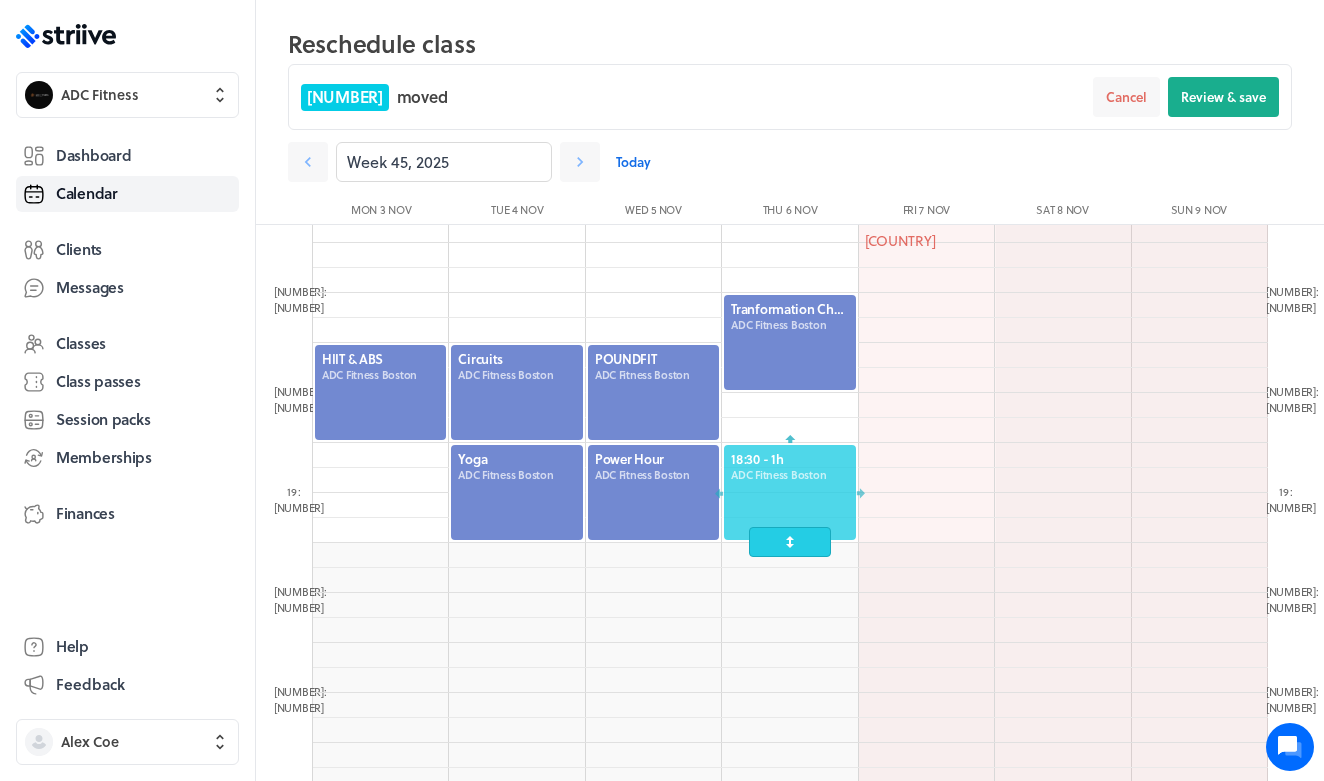drag, startPoint x: 809, startPoint y: 415, endPoint x: 809, endPoint y: 483, distance: 68 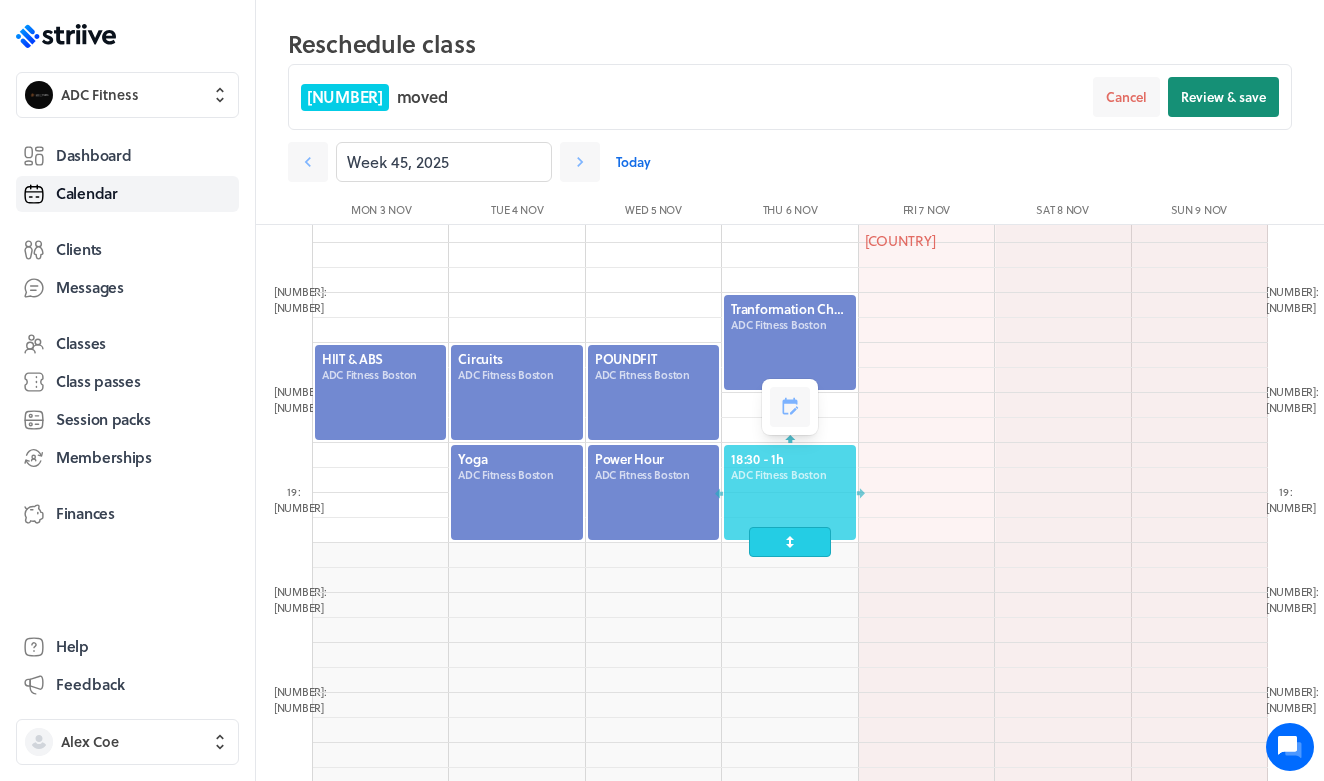 click on "Review & save" at bounding box center (1223, 97) 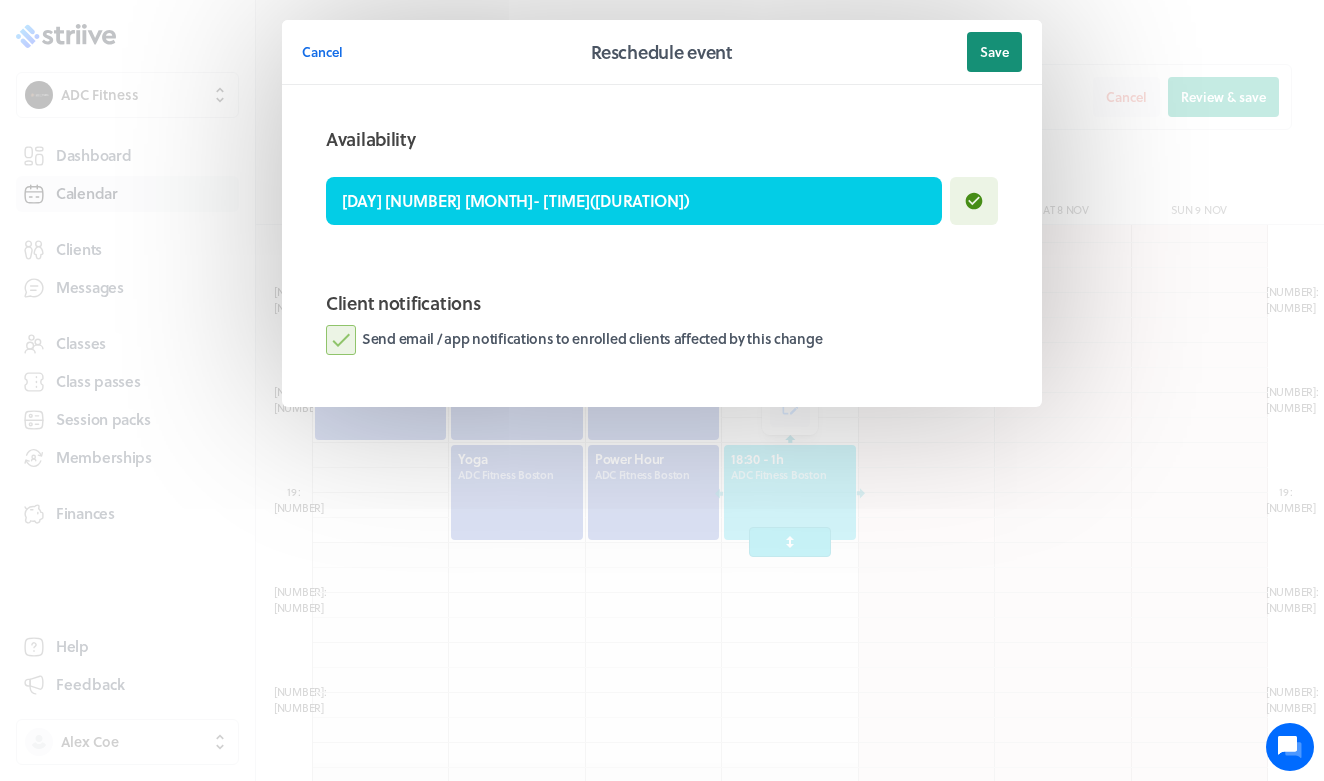 click on "Save" at bounding box center [994, 52] 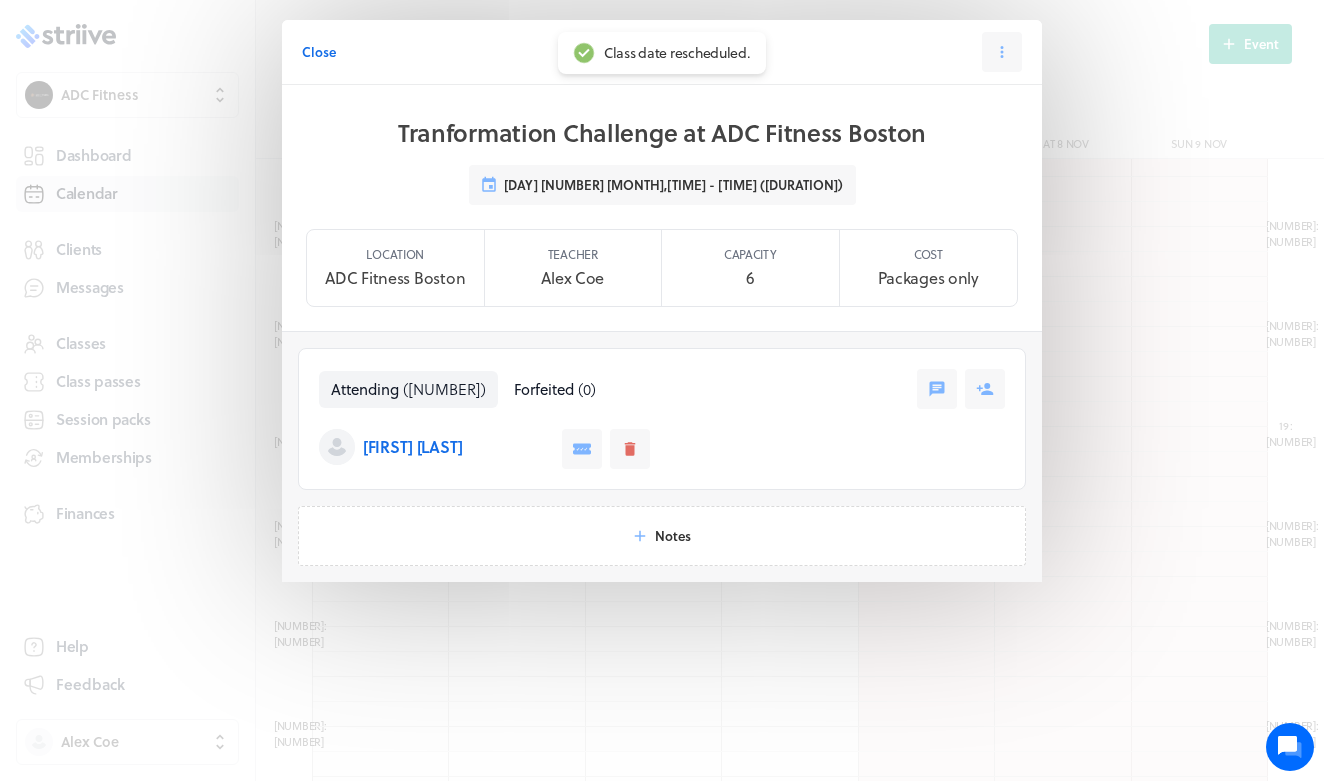 click on "Close Class" at bounding box center (662, 52) 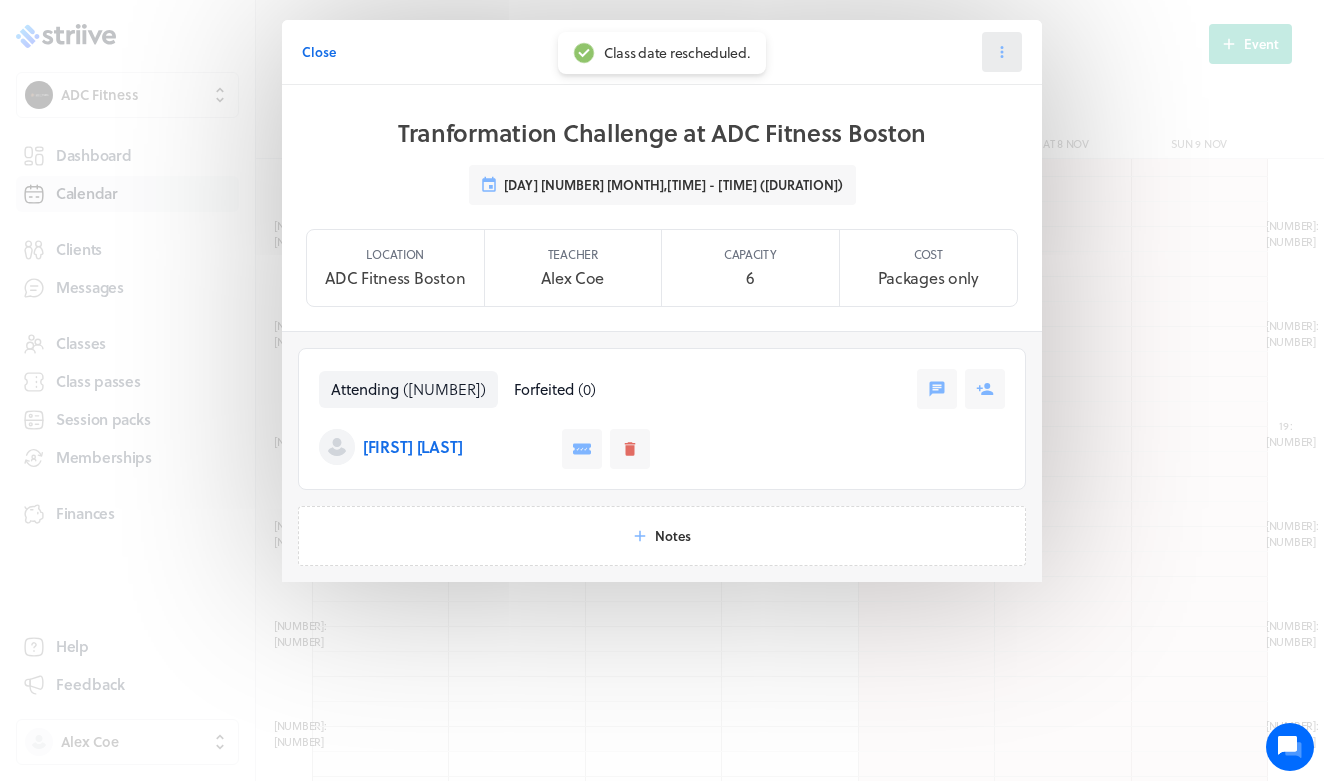 click at bounding box center (1002, 52) 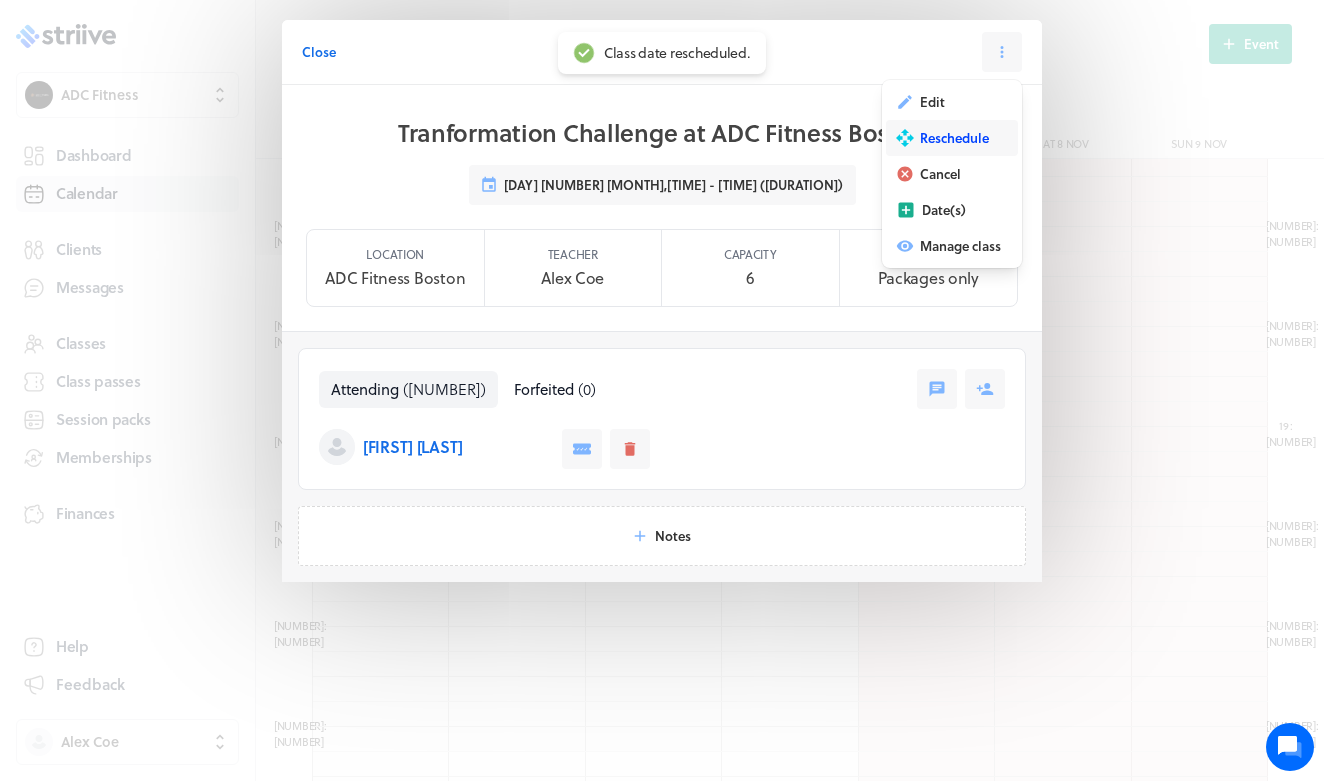 click on "Reschedule" at bounding box center [954, 138] 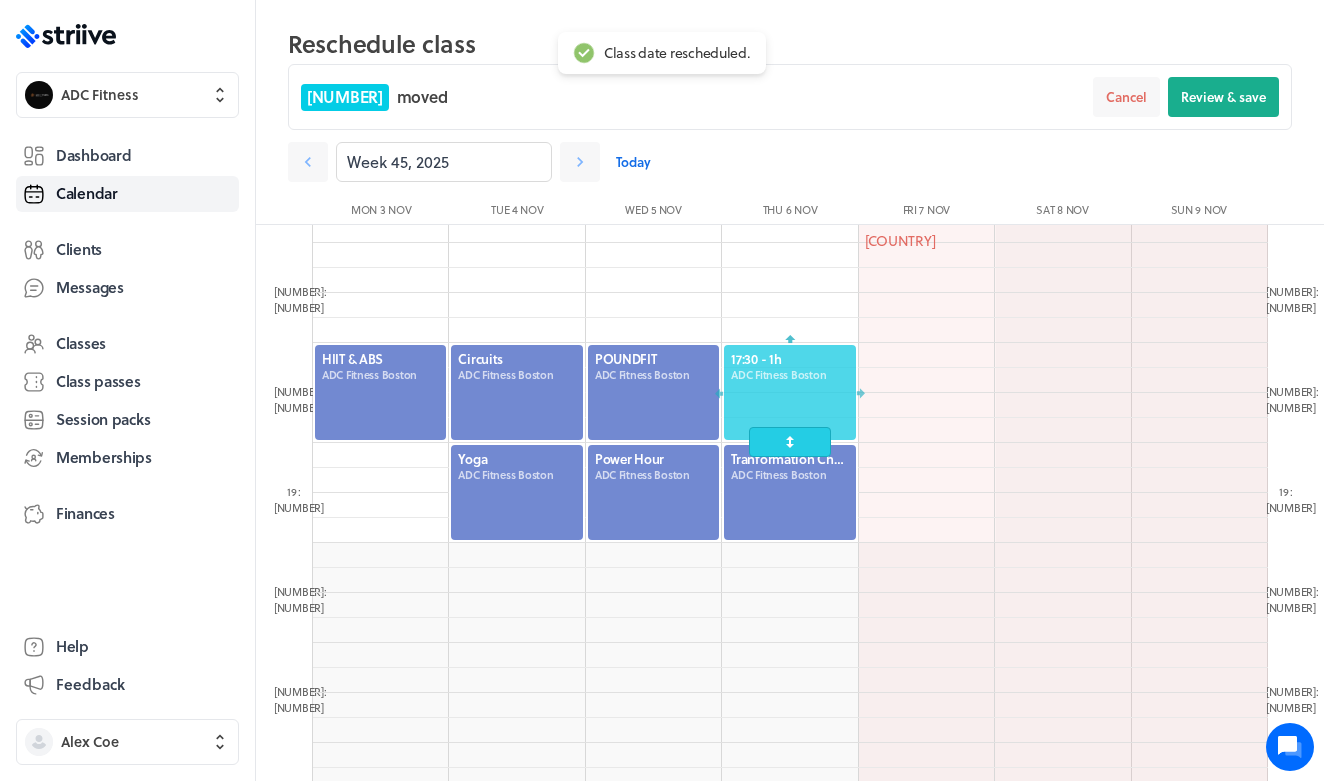 drag, startPoint x: 781, startPoint y: 333, endPoint x: 780, endPoint y: 395, distance: 62.008064 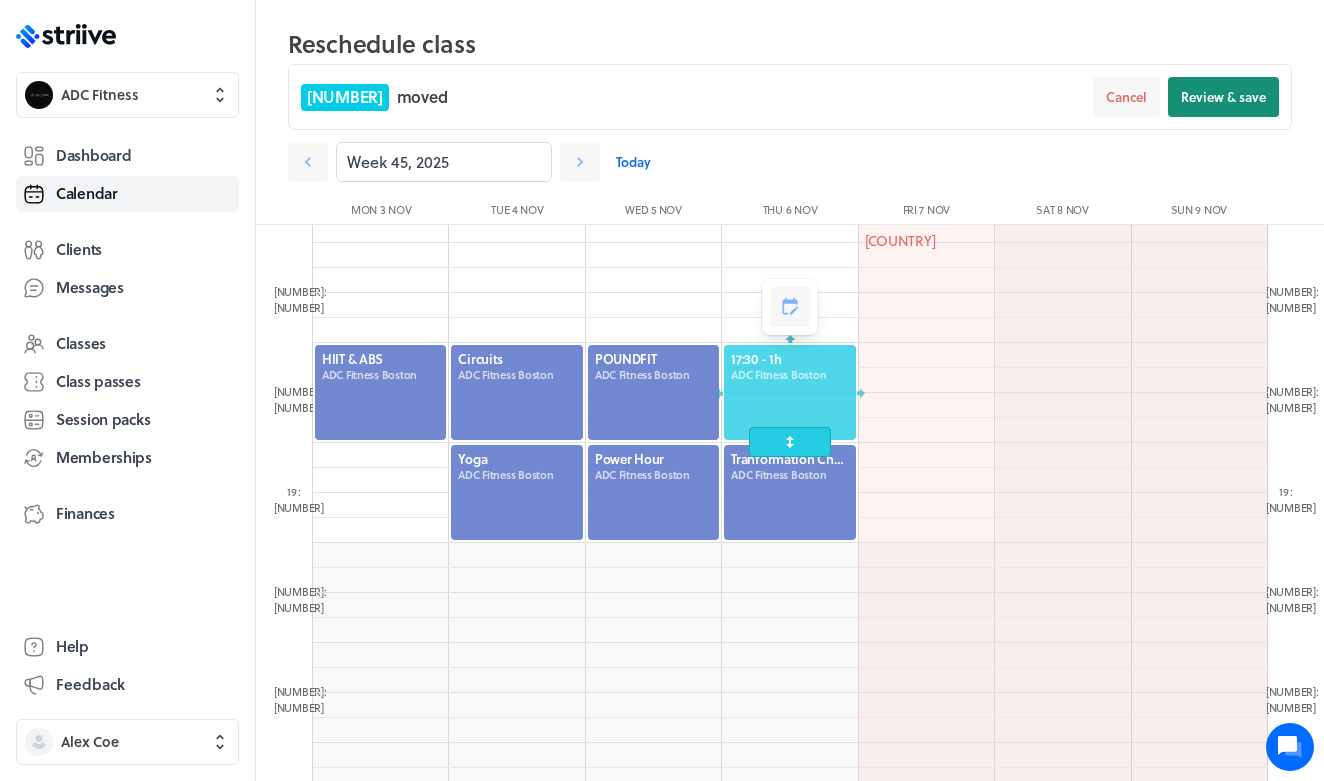 click on "Review & save" at bounding box center [1223, 97] 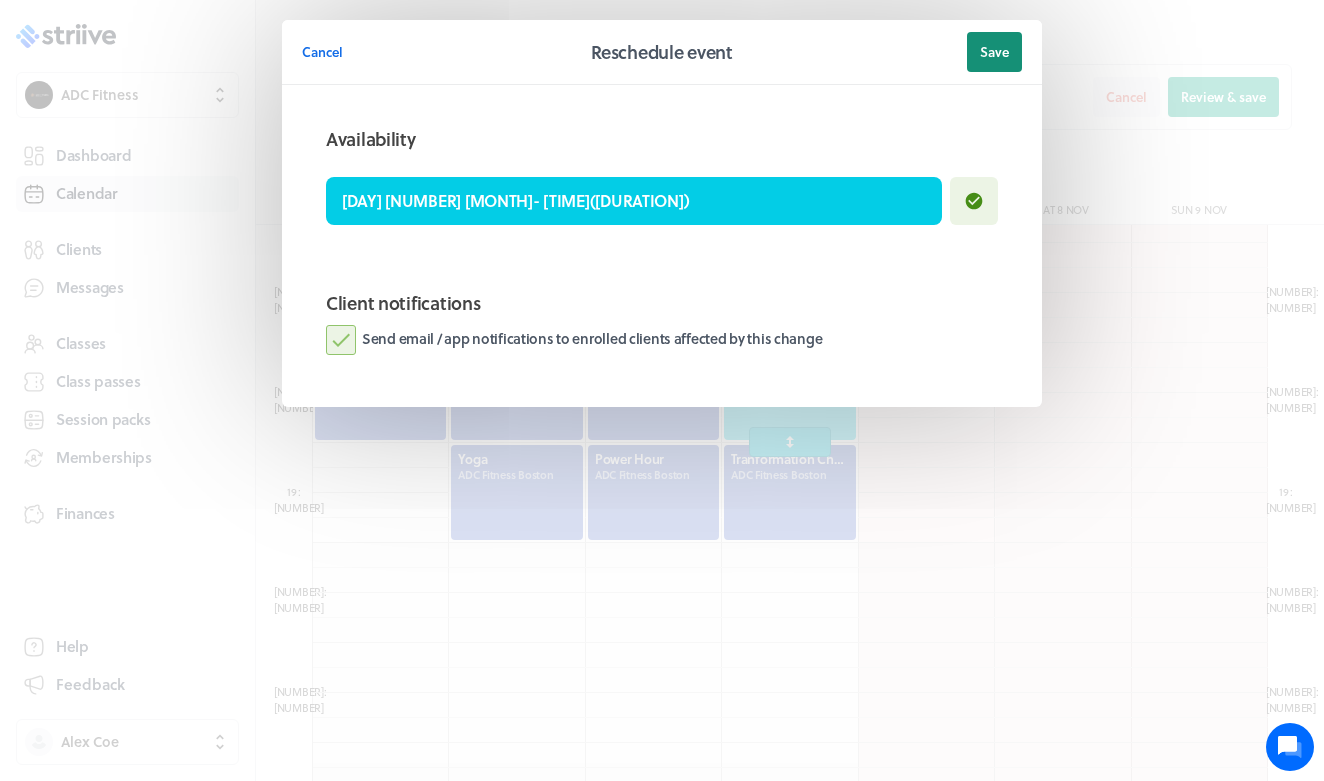 click on "Save" at bounding box center [994, 52] 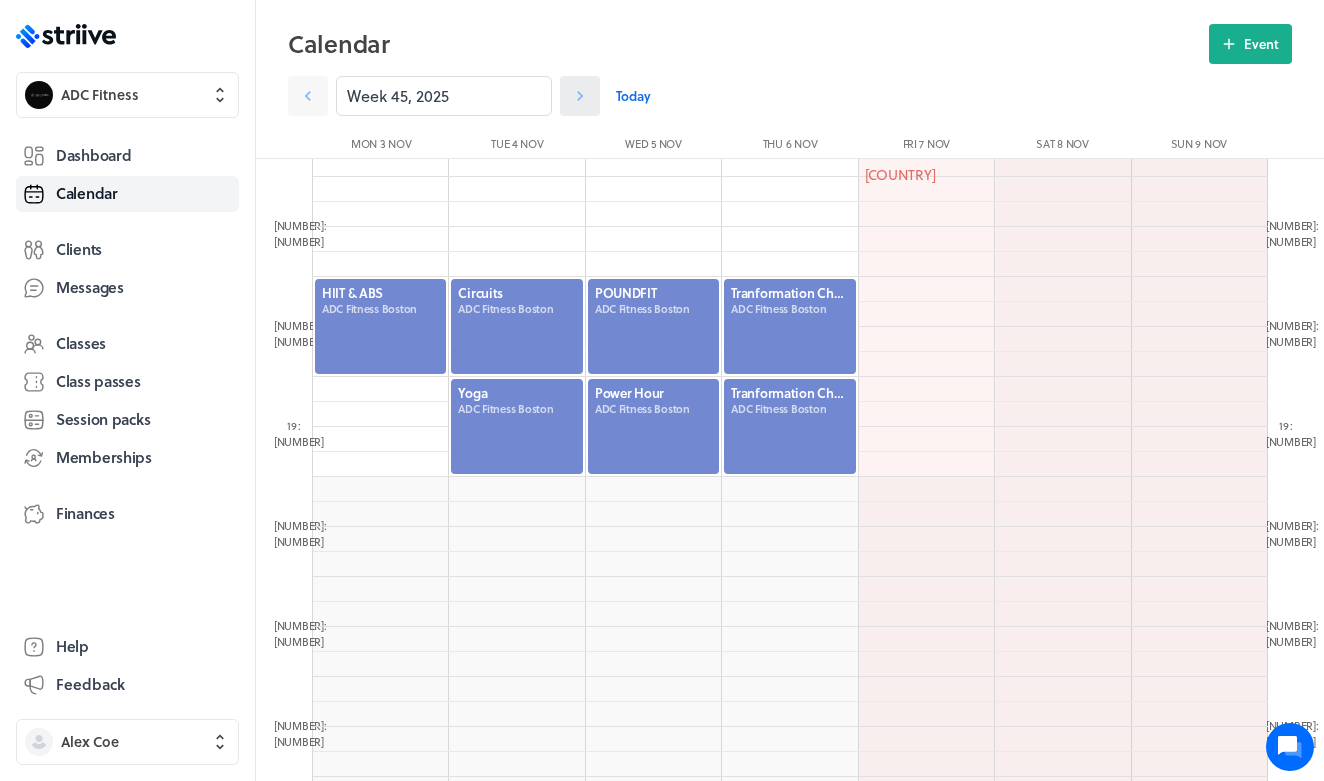 click 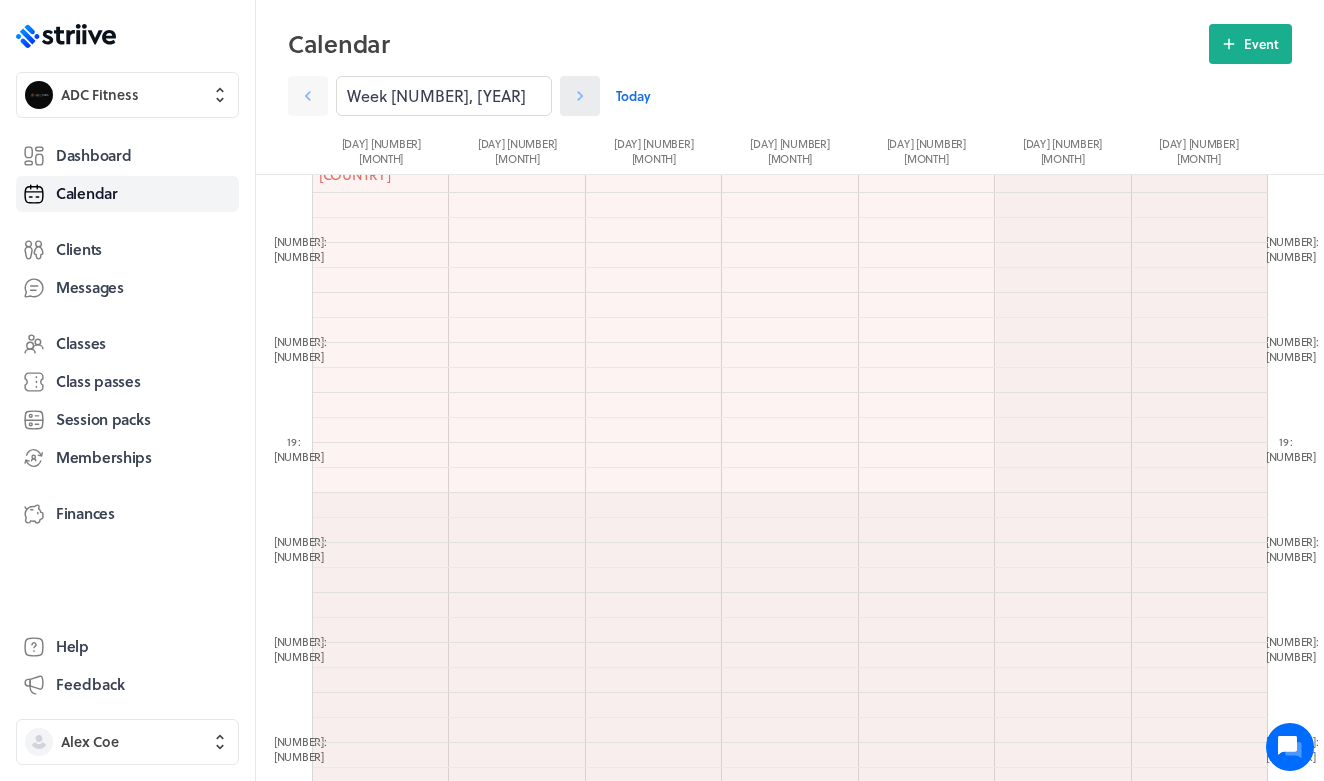 click 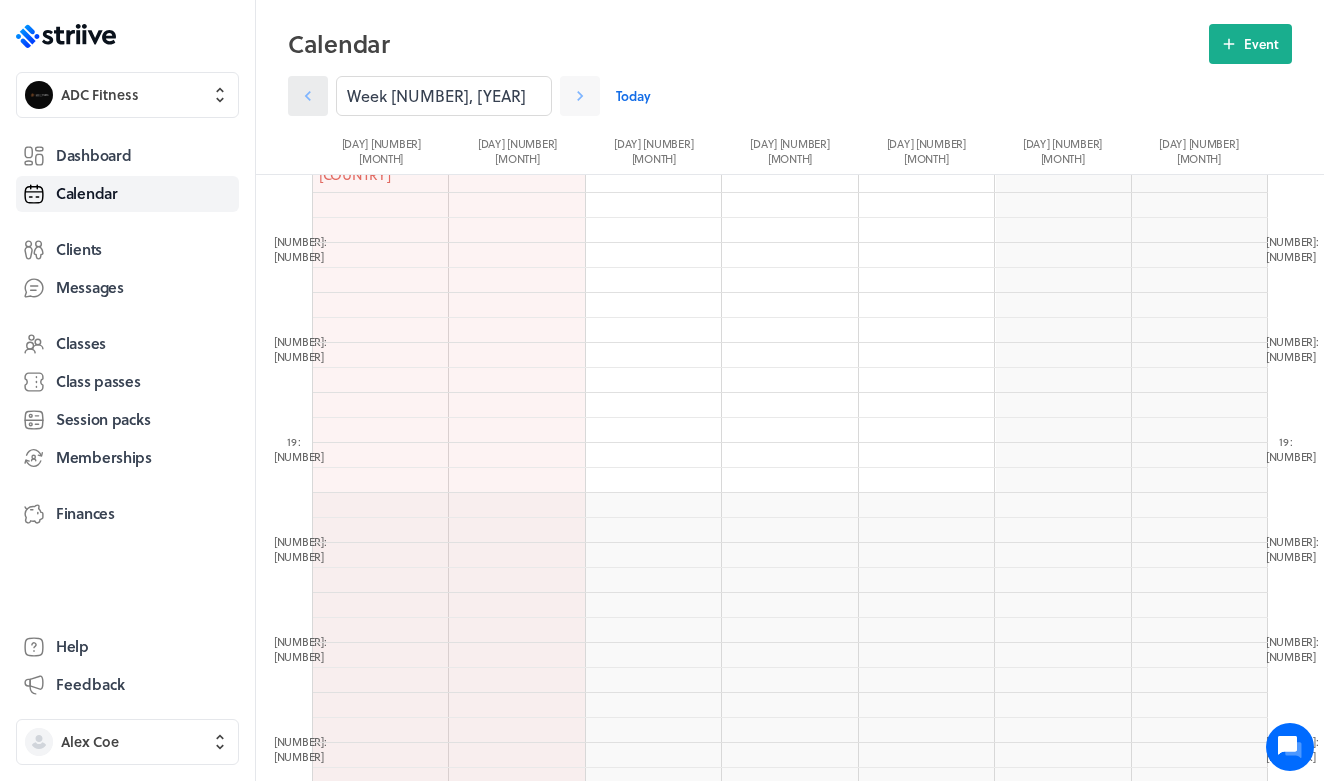 click at bounding box center [308, 96] 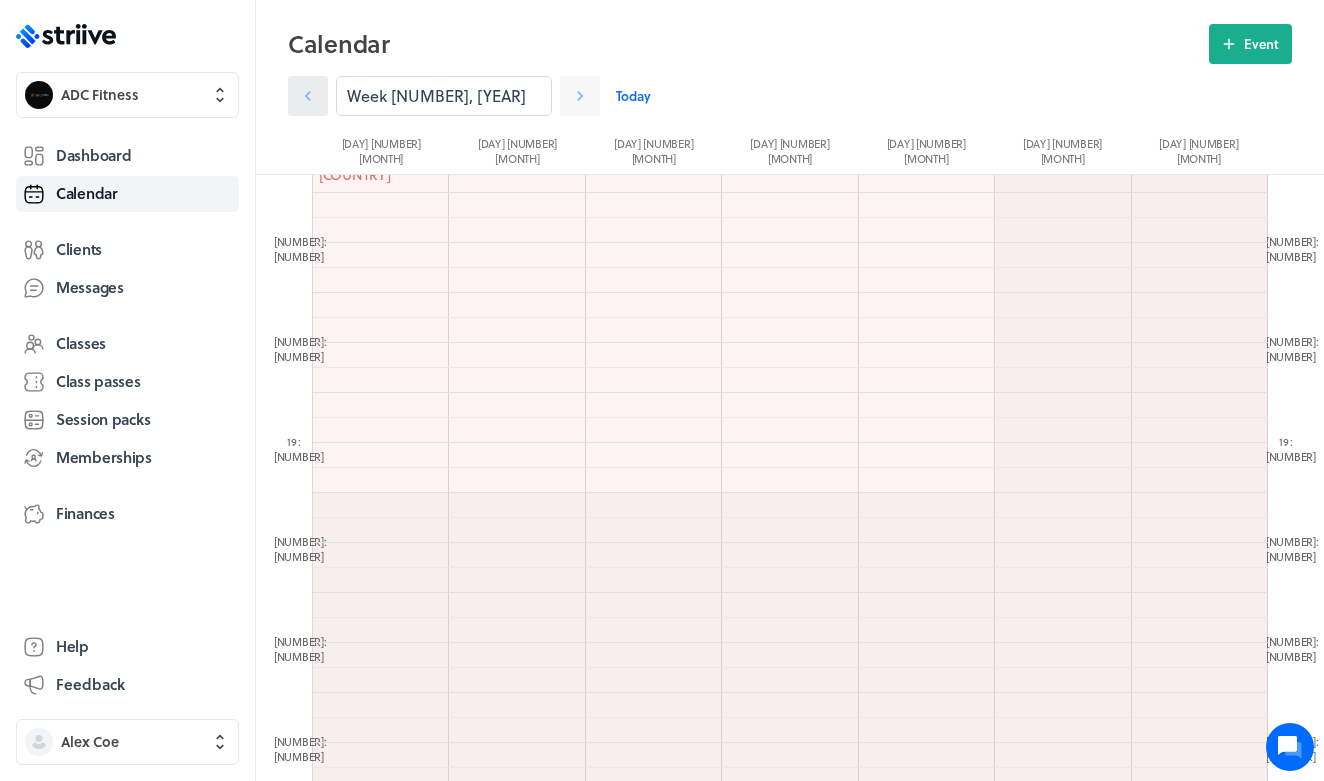 click at bounding box center (308, 96) 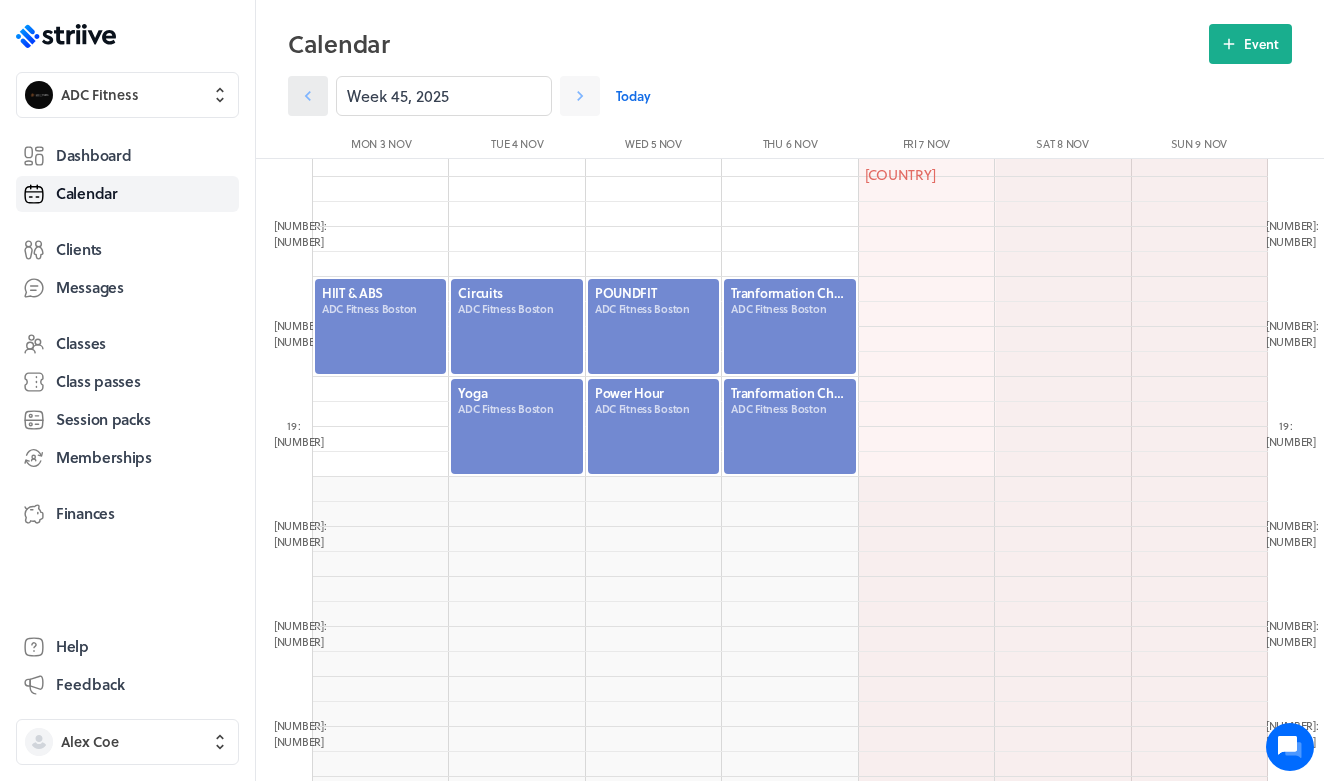 click at bounding box center (308, 96) 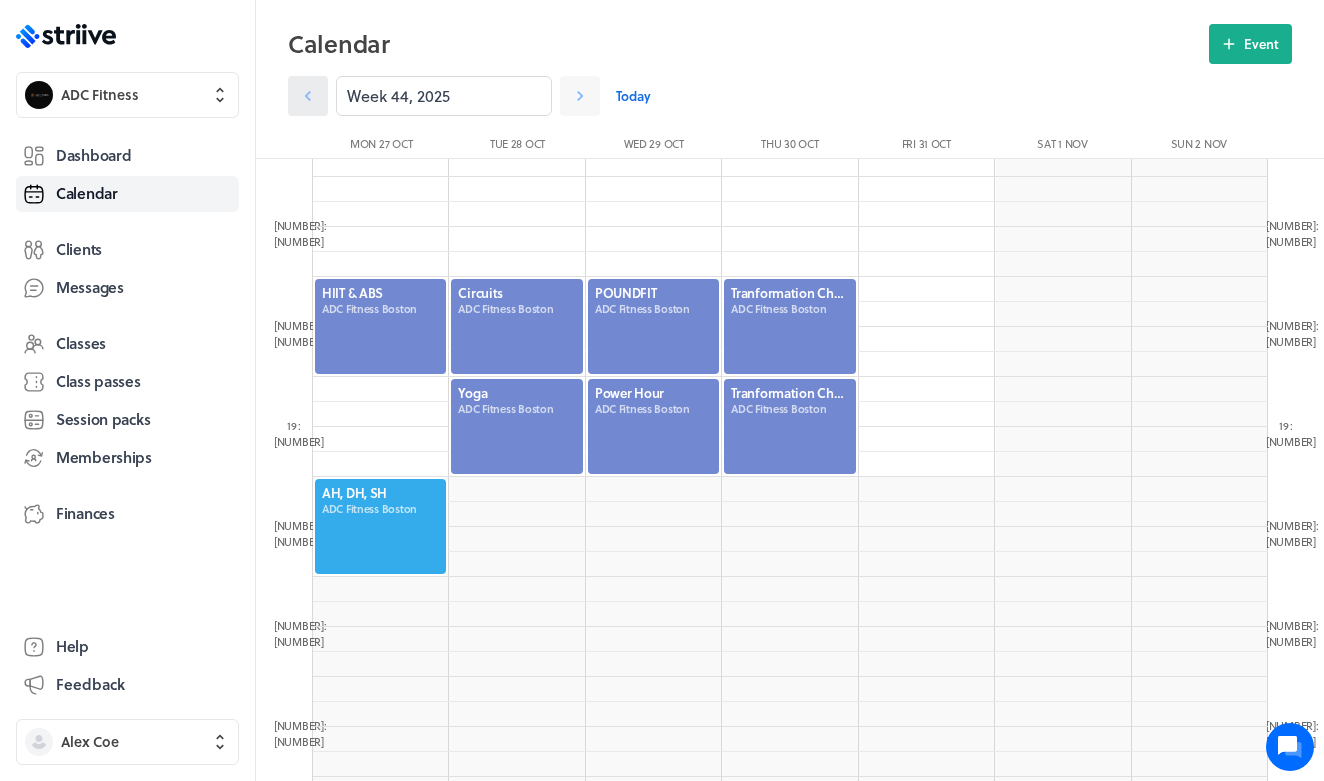 click at bounding box center (308, 96) 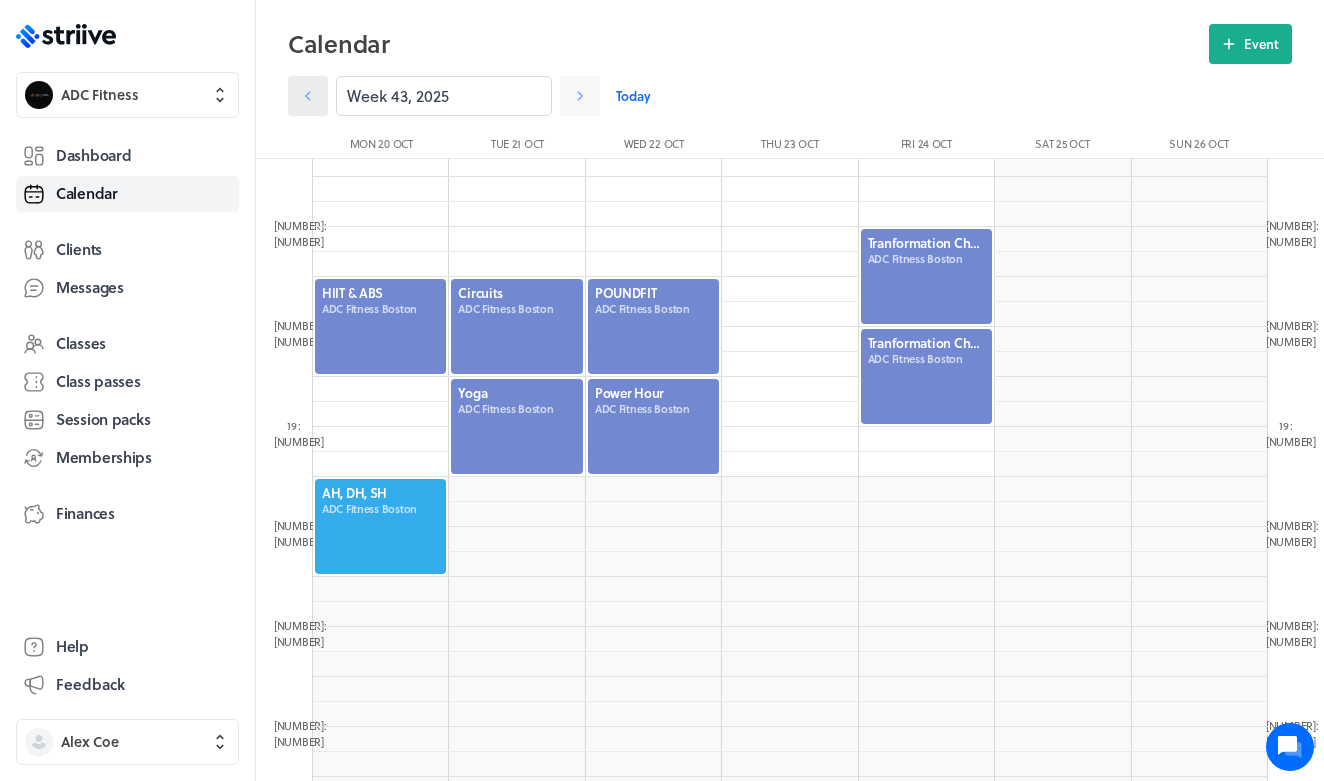click at bounding box center (308, 96) 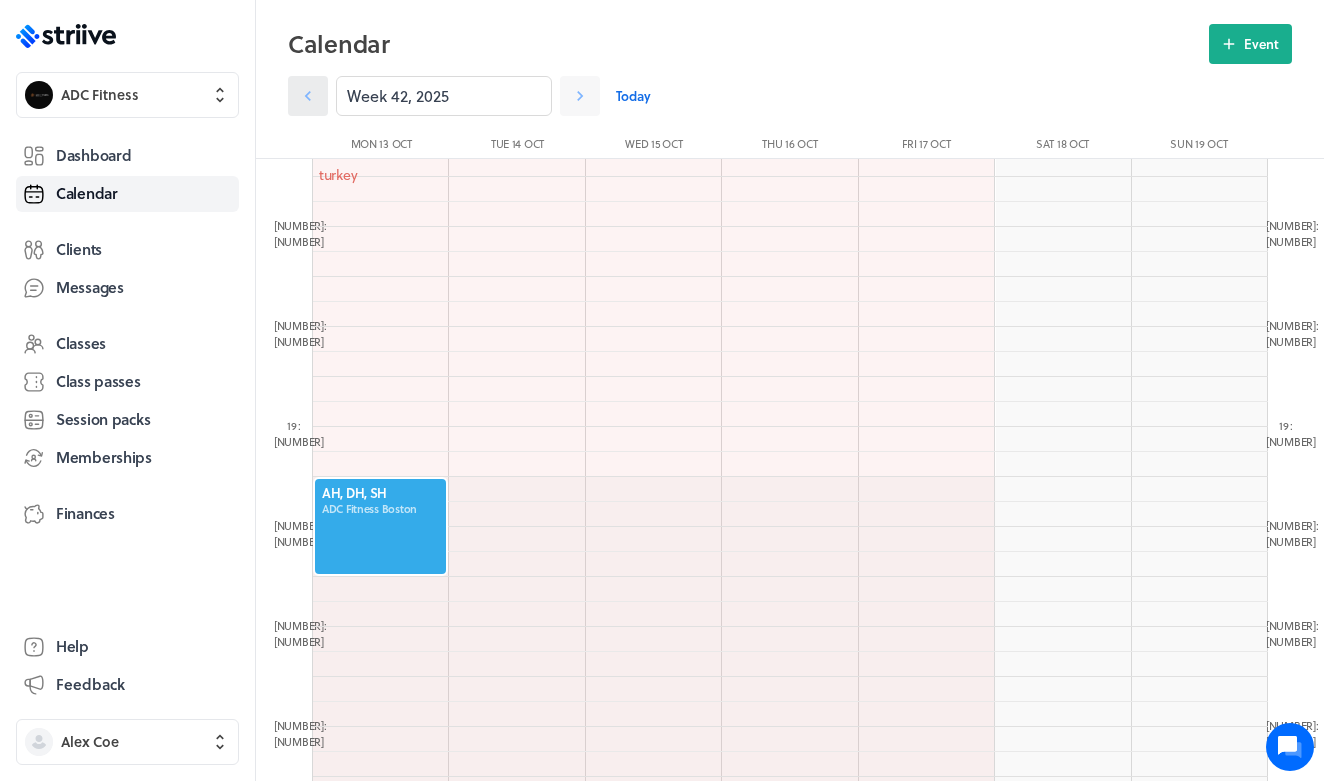 click at bounding box center (308, 96) 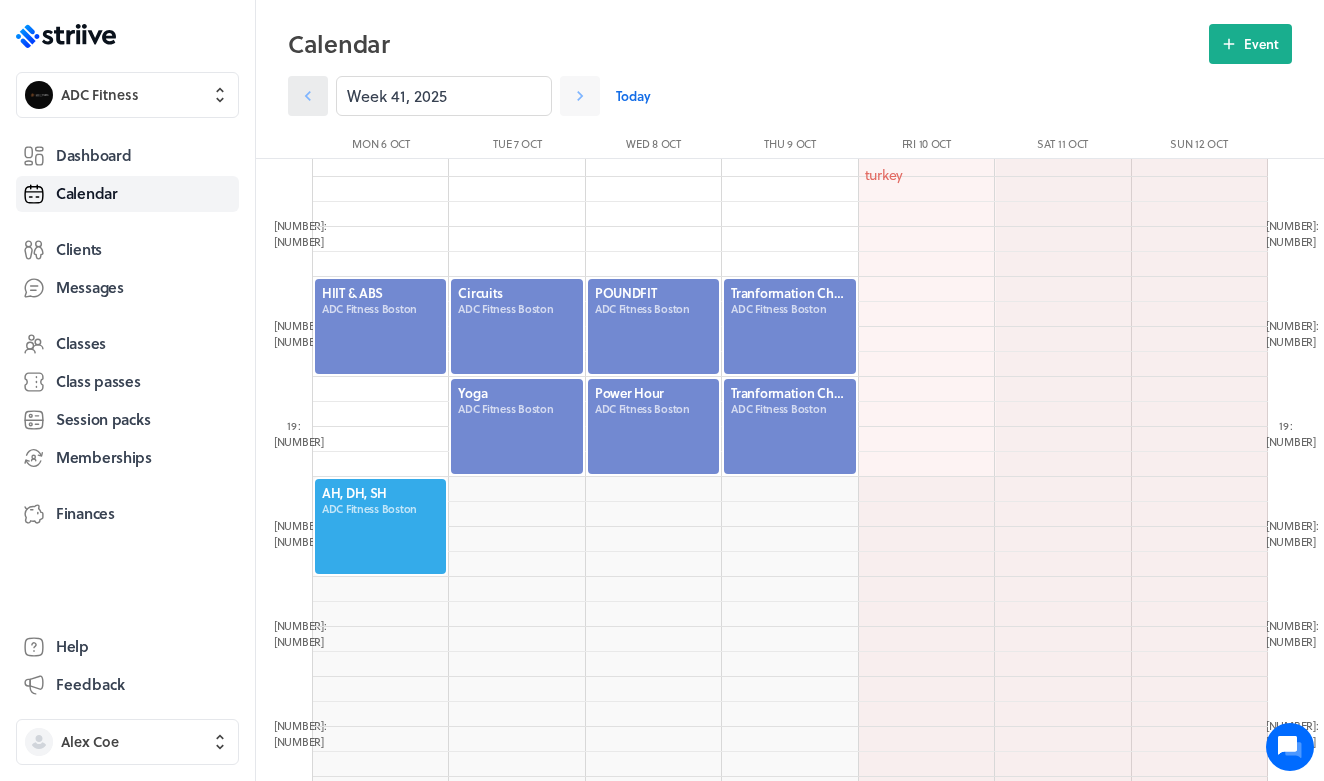 click at bounding box center (308, 96) 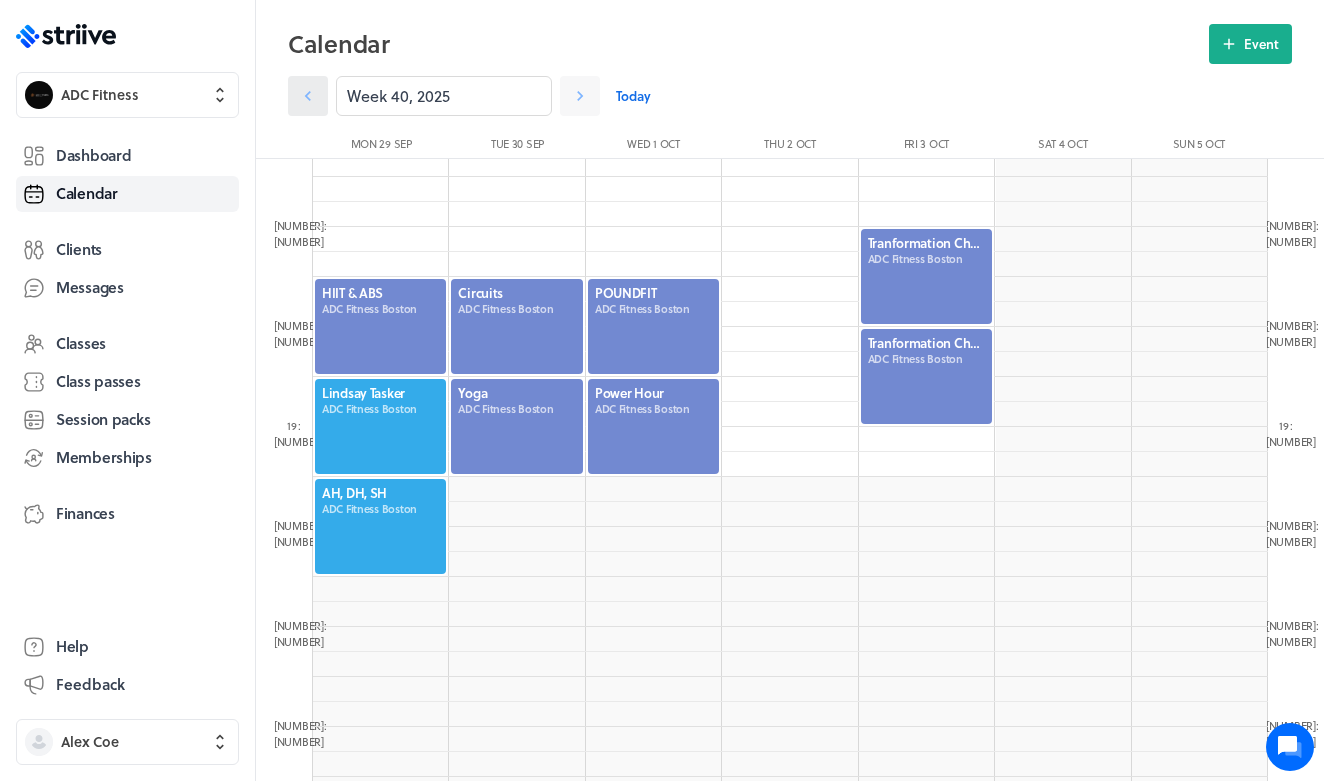 click at bounding box center (308, 96) 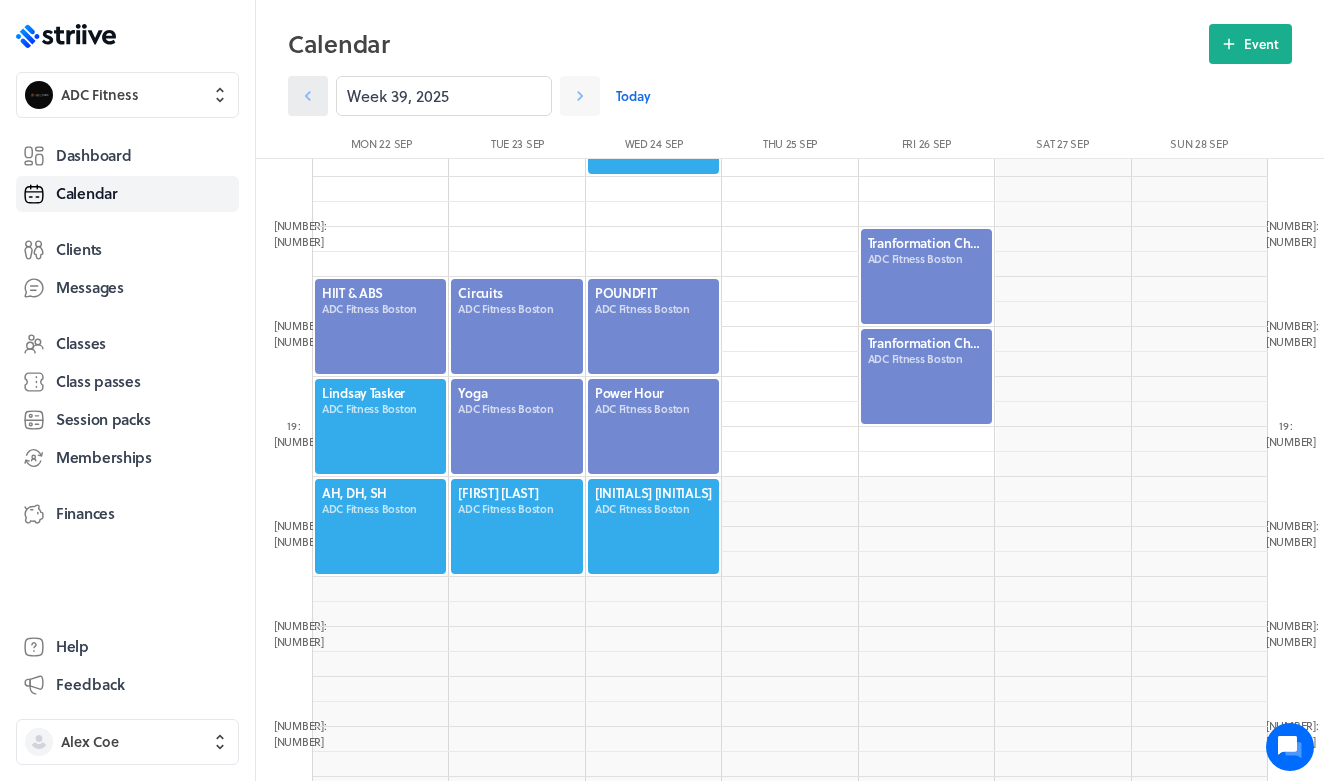 click at bounding box center (308, 96) 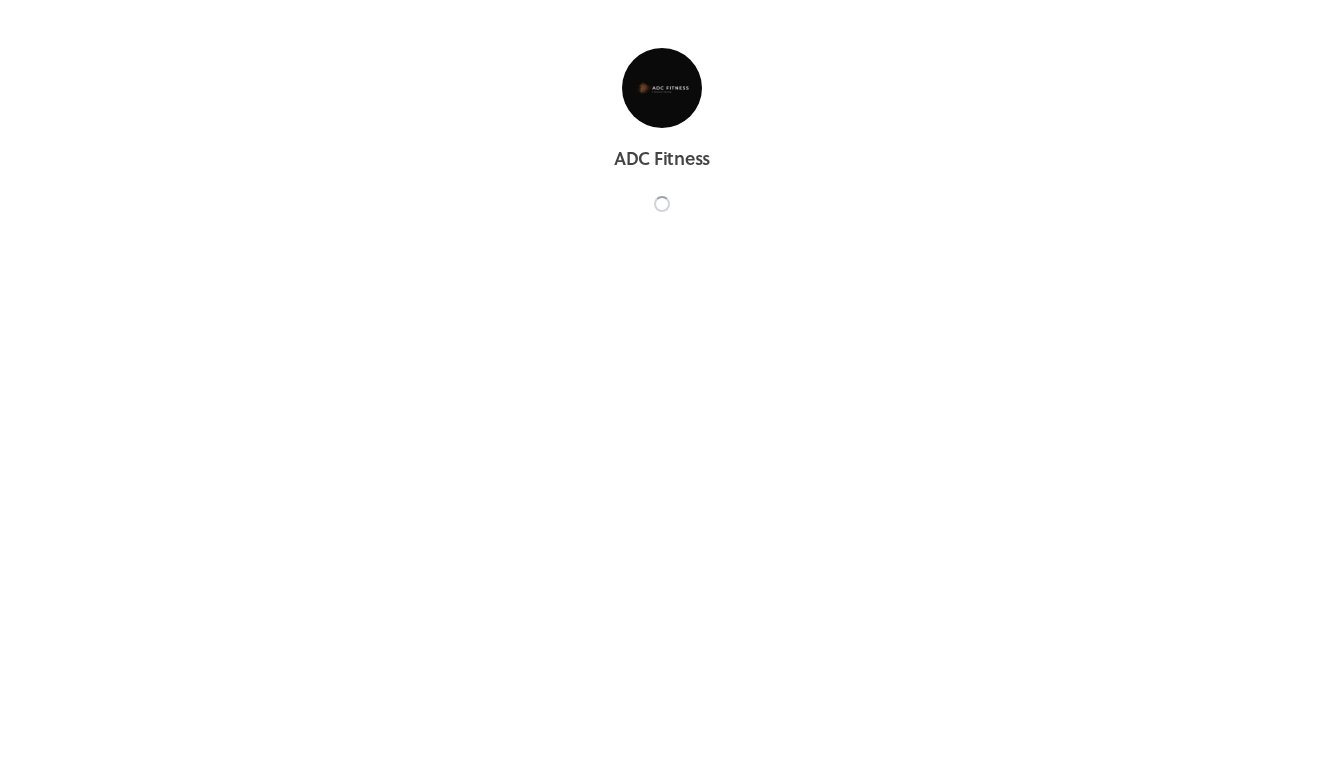scroll, scrollTop: 0, scrollLeft: 0, axis: both 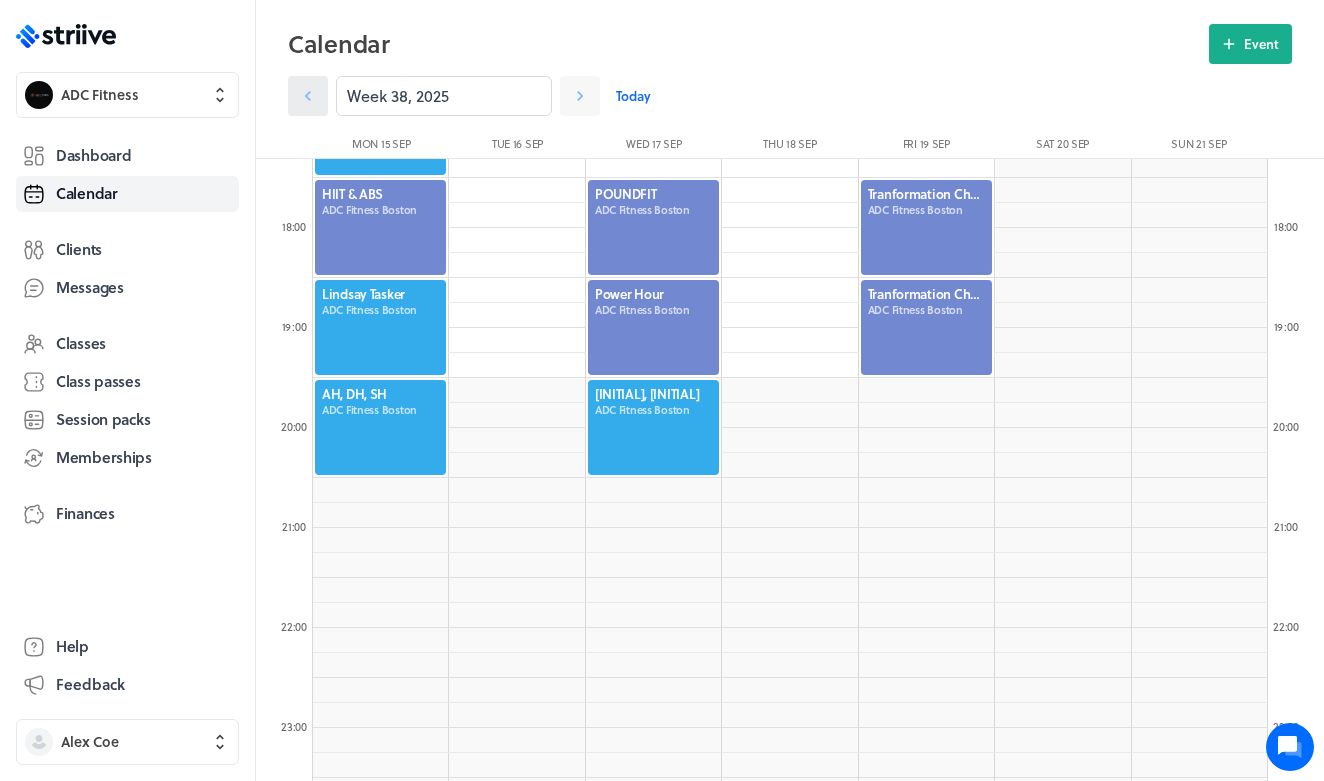 click 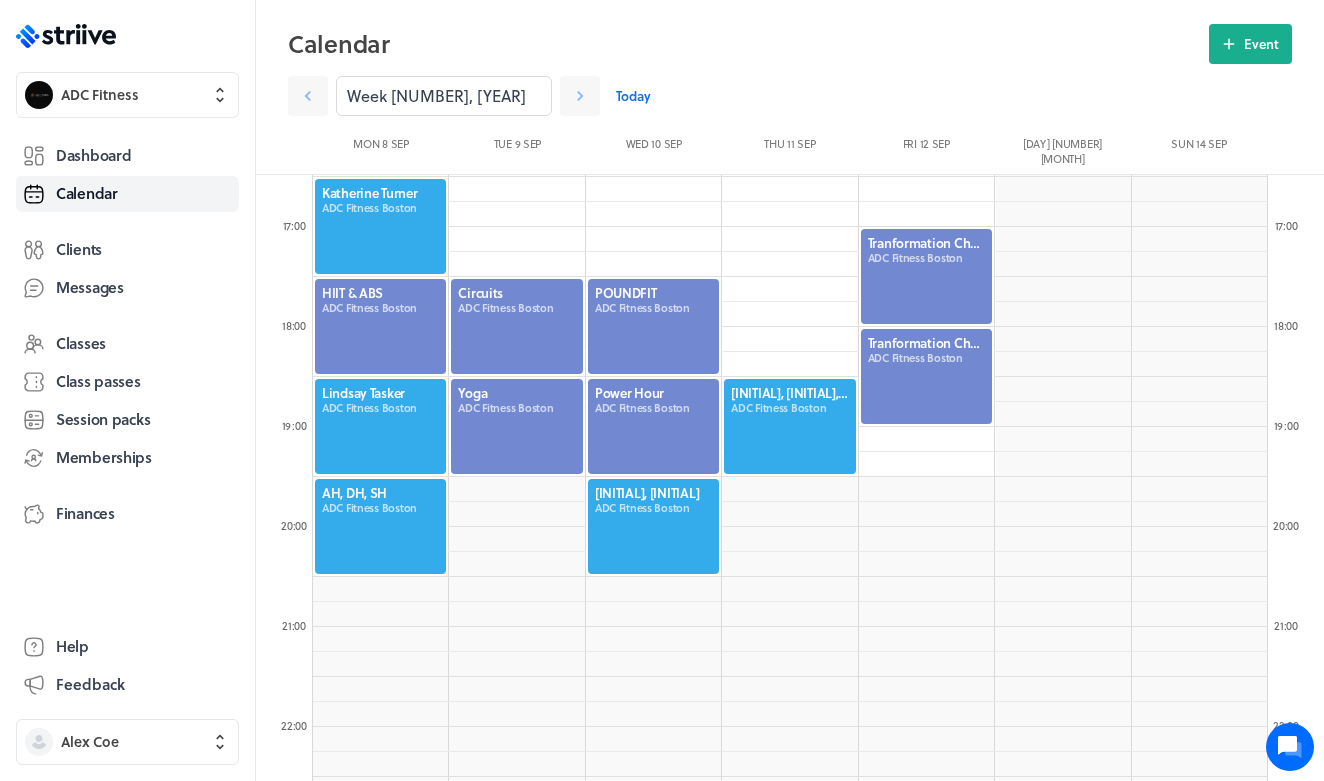 scroll, scrollTop: 1652, scrollLeft: 0, axis: vertical 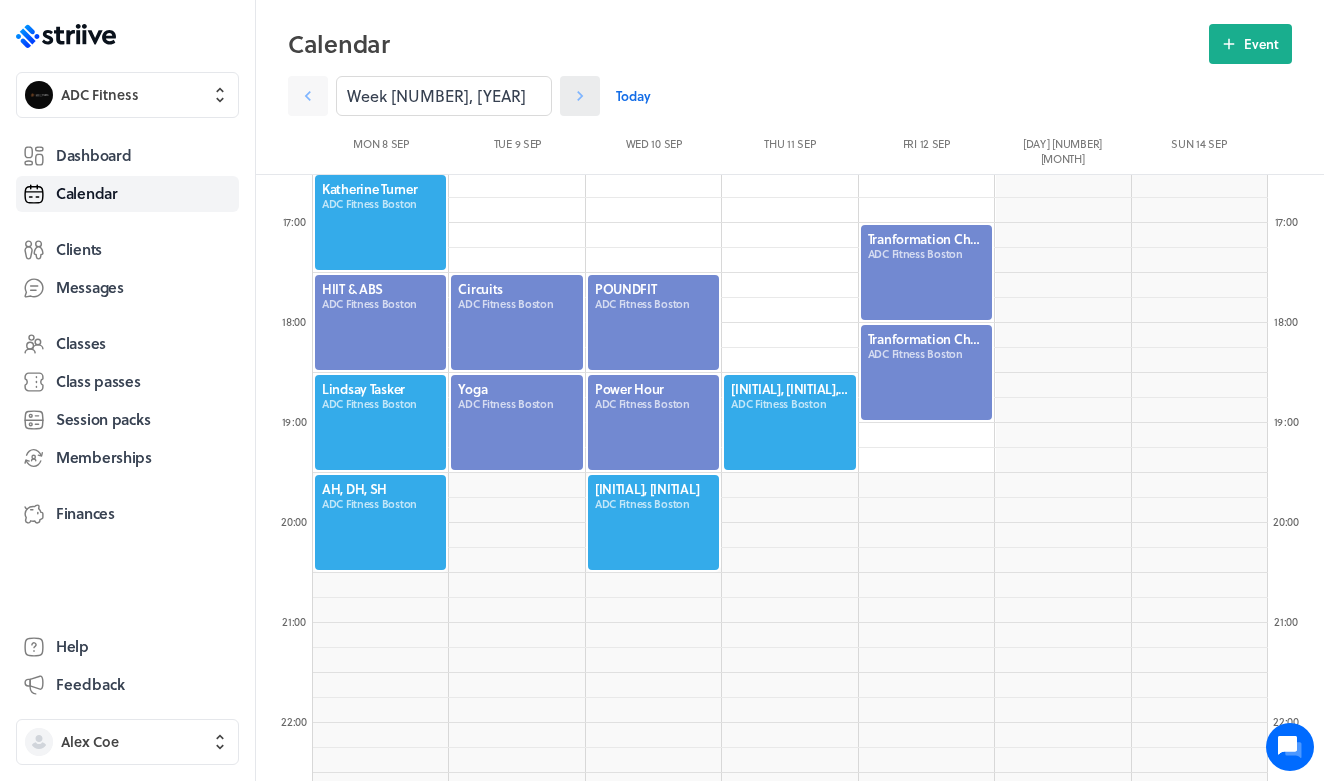 click at bounding box center (580, 96) 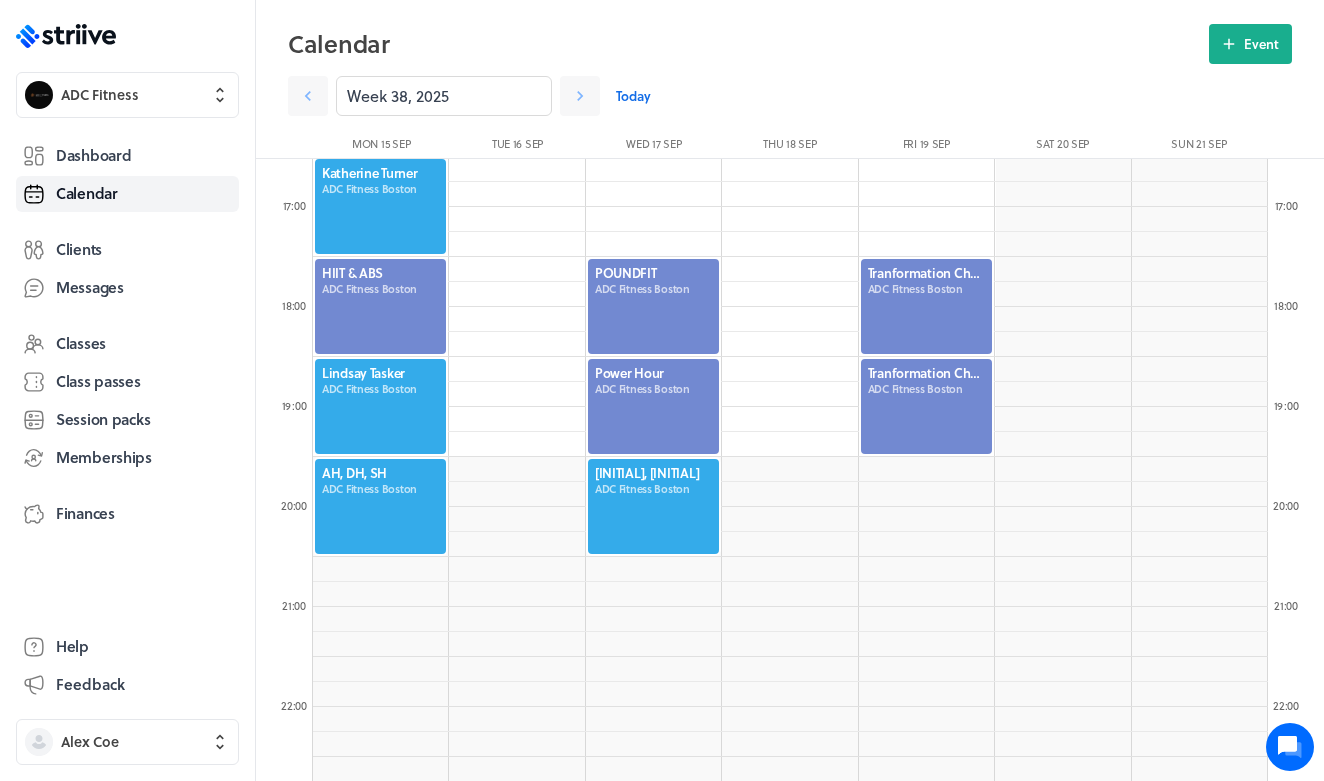 click at bounding box center [926, 306] 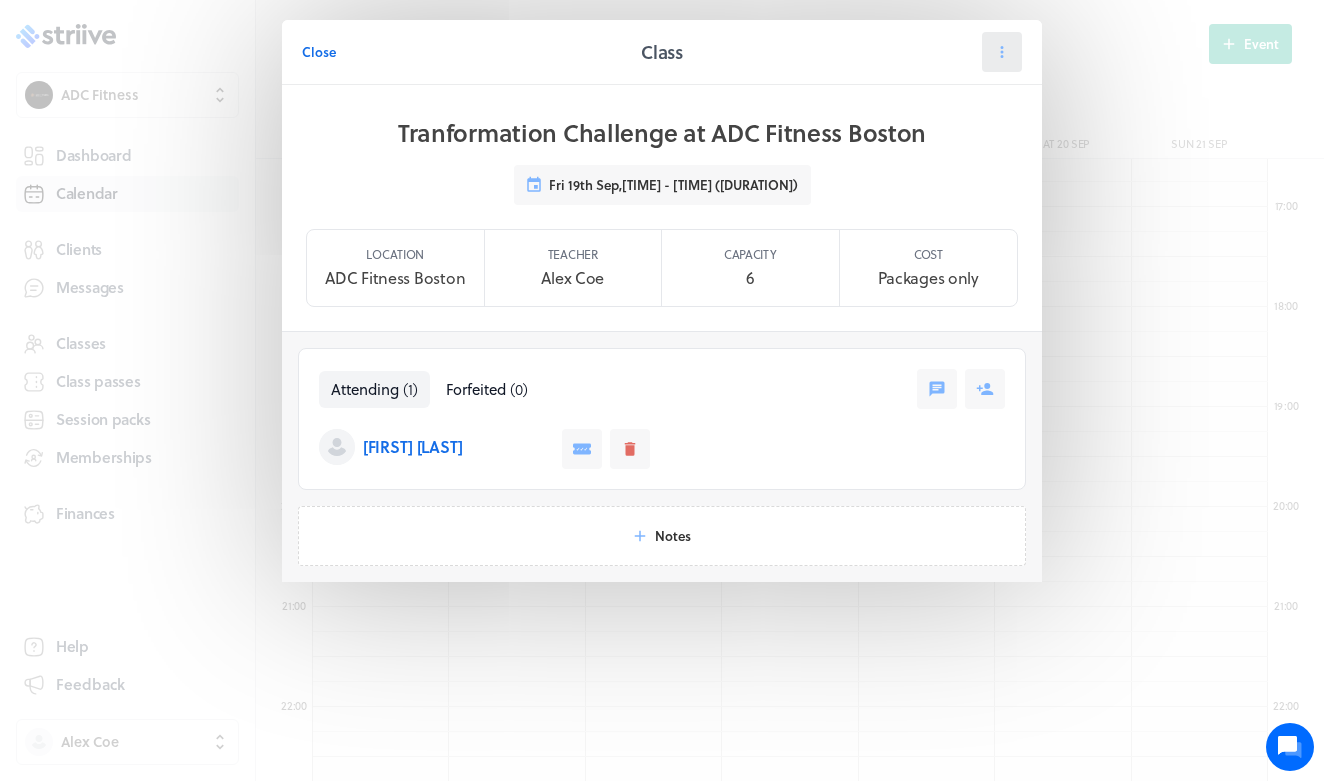 click 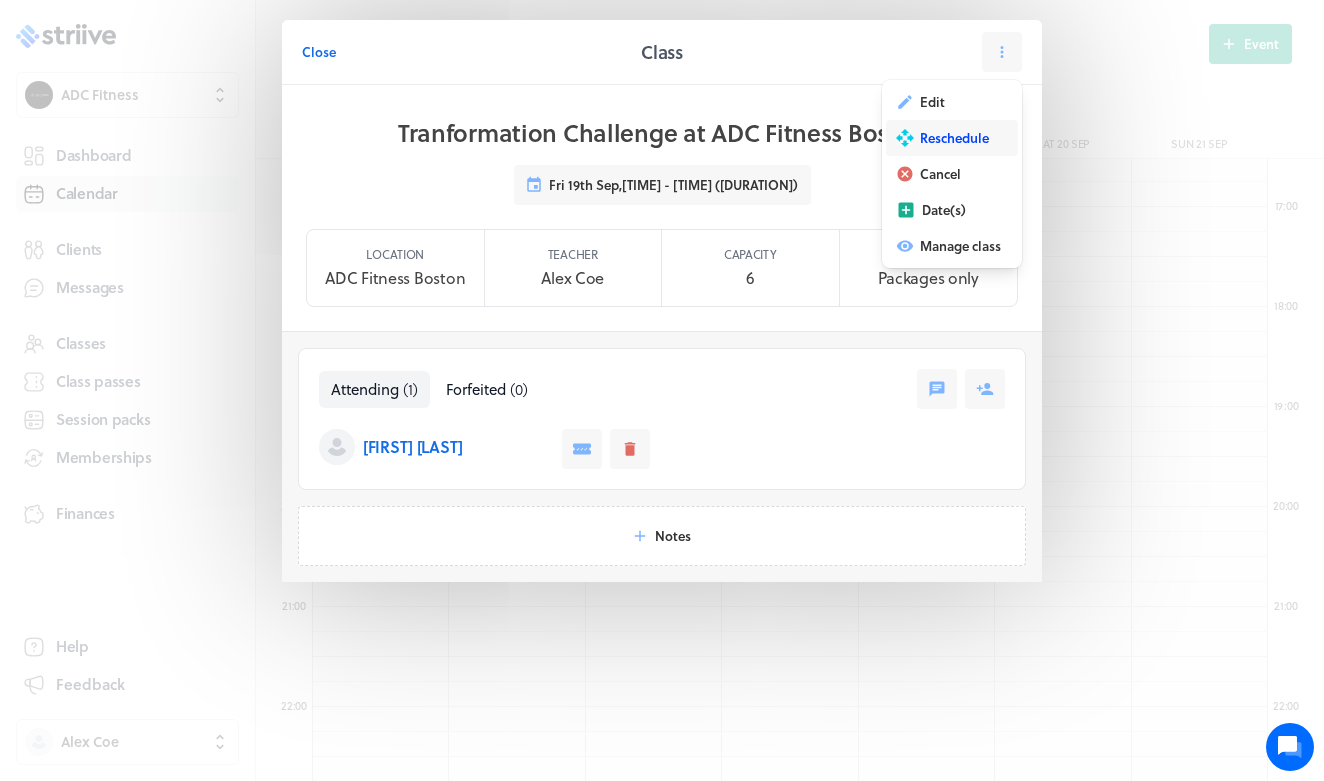 click on "Reschedule" at bounding box center (954, 138) 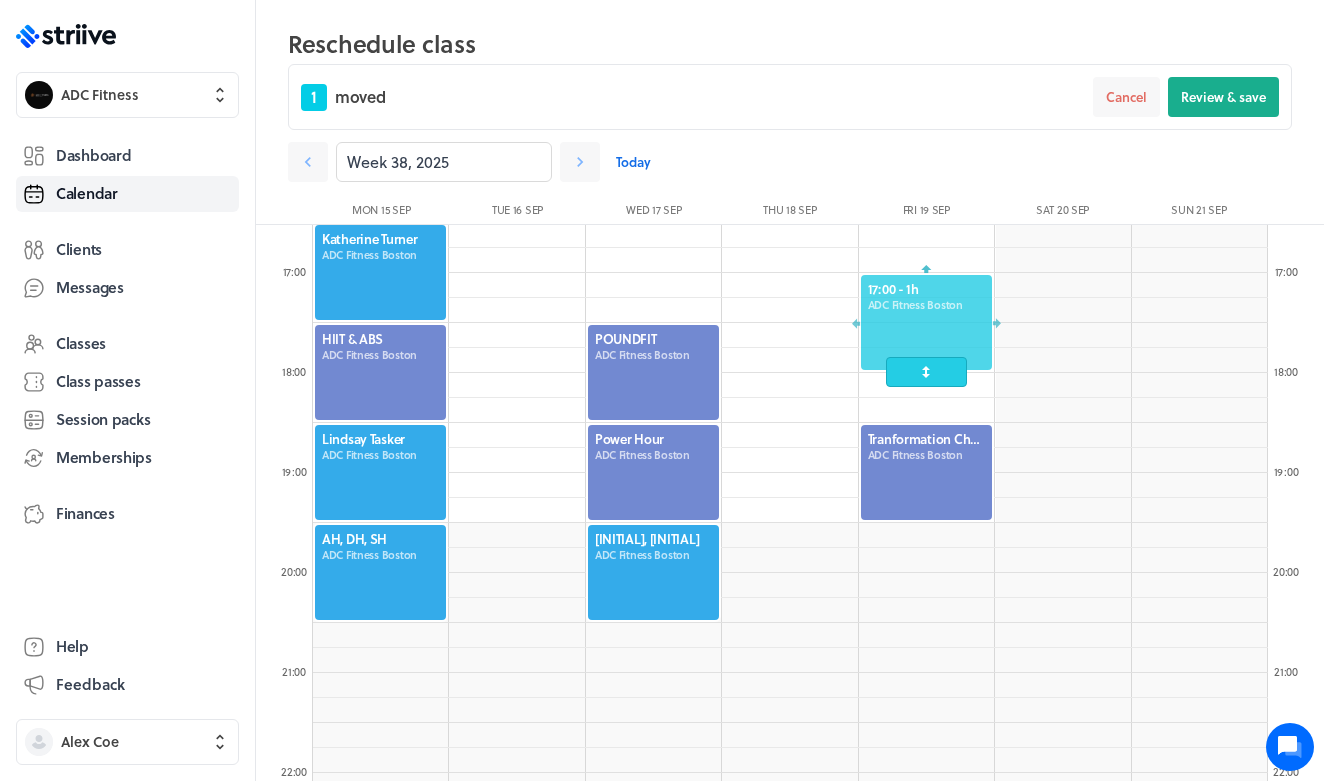 drag, startPoint x: 934, startPoint y: 371, endPoint x: 937, endPoint y: 334, distance: 37.12142 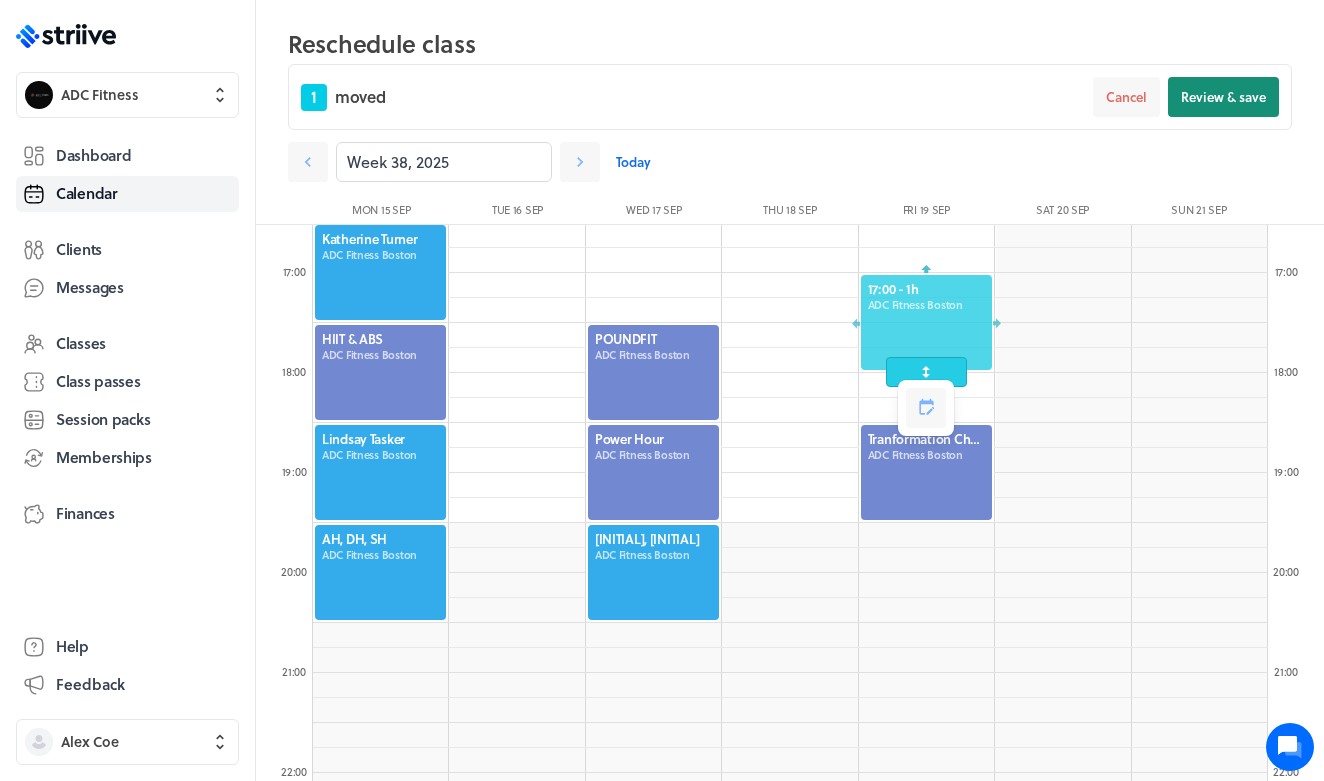 click on "Review & save" at bounding box center [1223, 97] 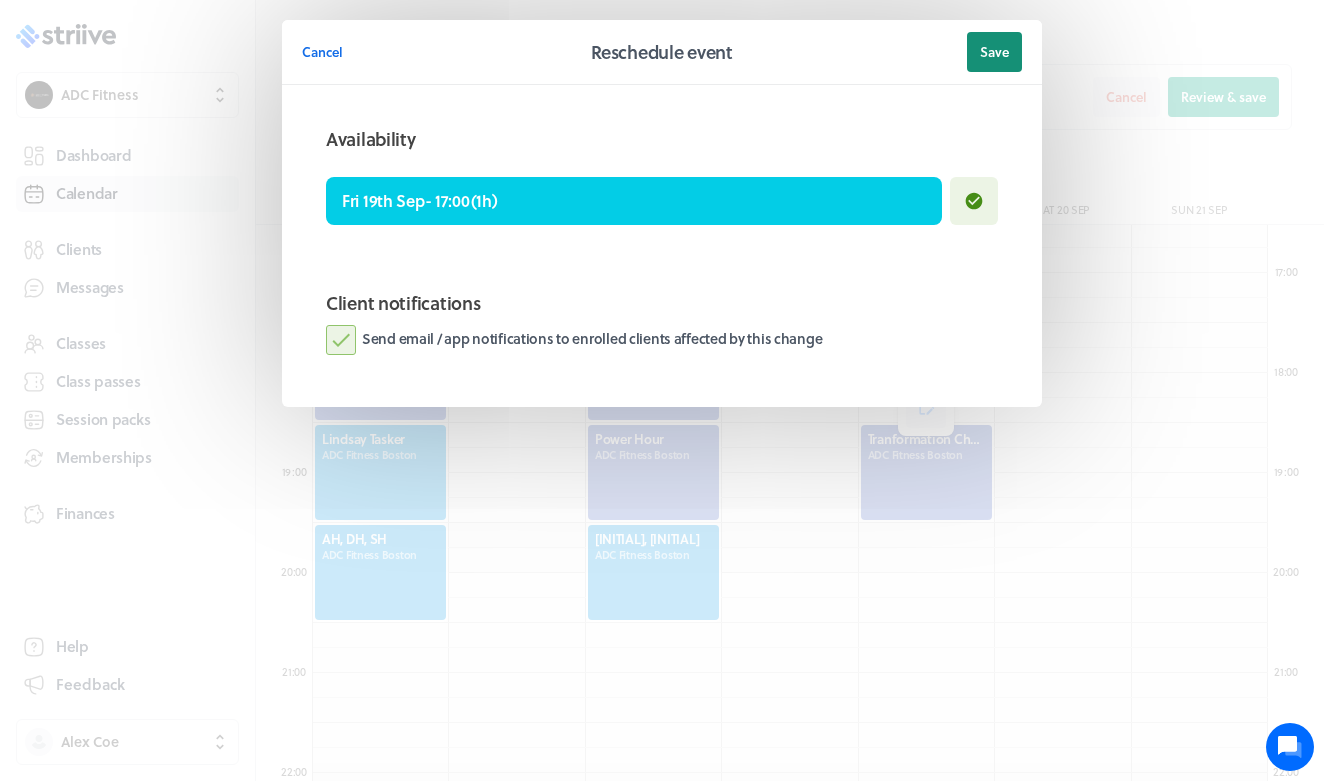 click on "Save" at bounding box center [994, 52] 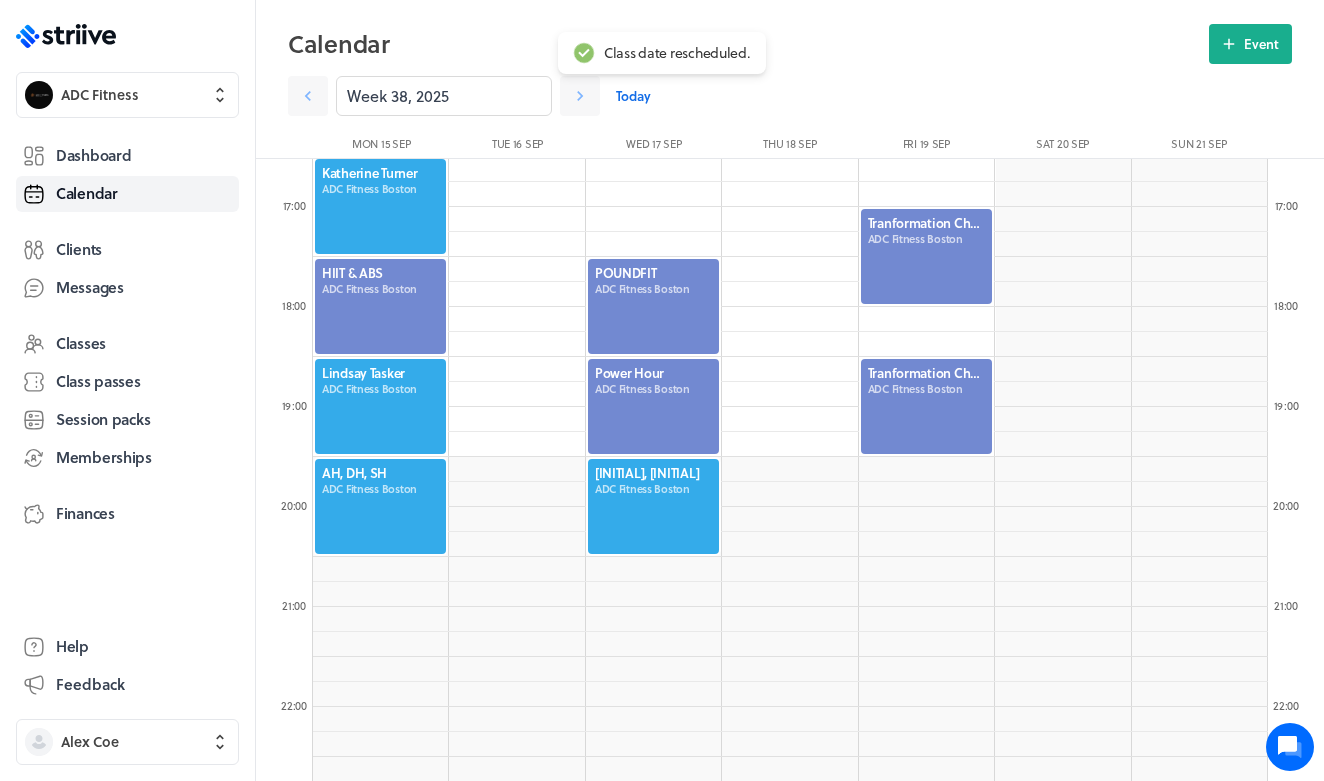 click at bounding box center [926, 406] 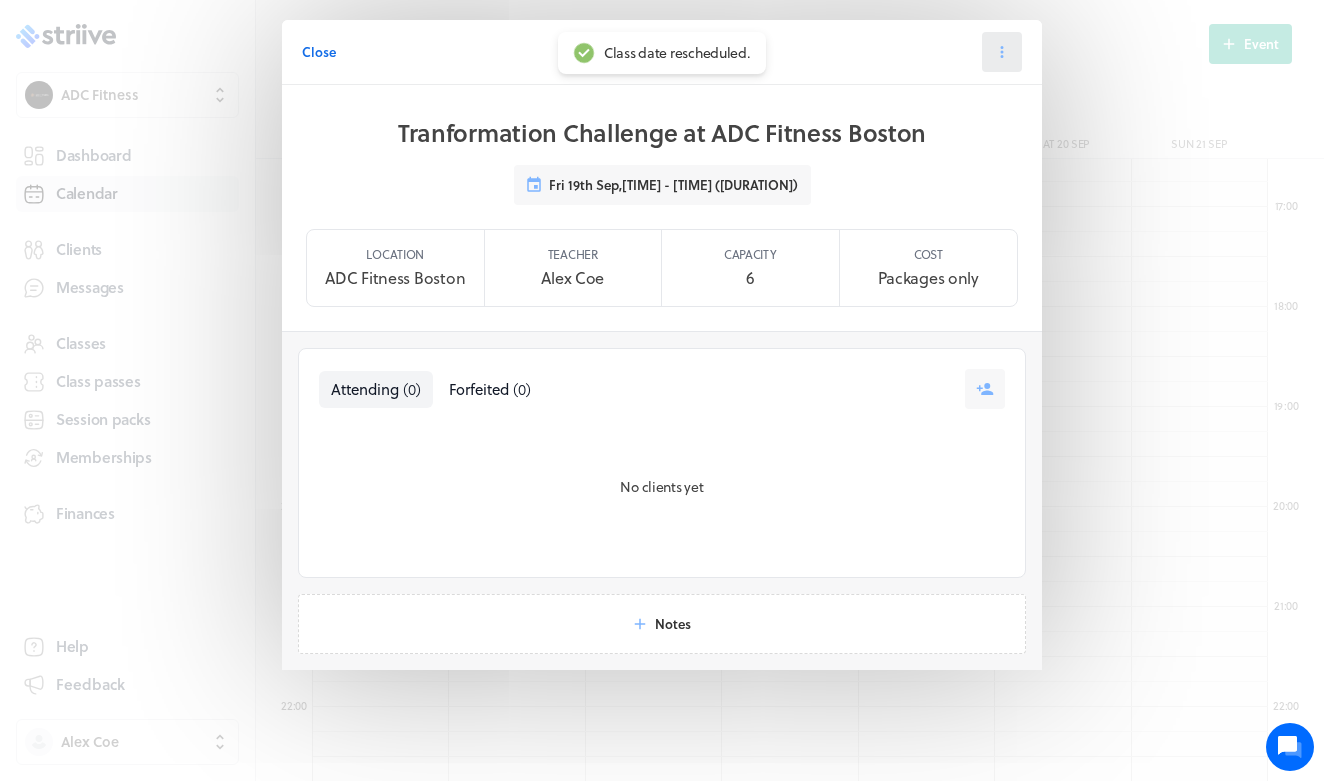 click 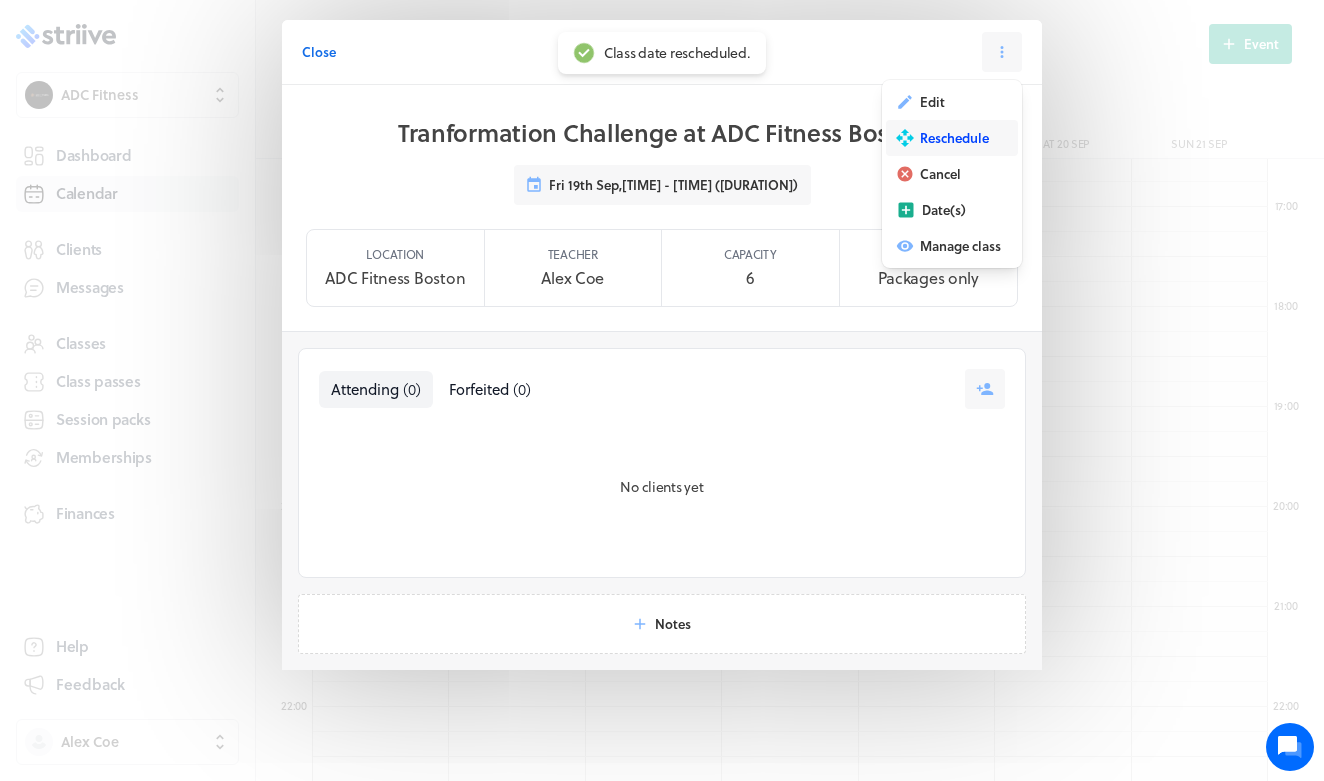 click on "Reschedule" at bounding box center [954, 138] 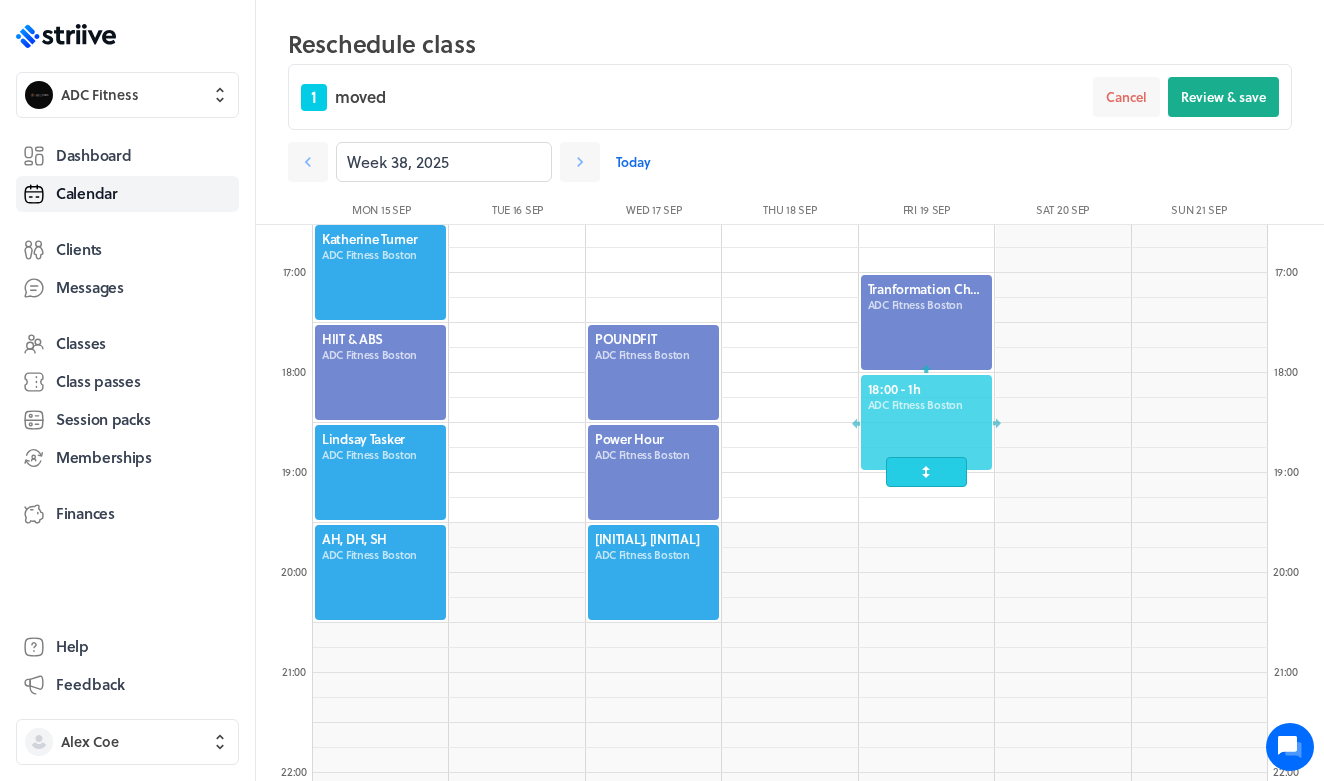drag, startPoint x: 948, startPoint y: 457, endPoint x: 948, endPoint y: 417, distance: 40 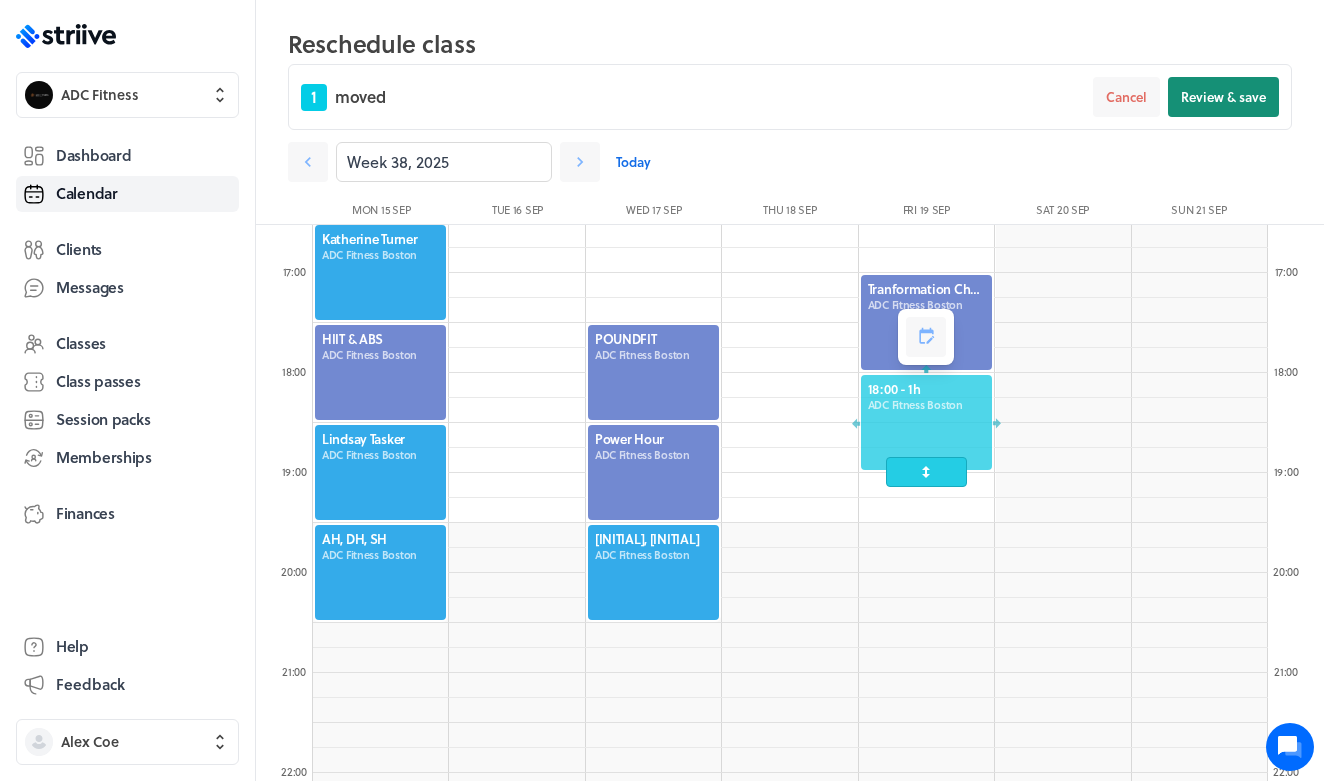 click on "Review & save" at bounding box center (1223, 97) 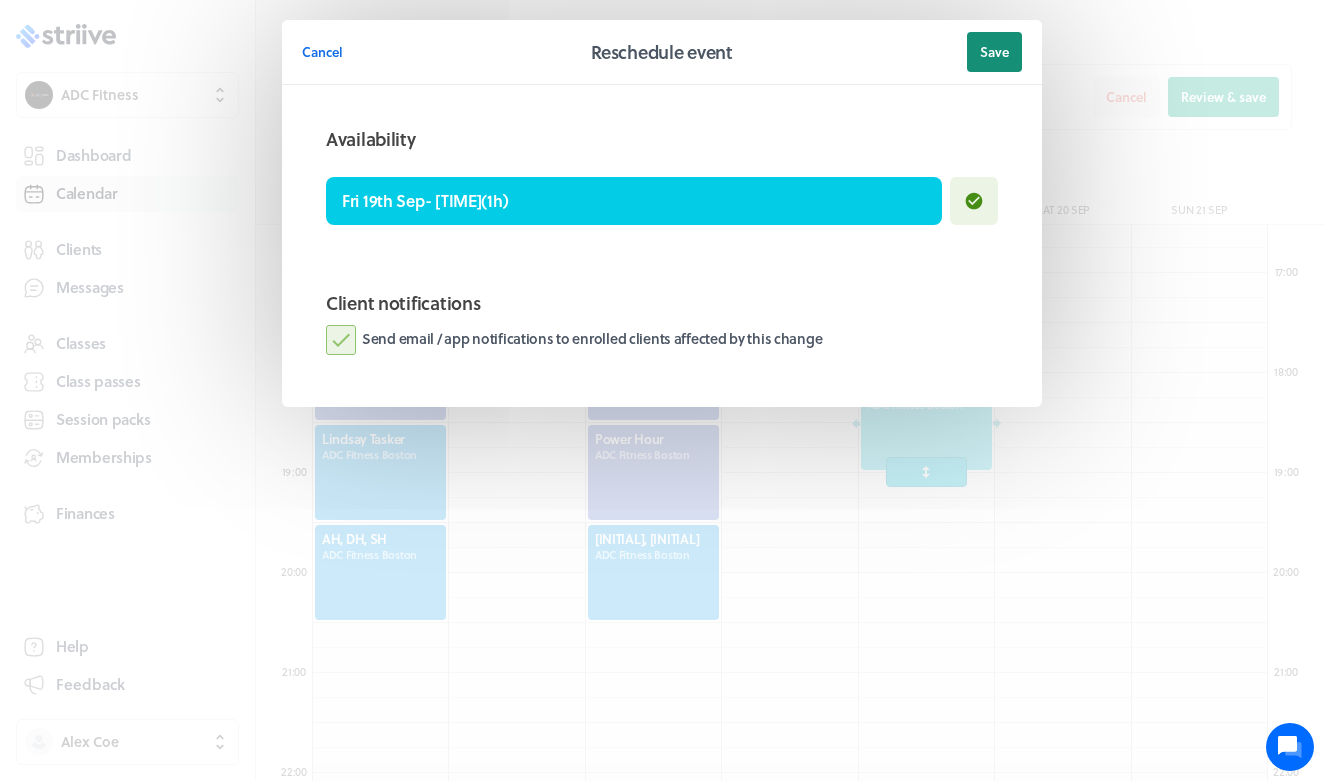 click on "Save" at bounding box center (994, 52) 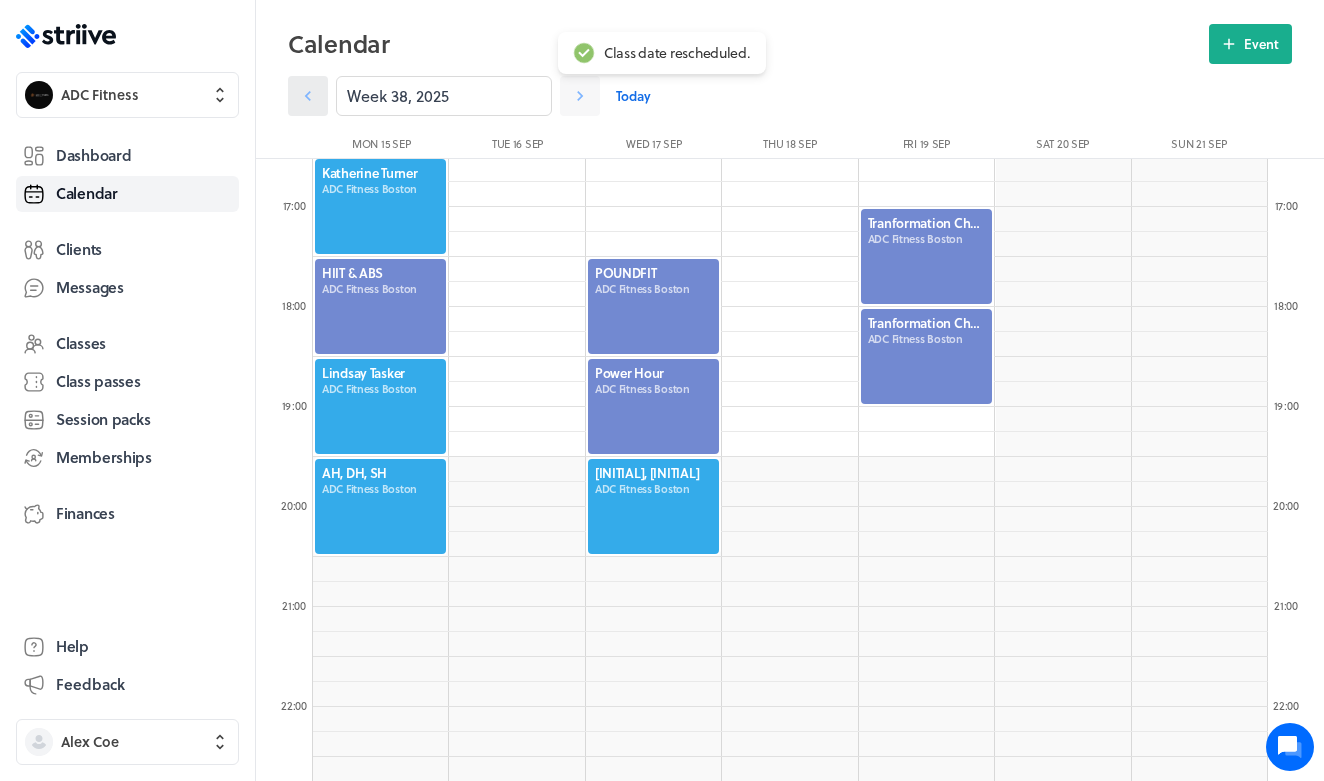 click 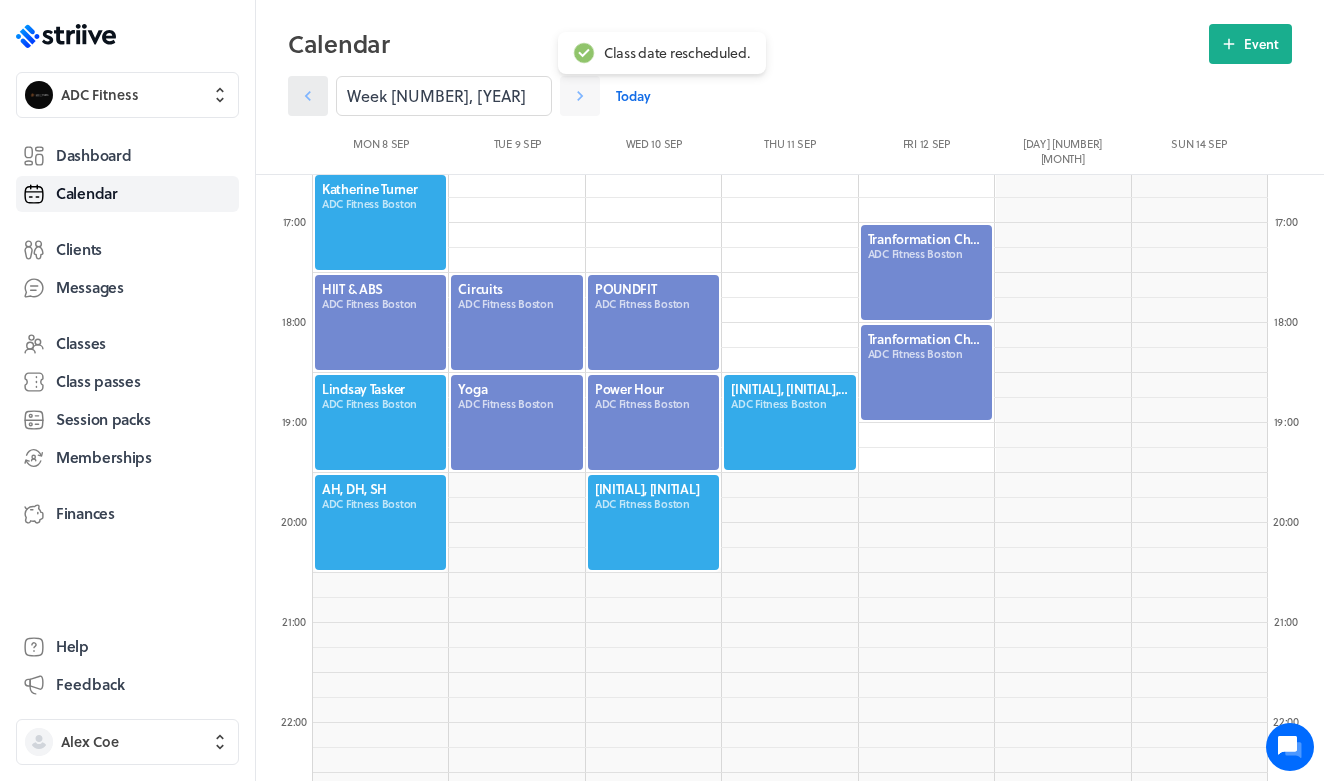 click 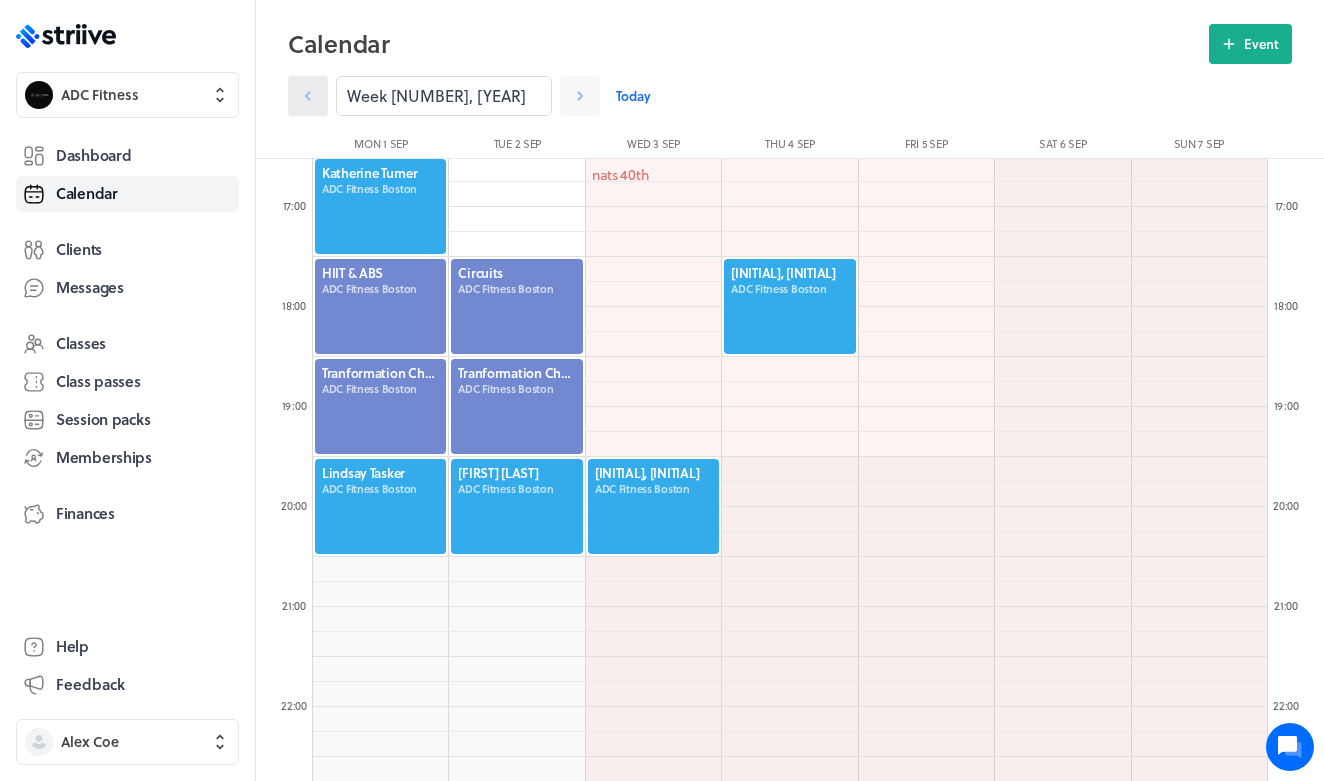 click 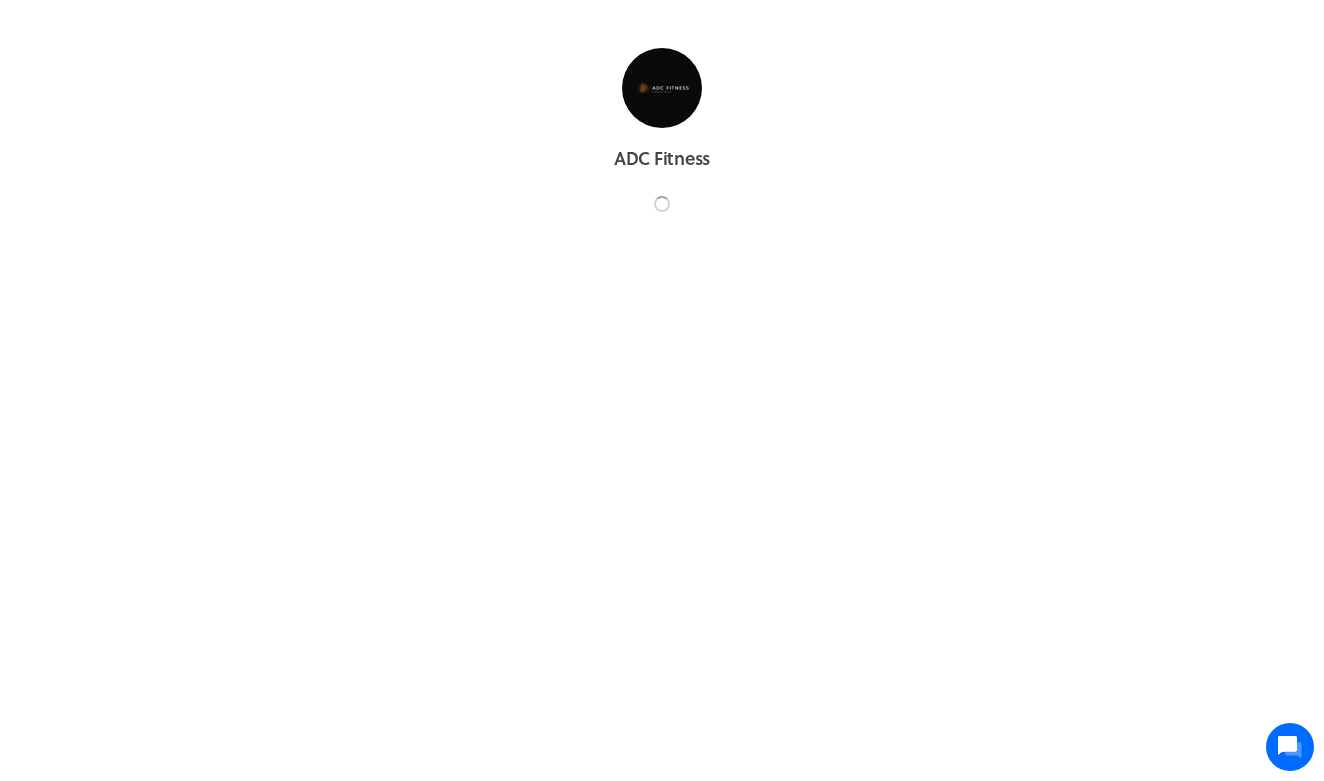 scroll, scrollTop: 0, scrollLeft: 0, axis: both 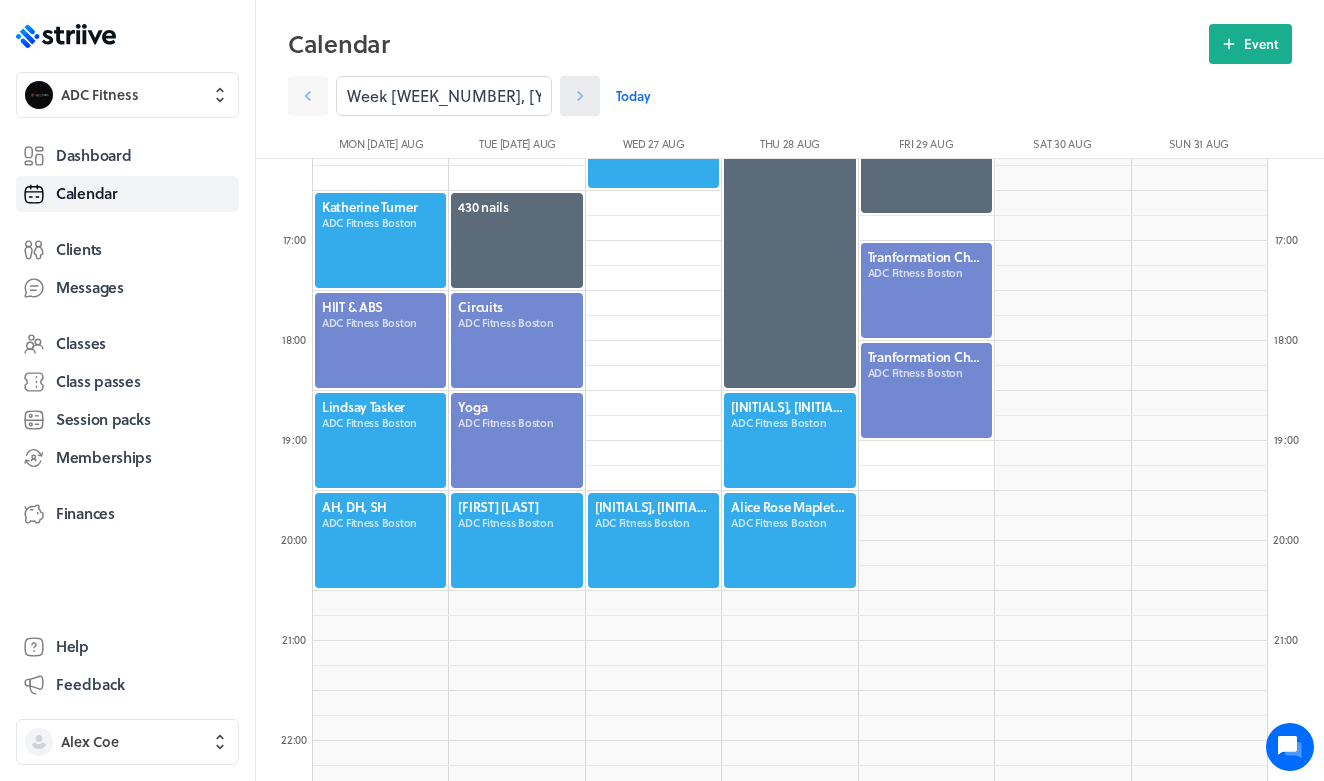 click 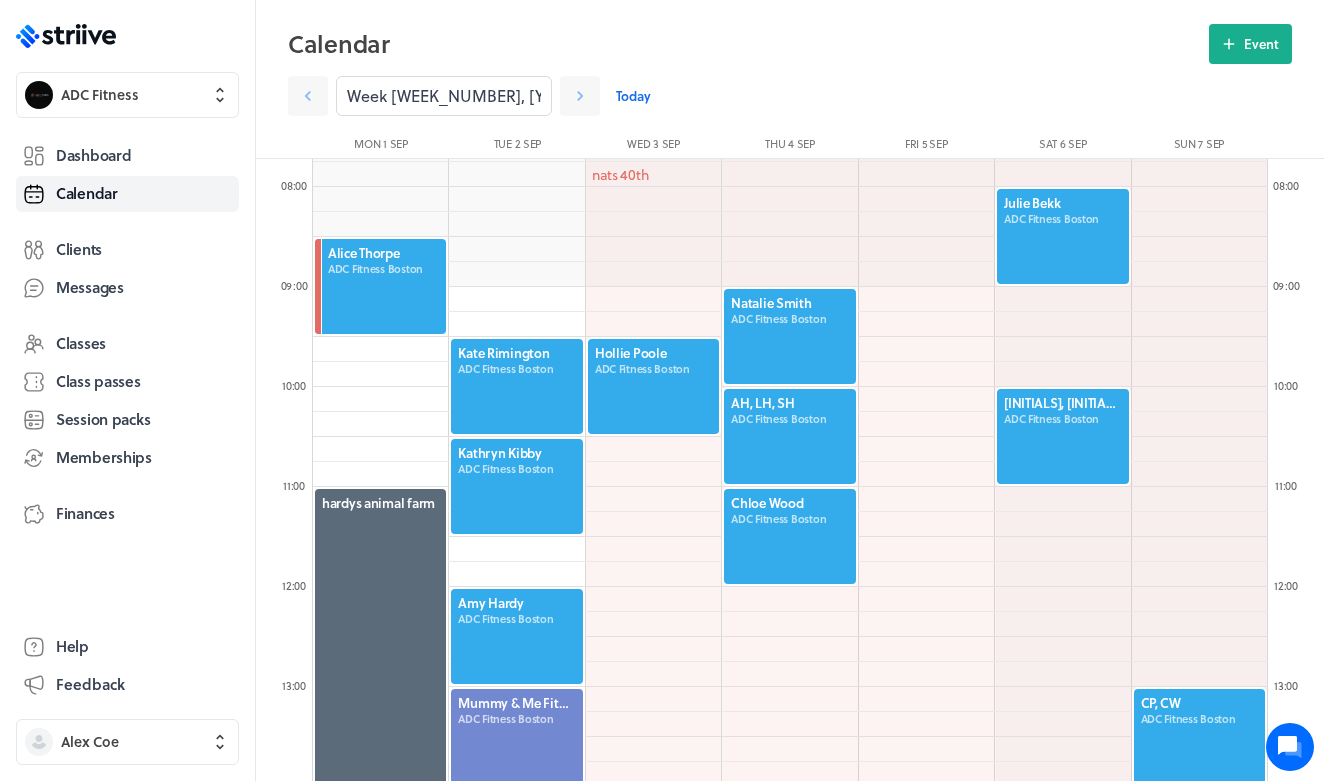 scroll, scrollTop: 771, scrollLeft: 0, axis: vertical 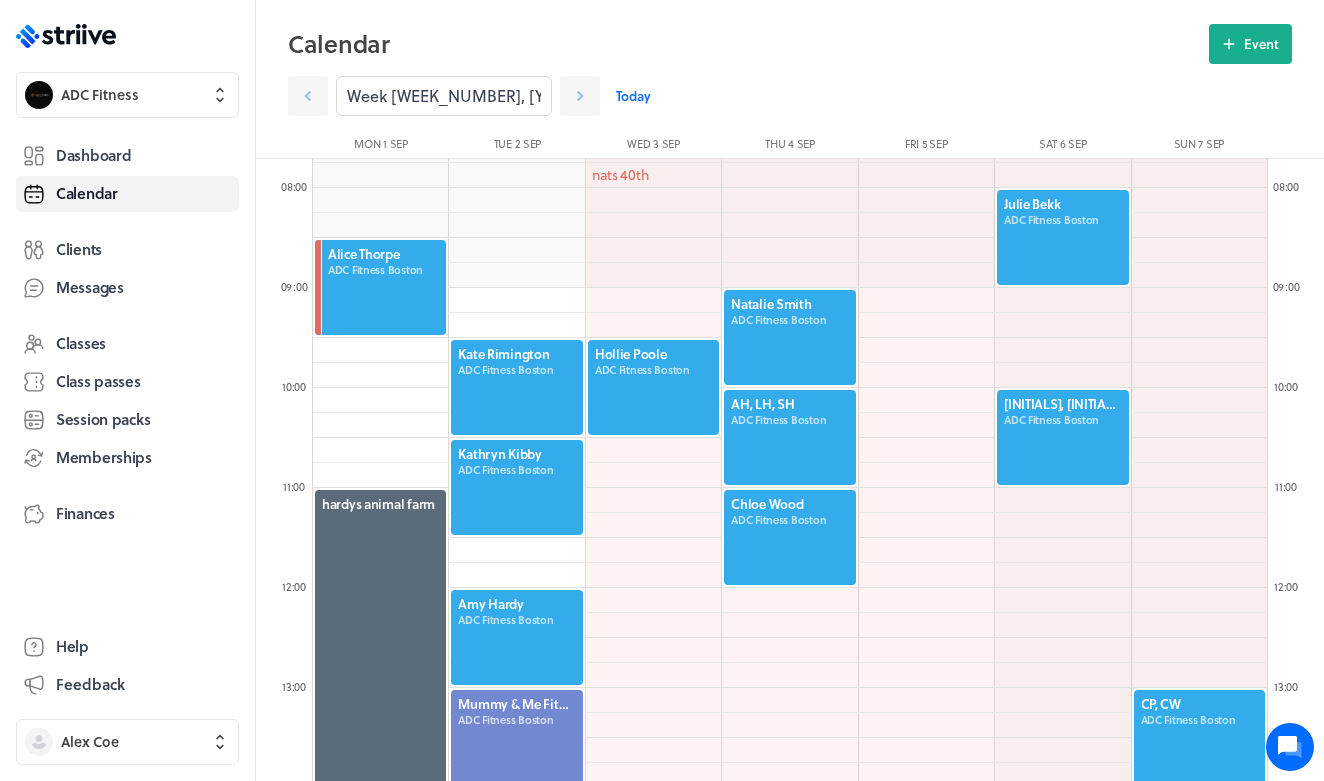 click on "Today" at bounding box center (633, 96) 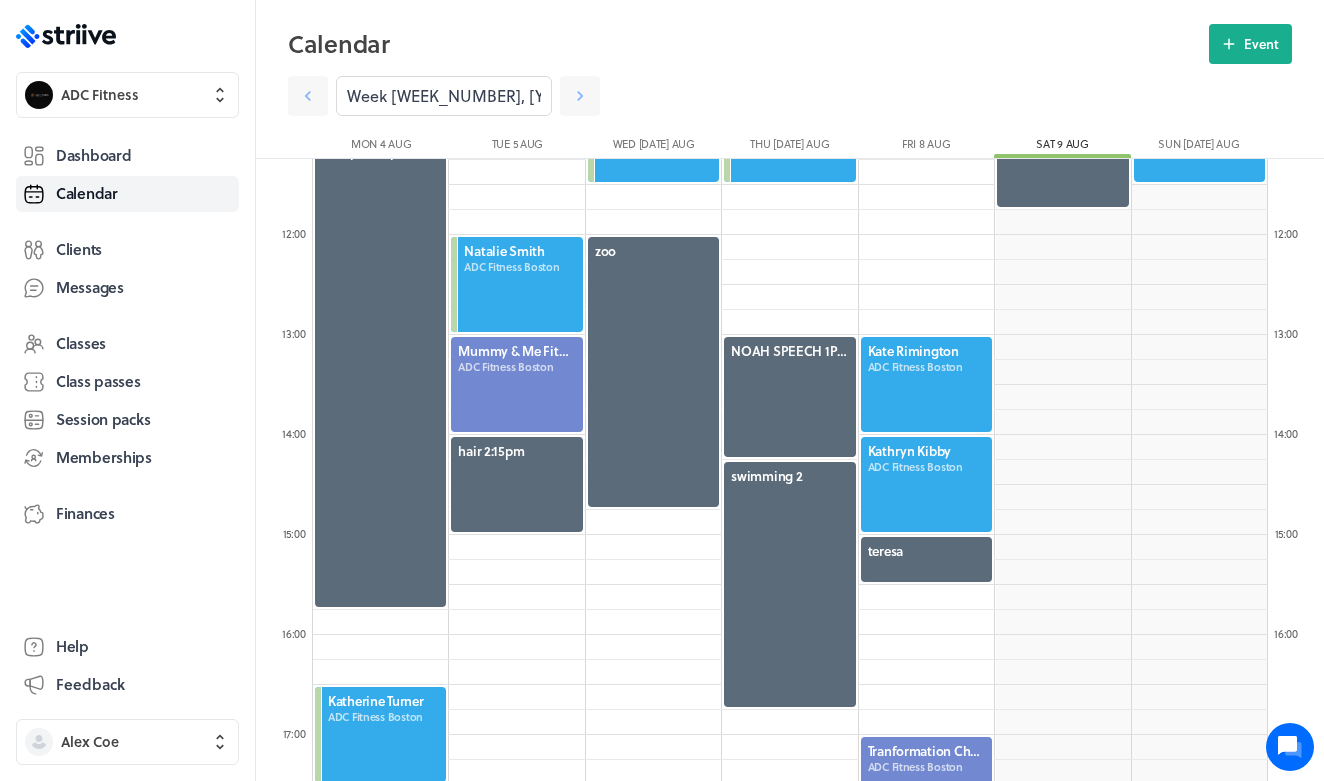 scroll, scrollTop: 1223, scrollLeft: 0, axis: vertical 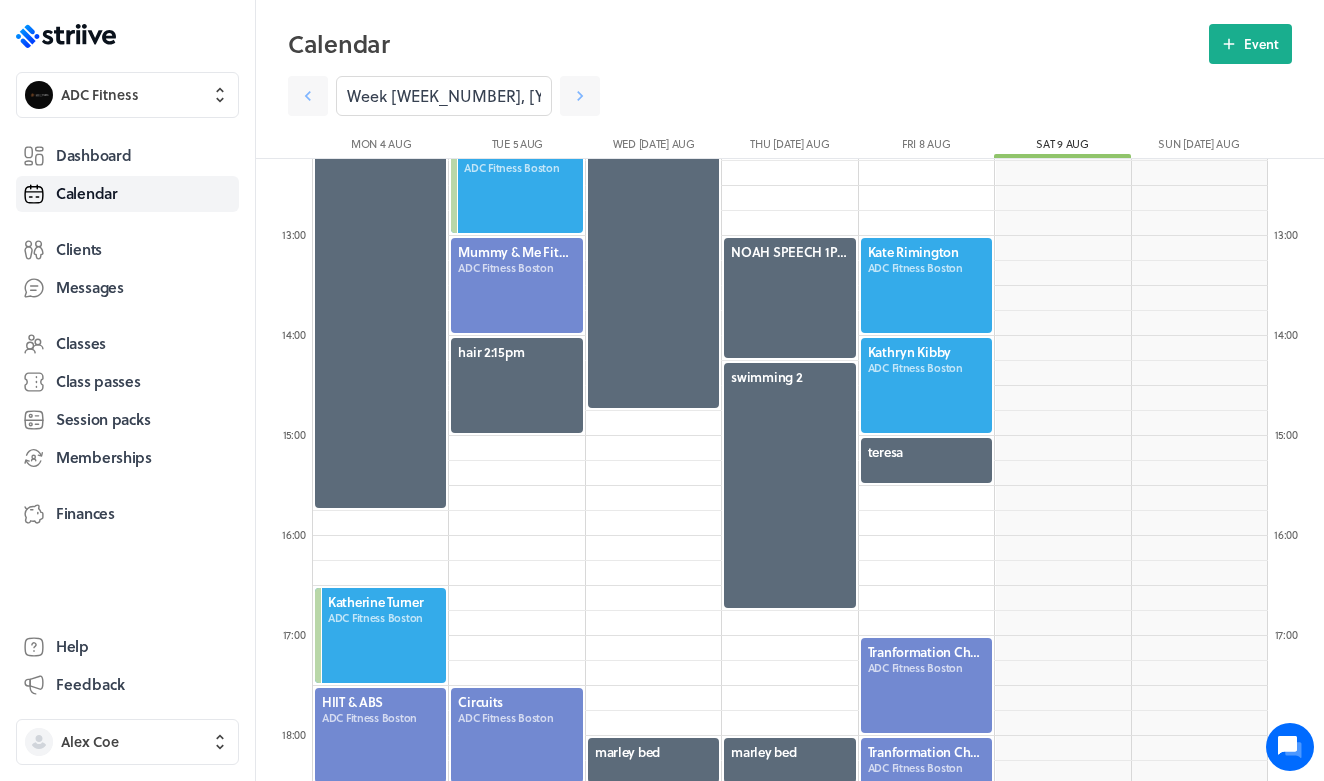 click at bounding box center [926, 285] 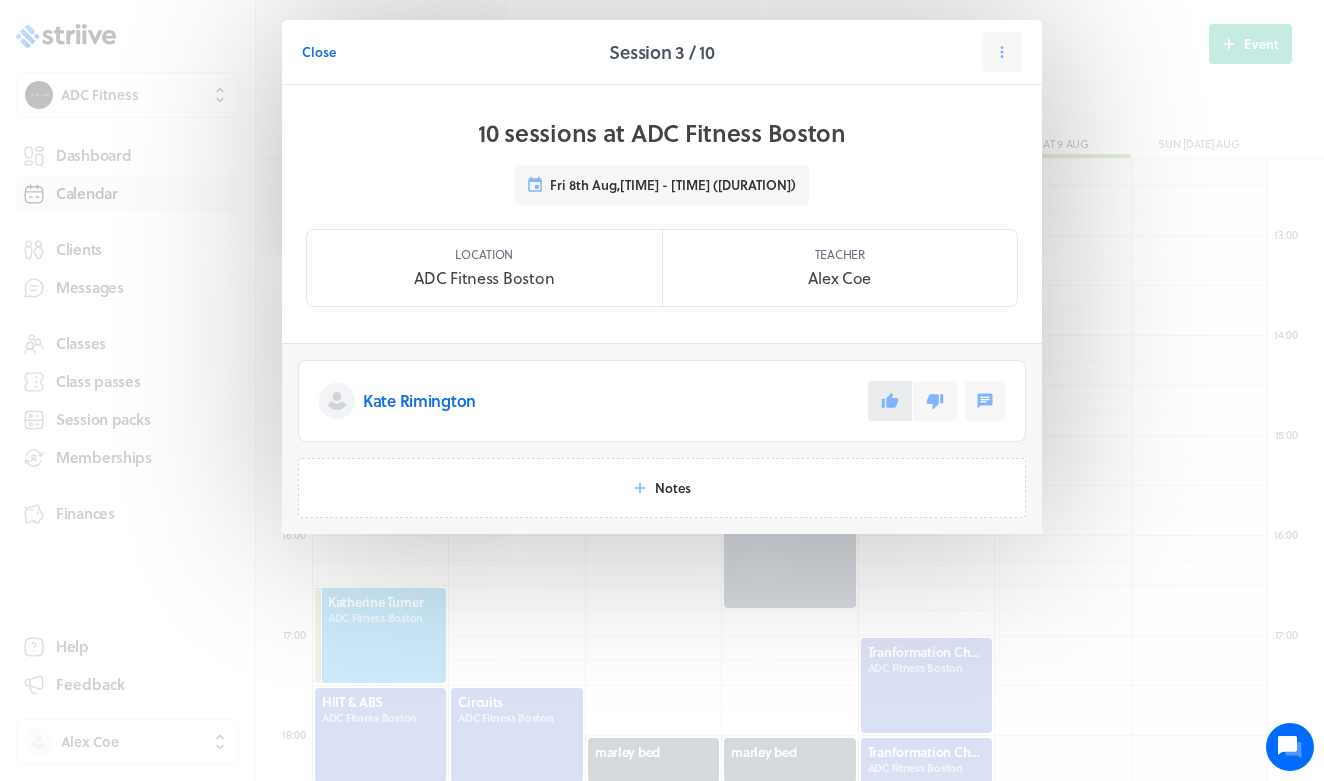 click 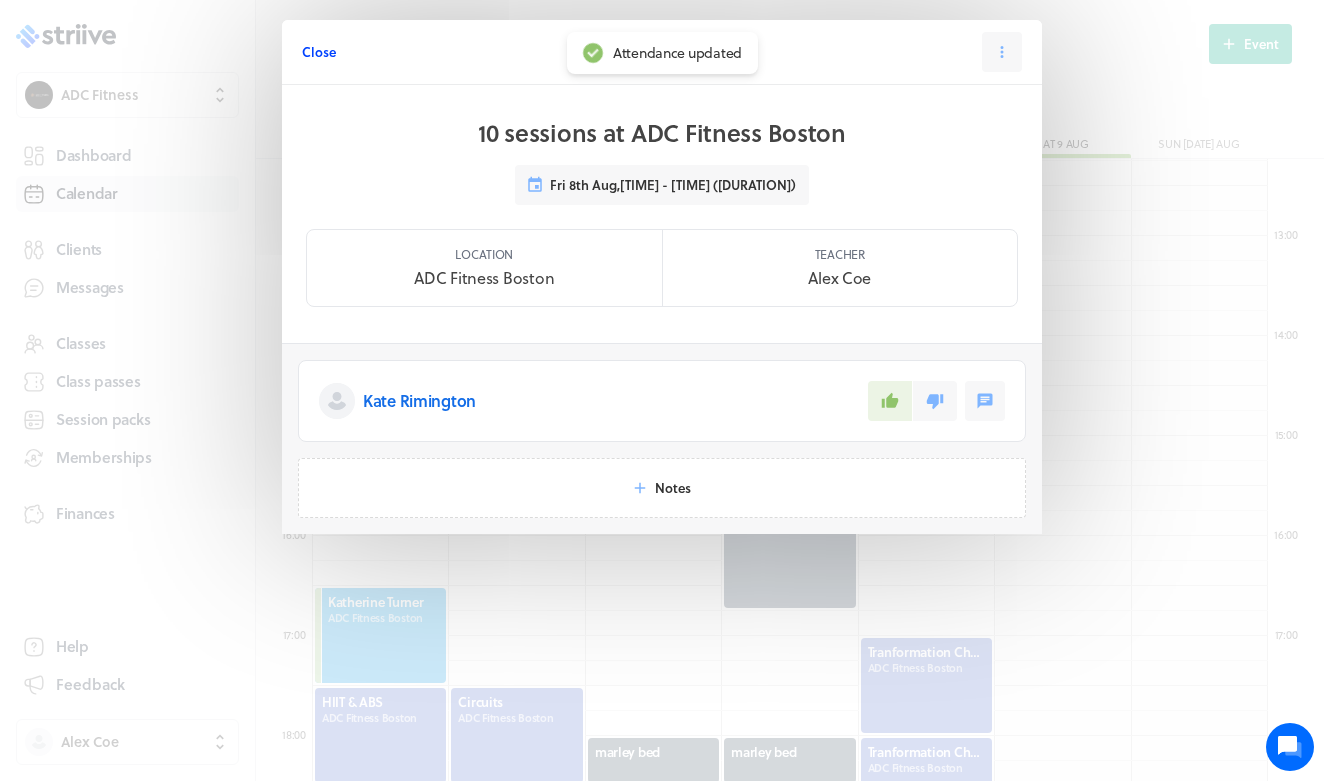 click on "Close" at bounding box center (319, 52) 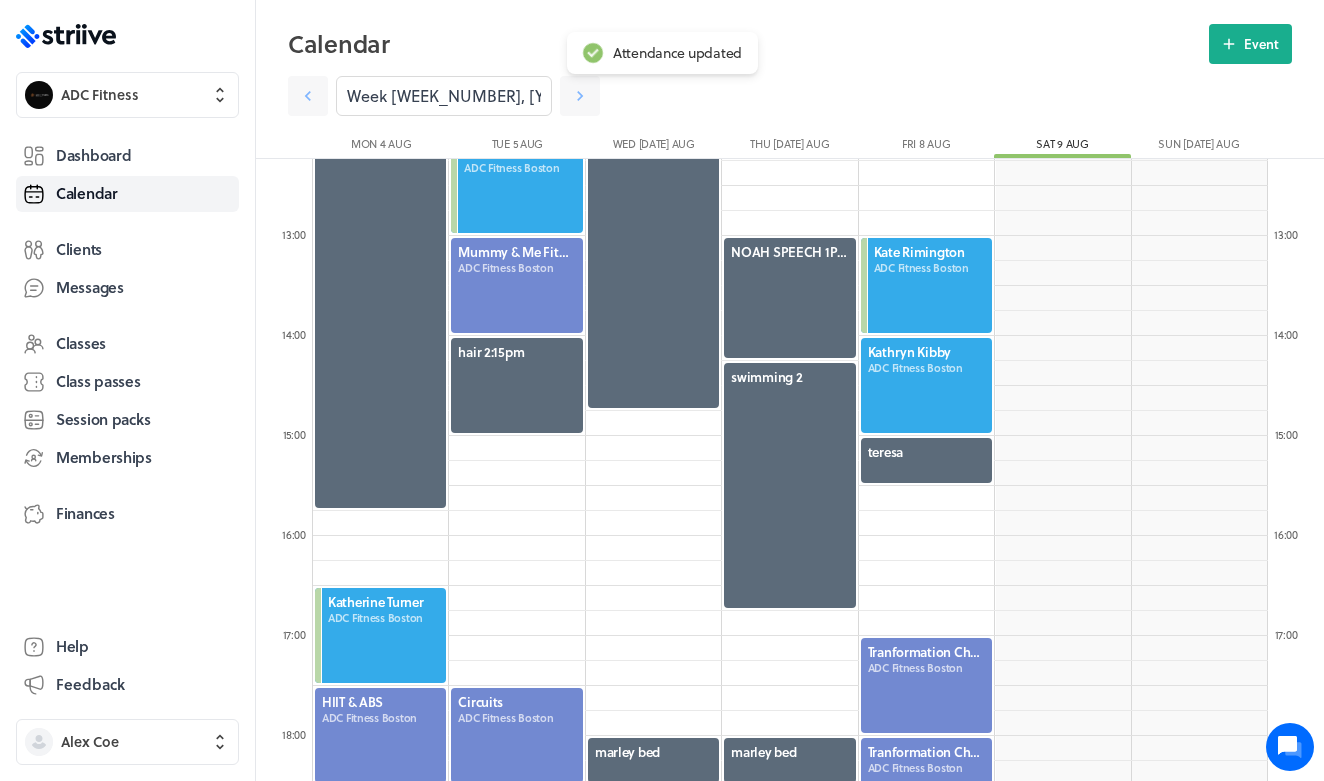 click at bounding box center (926, 385) 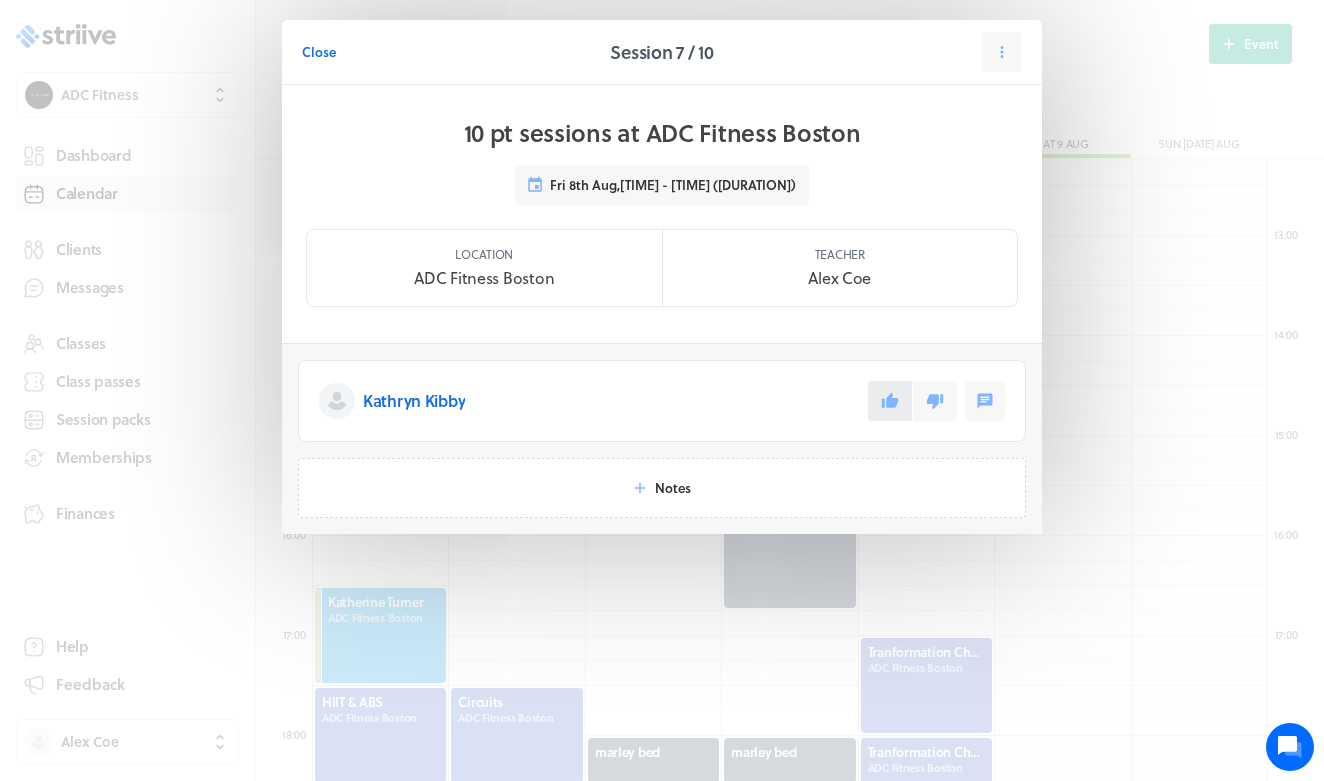 click 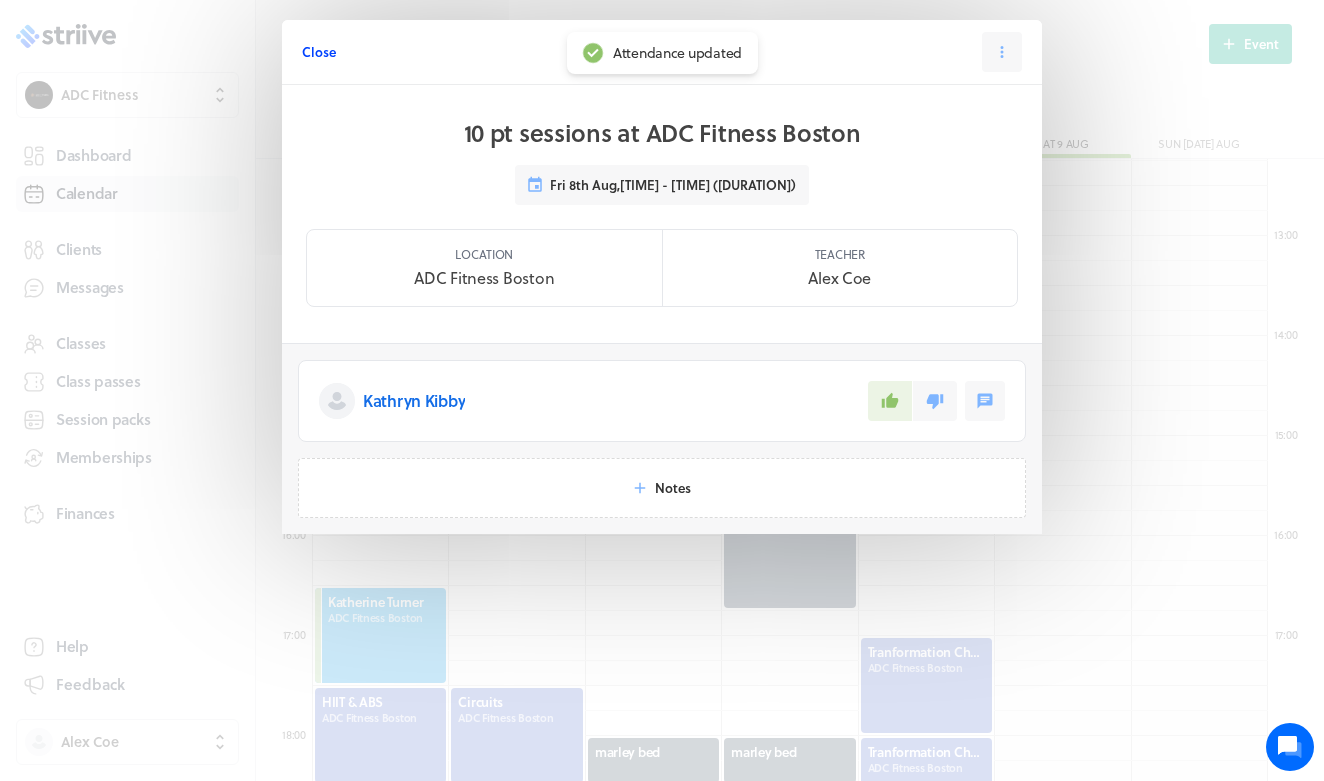 click on "Close" at bounding box center [319, 52] 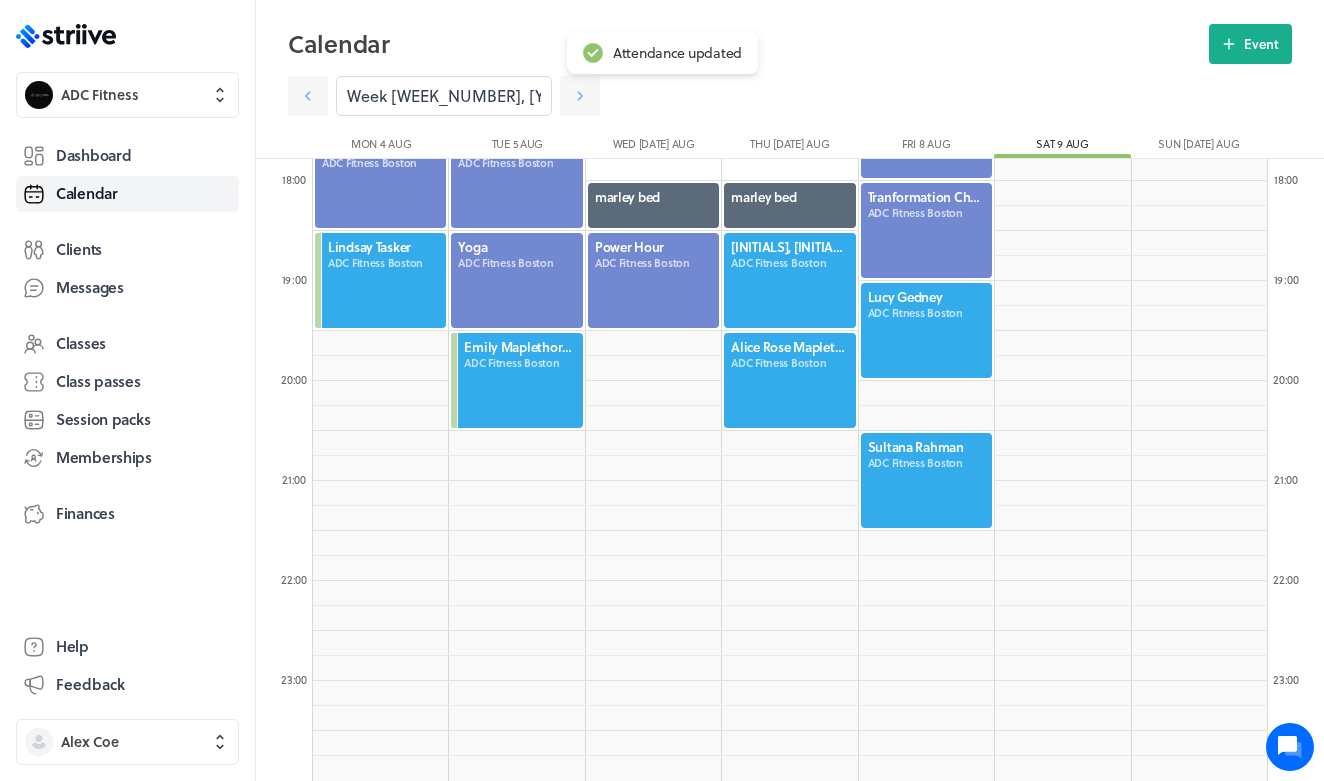 scroll, scrollTop: 1778, scrollLeft: 0, axis: vertical 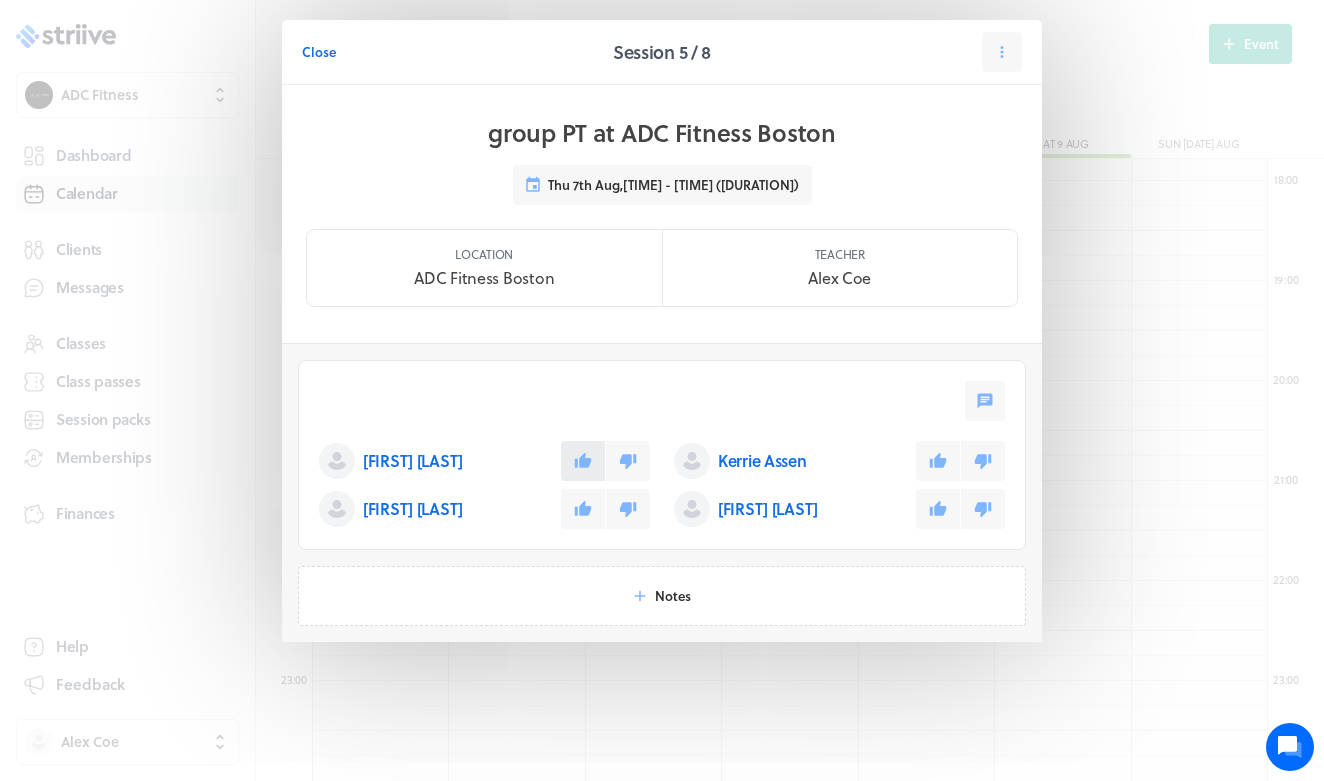click 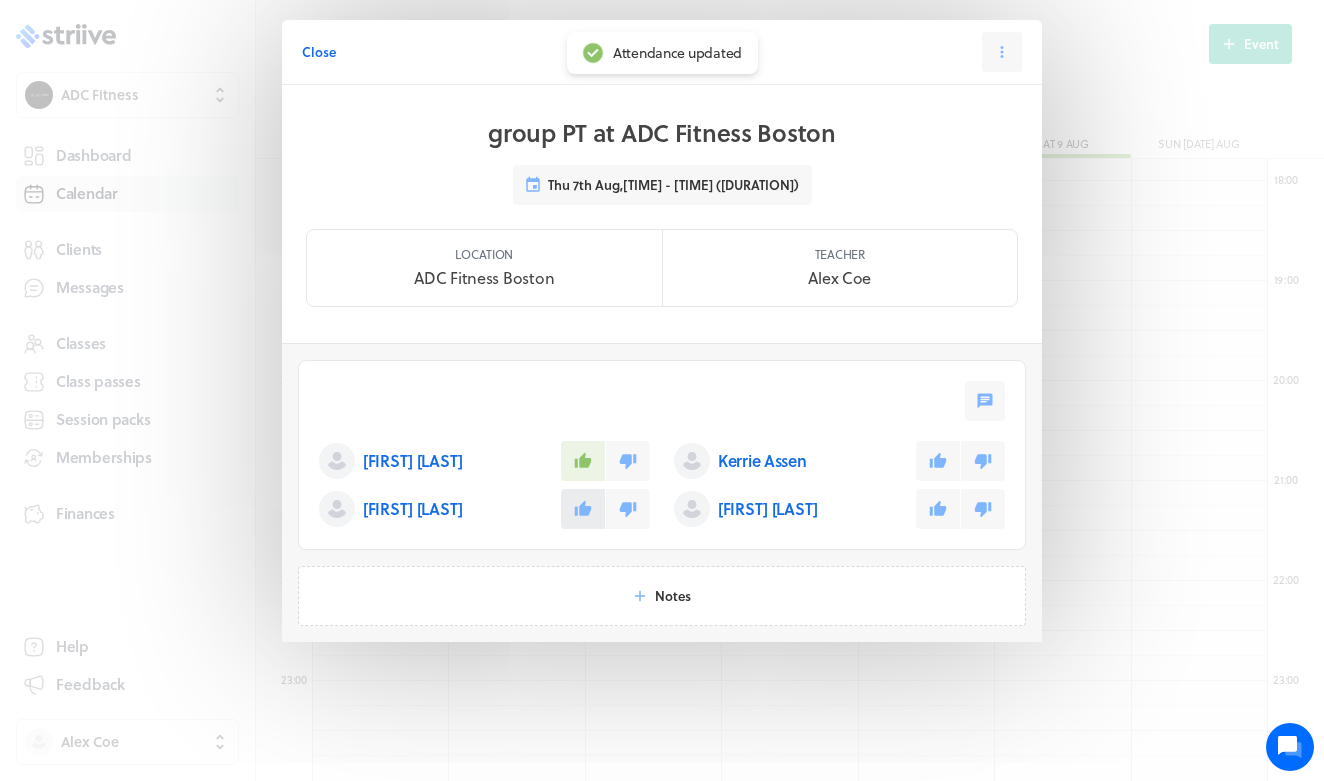 click 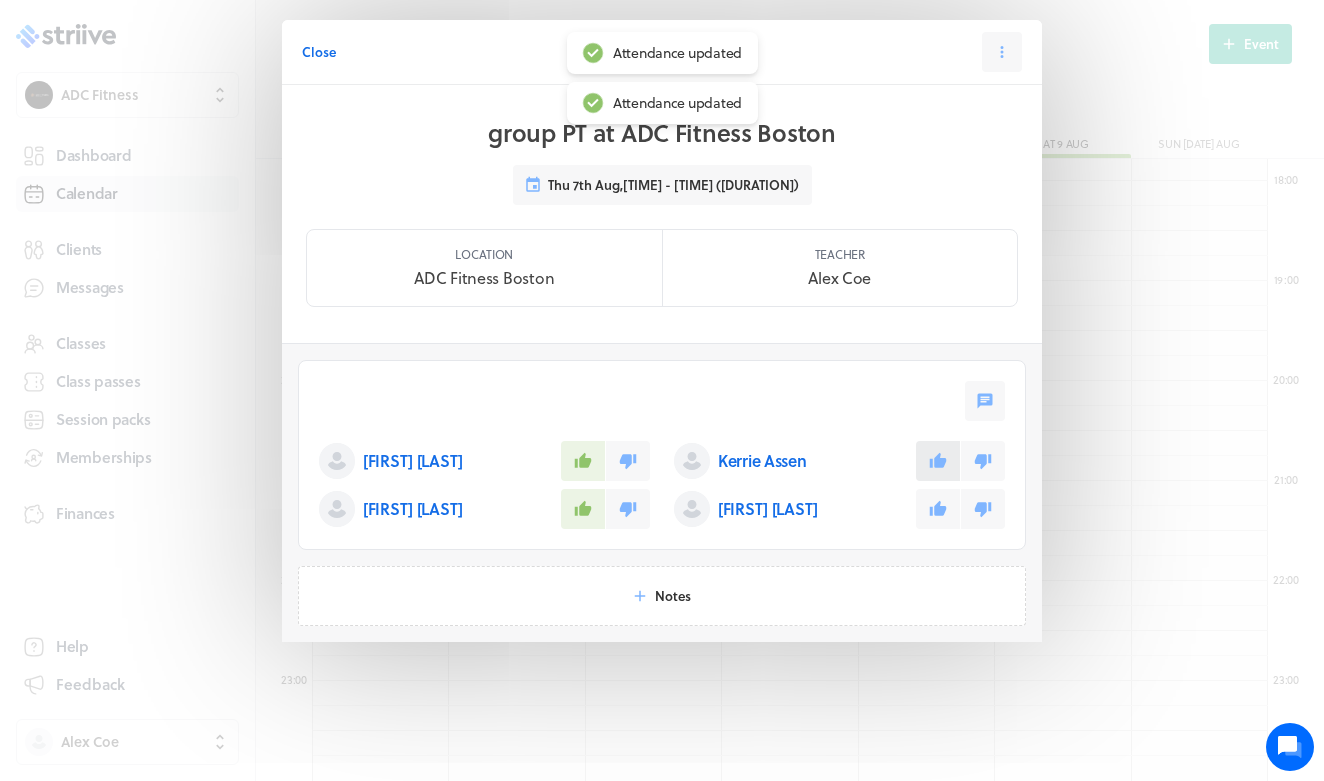 click 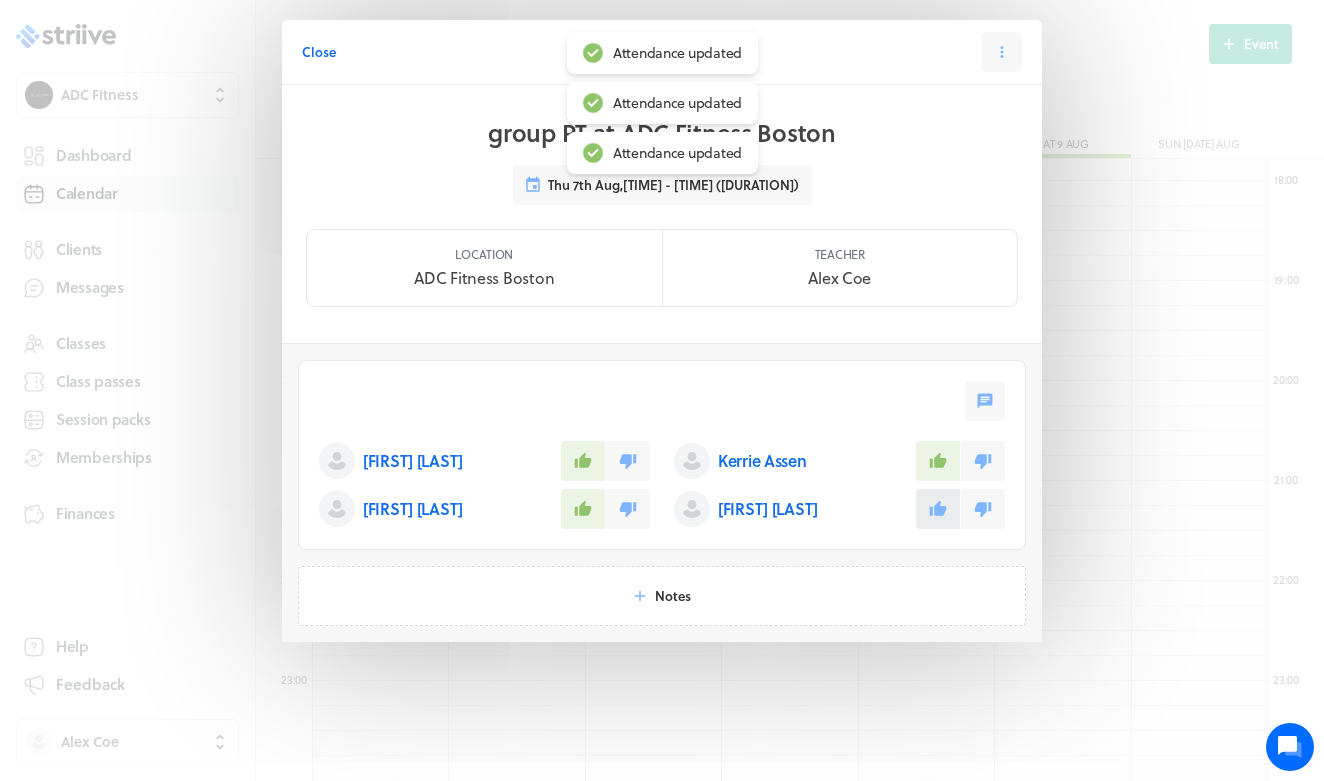 click 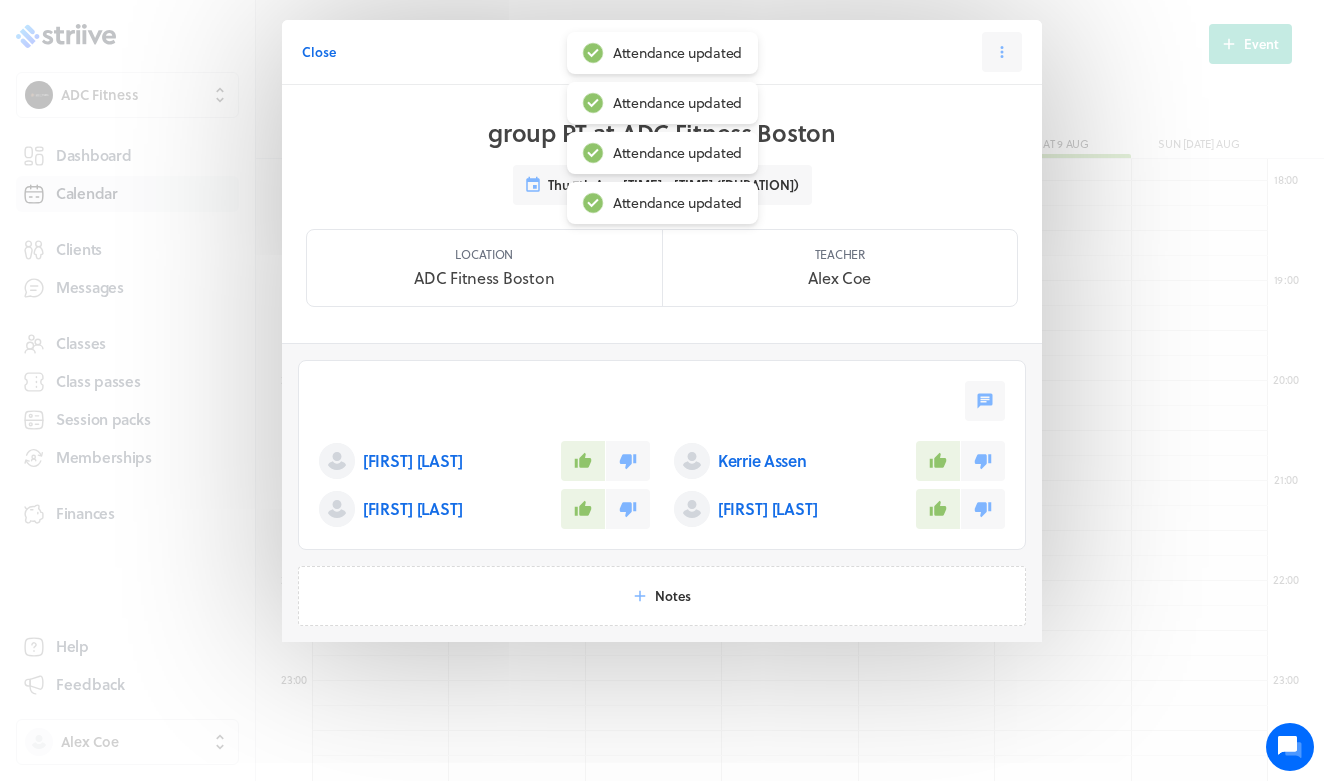 click on "Close" at bounding box center [319, 52] 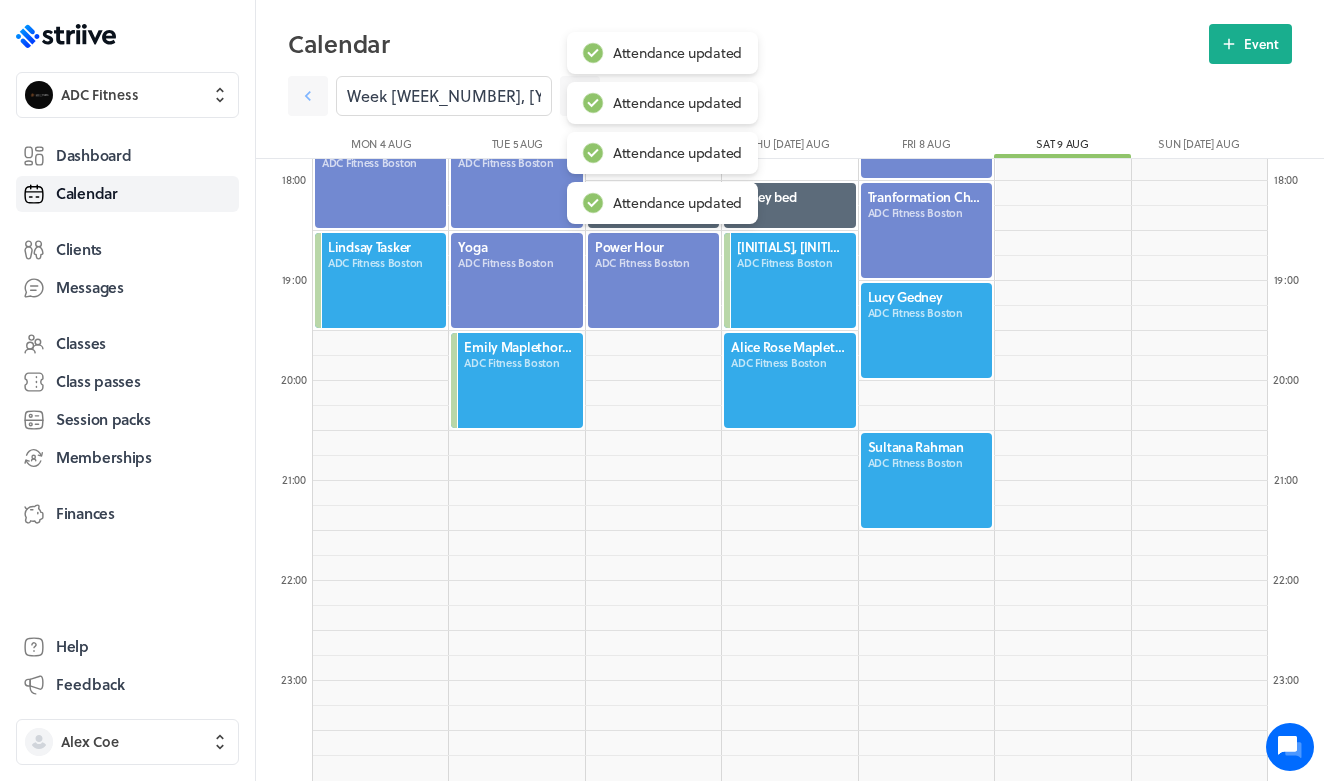 click at bounding box center [789, 380] 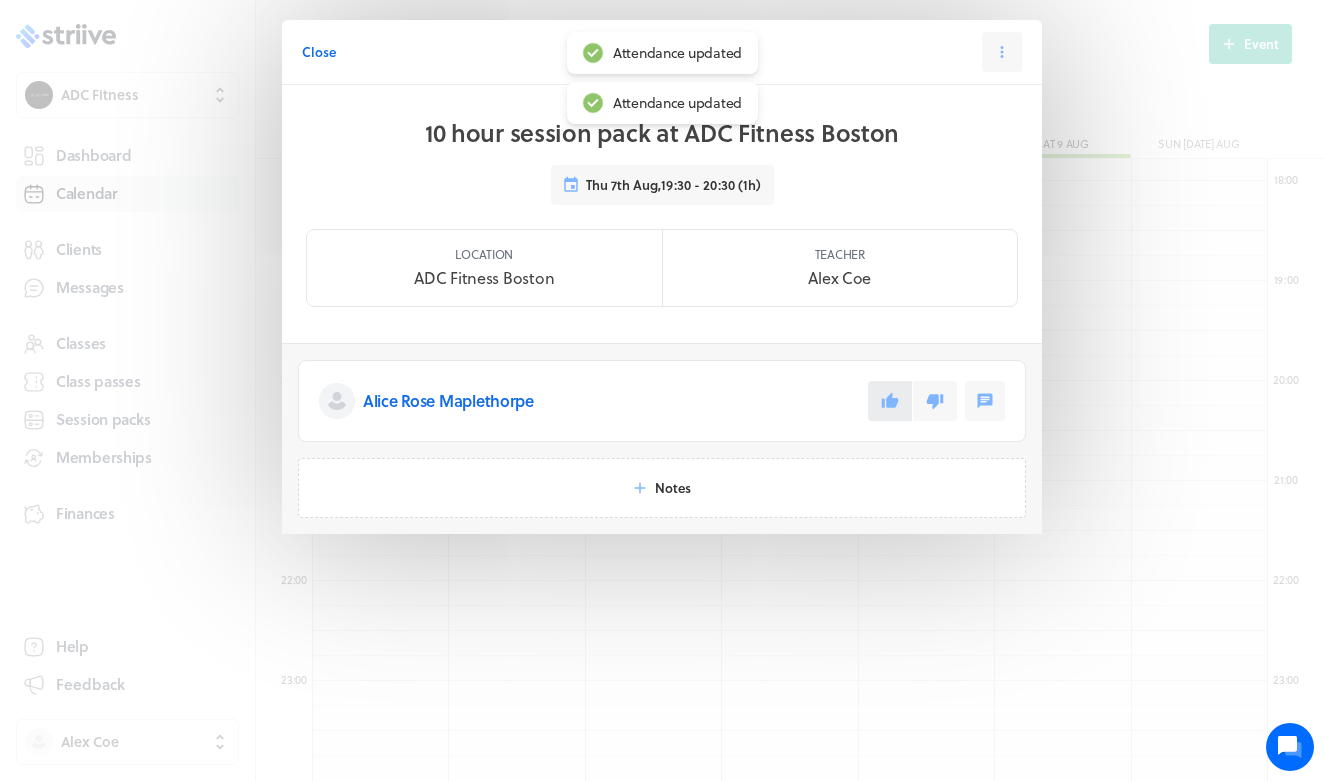 click at bounding box center (890, 401) 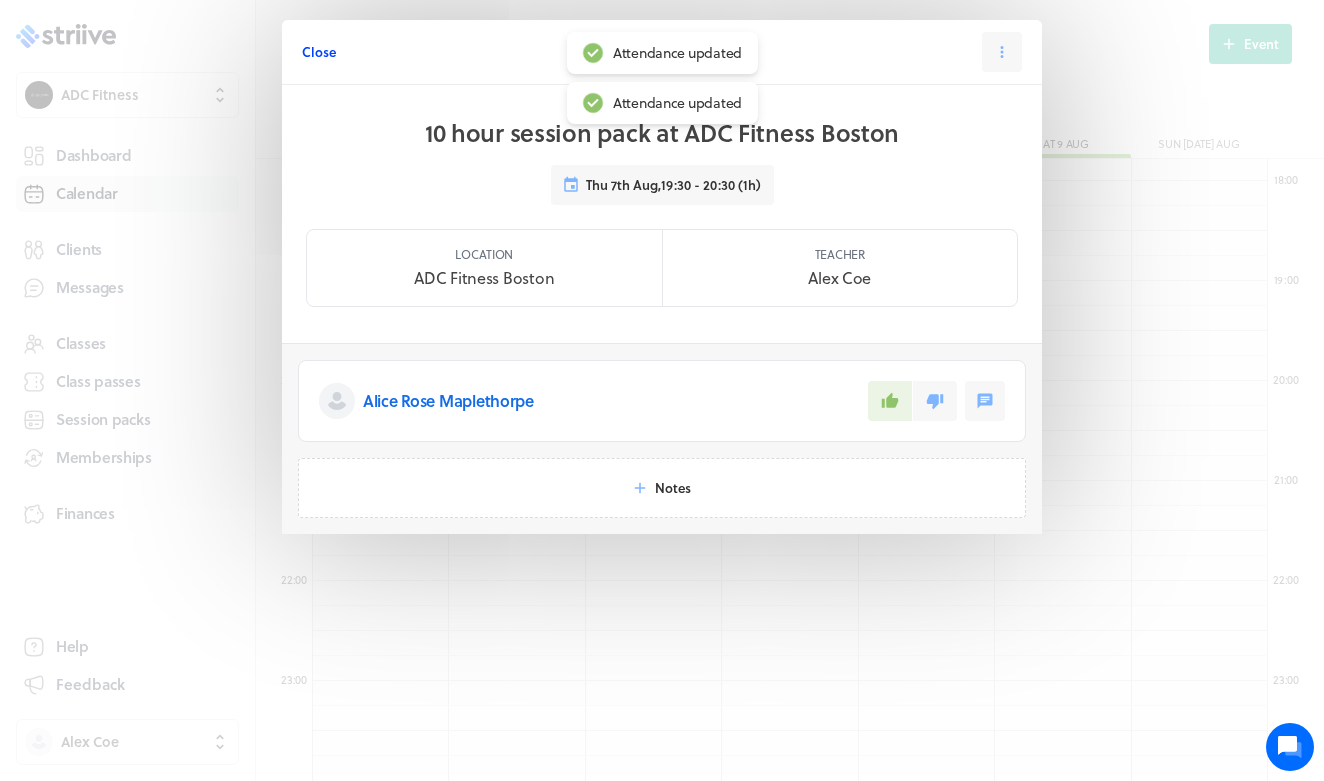 click on "Close" at bounding box center [319, 52] 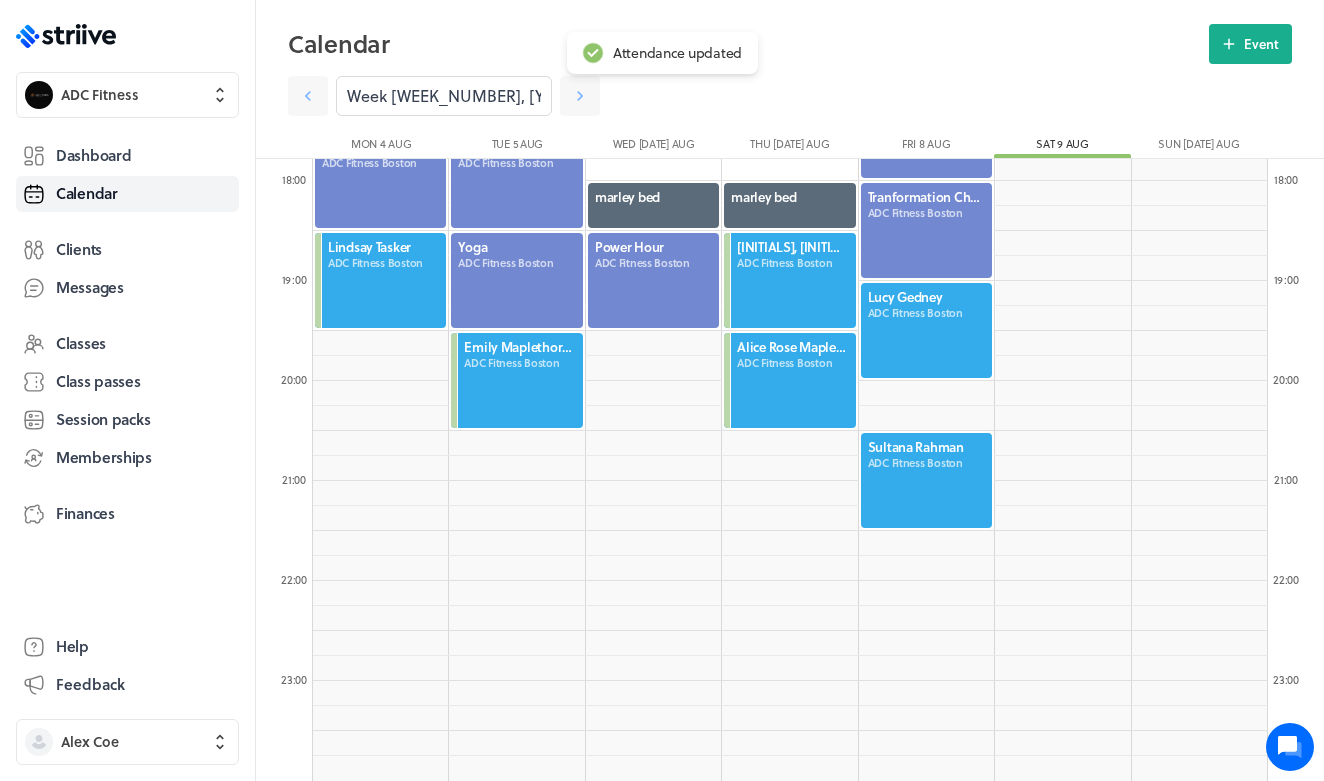 click at bounding box center (926, 330) 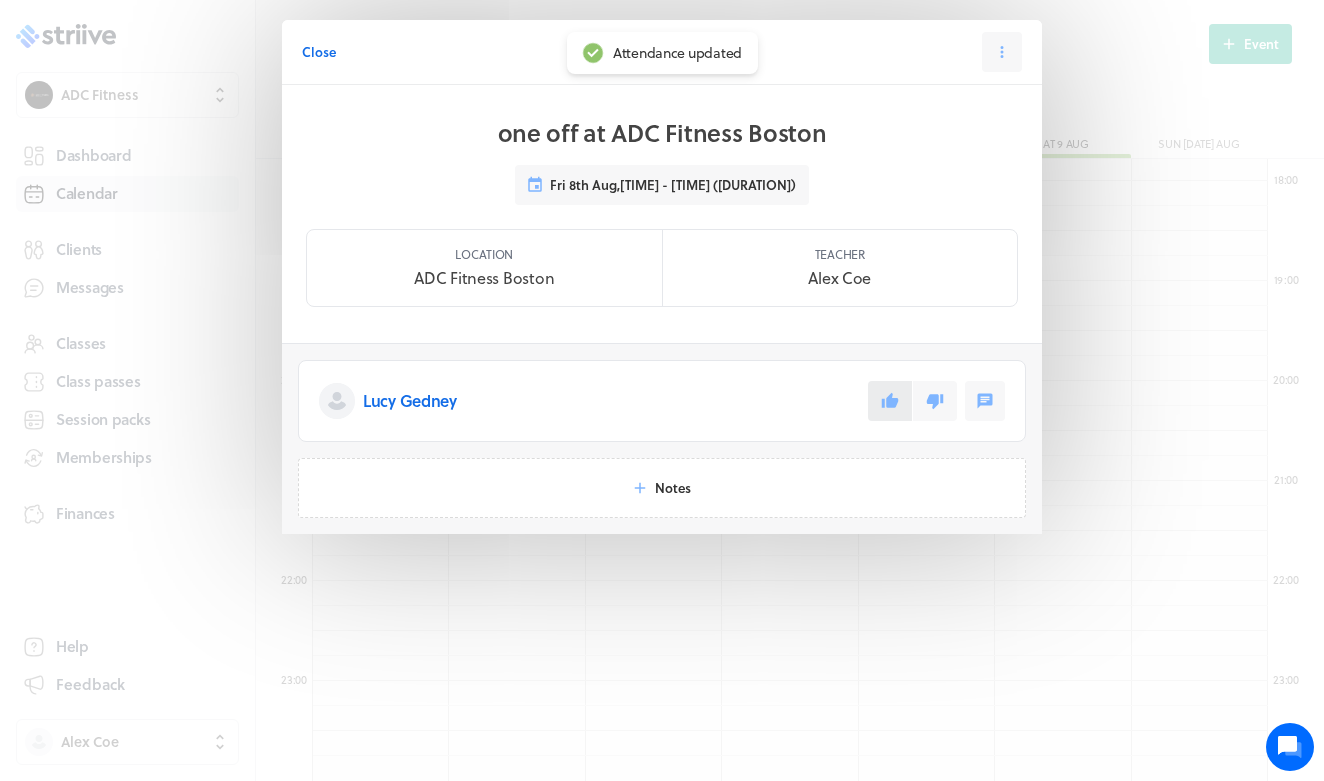 click 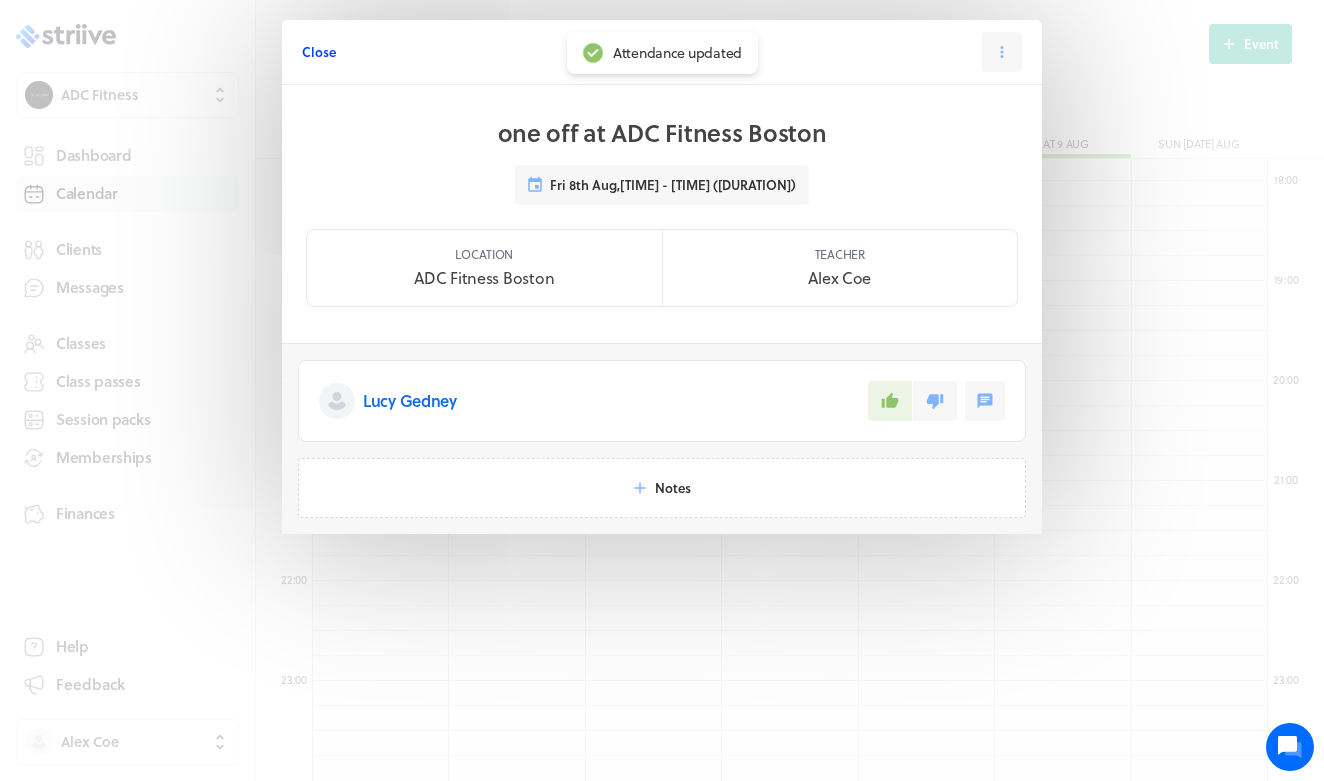 click on "Close" at bounding box center (319, 52) 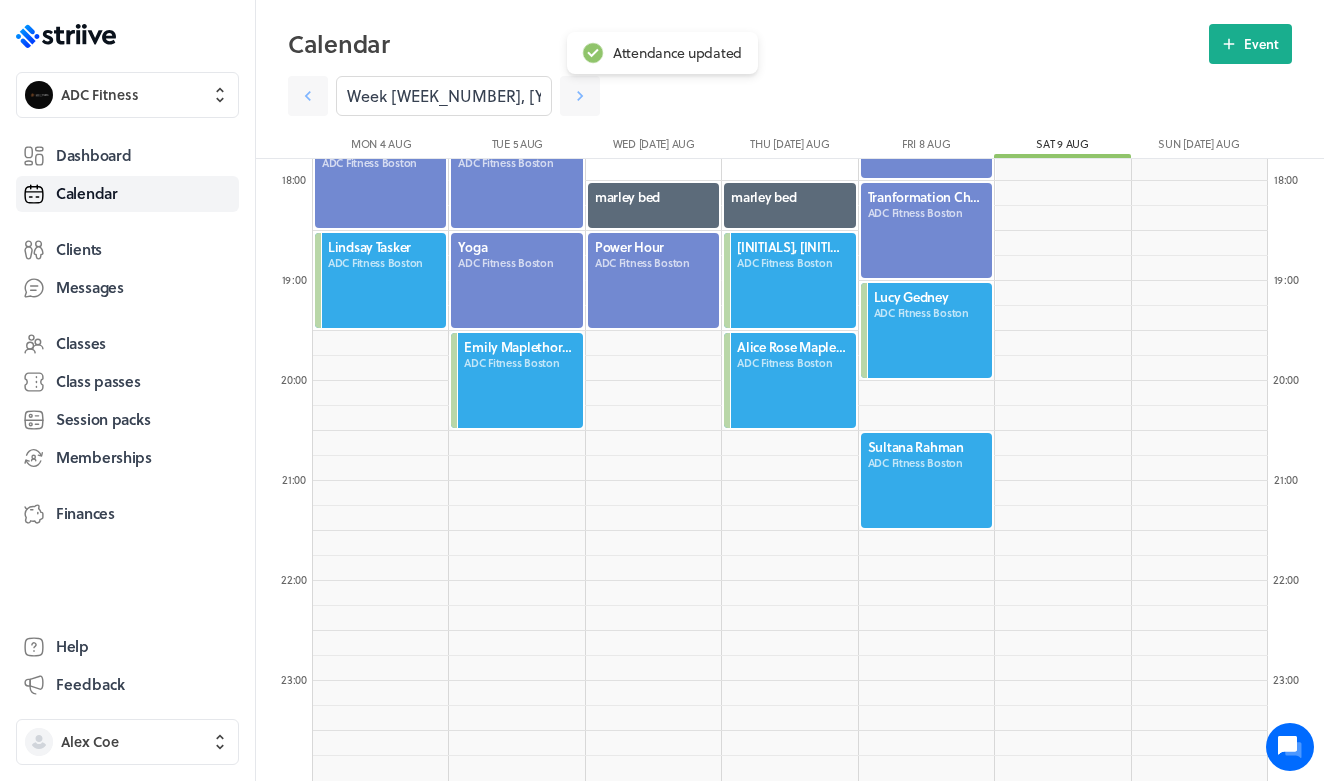 click at bounding box center (926, 480) 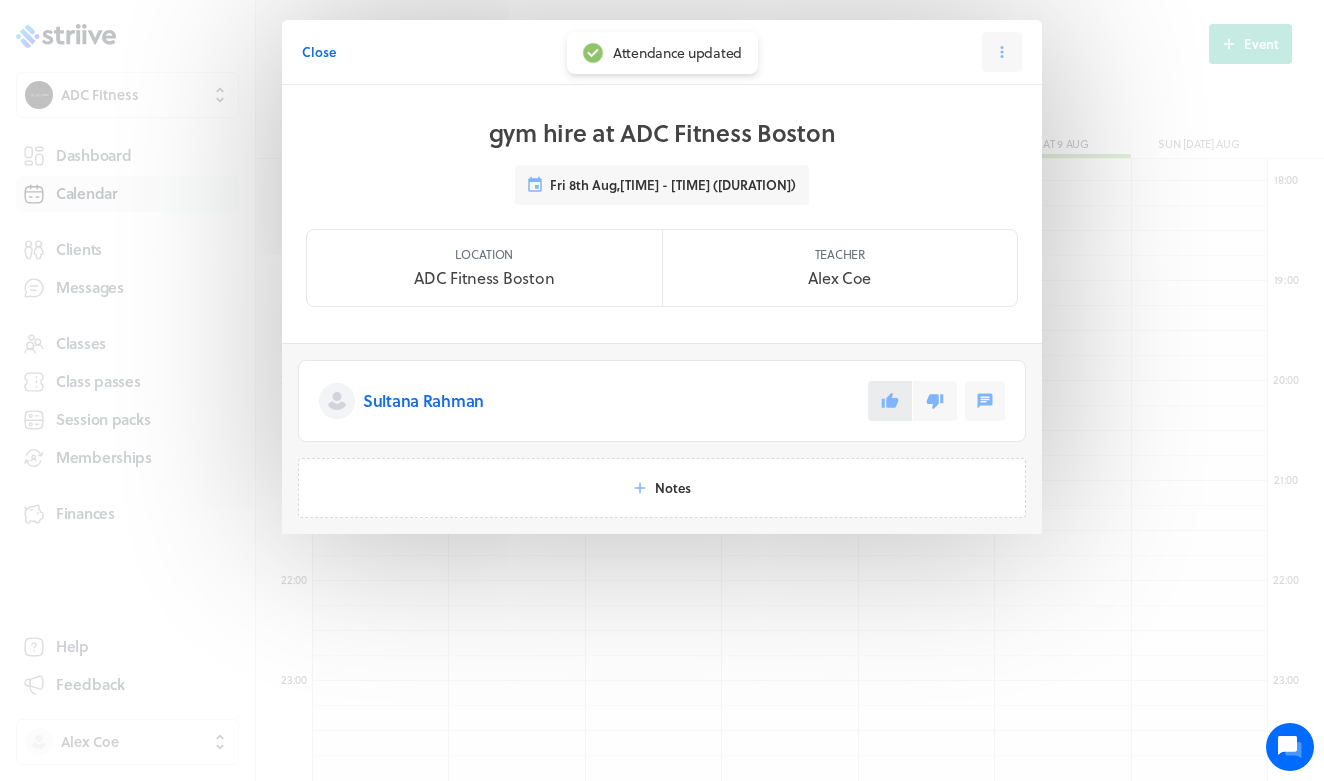 click 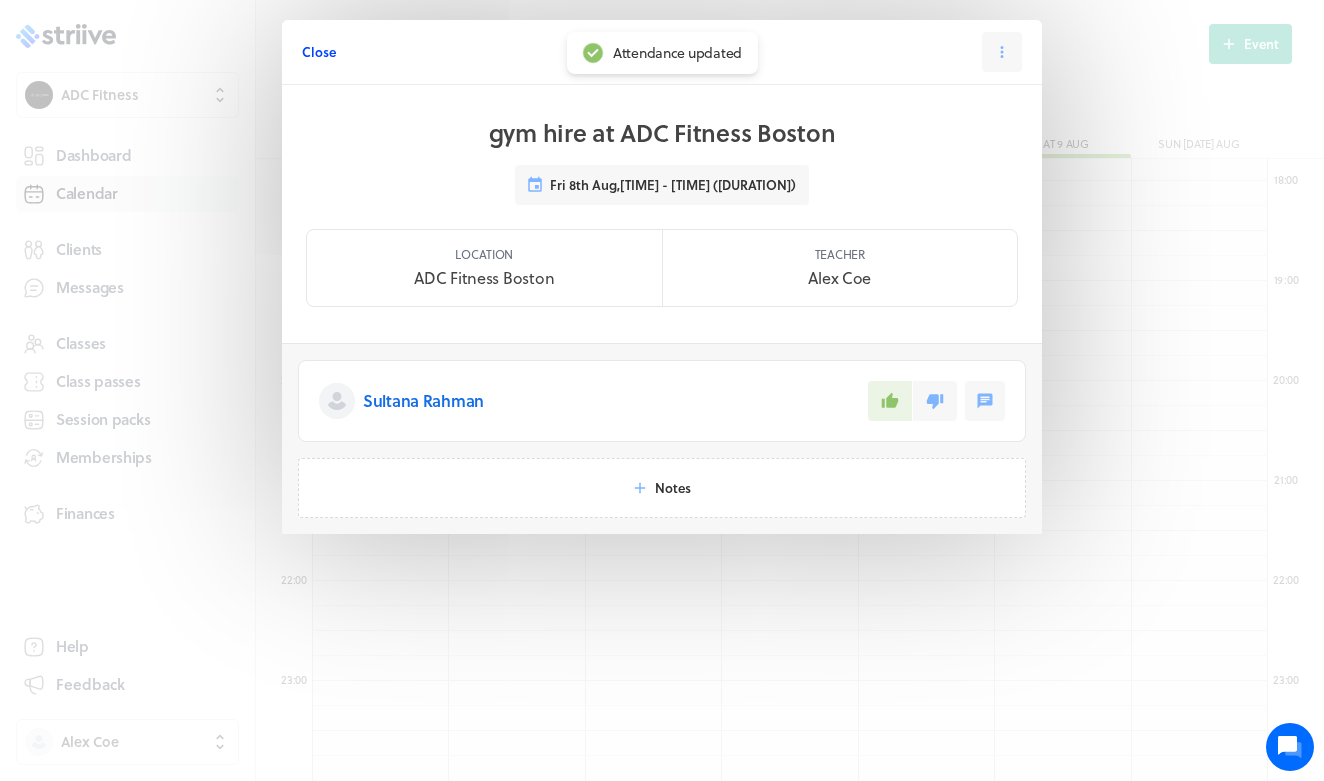 click on "Close" at bounding box center [319, 52] 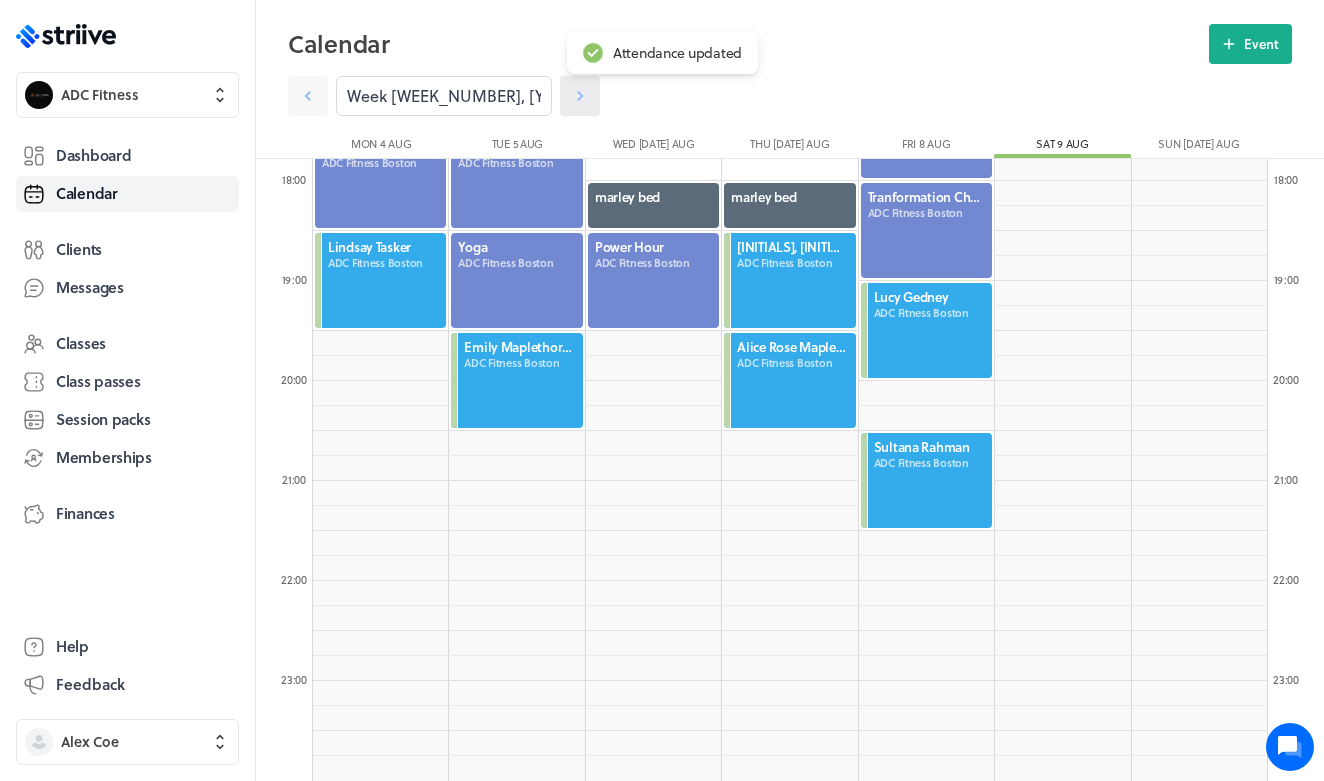 click 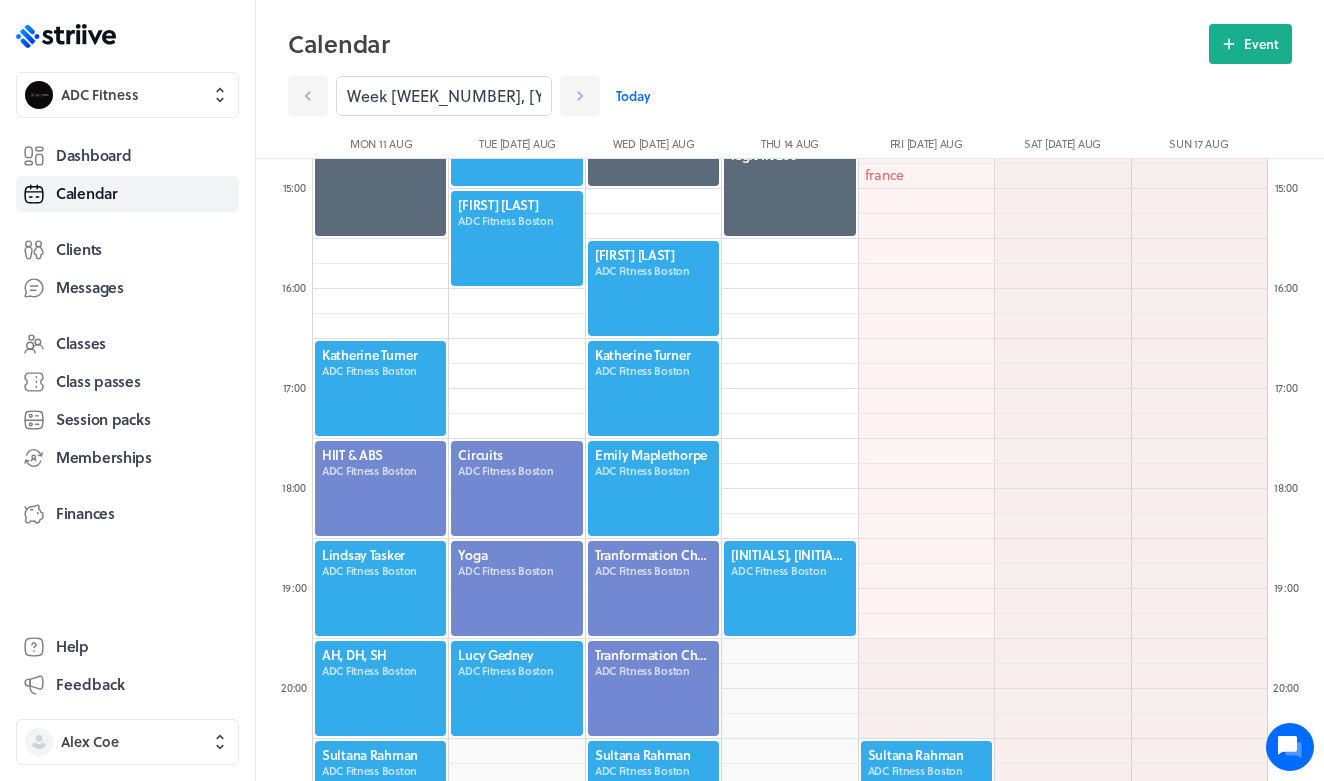 scroll, scrollTop: 1528, scrollLeft: 0, axis: vertical 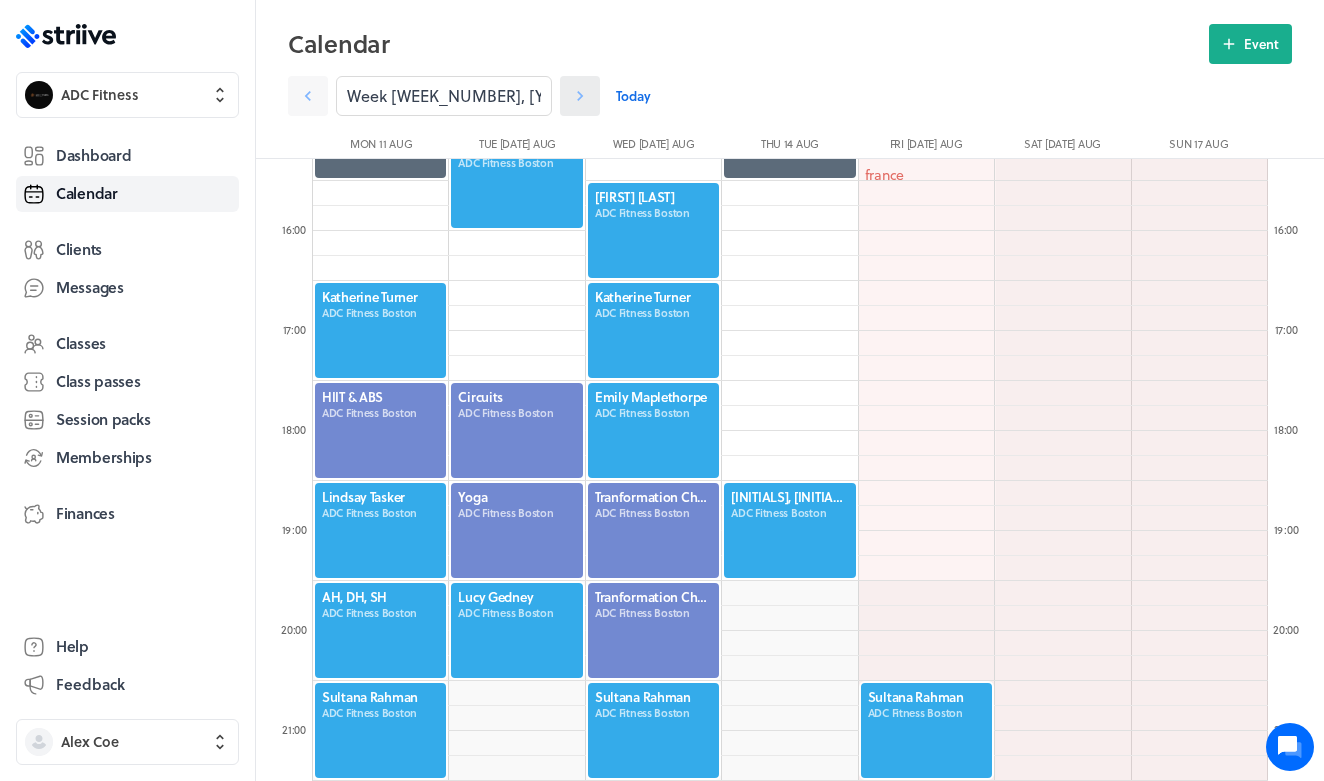click 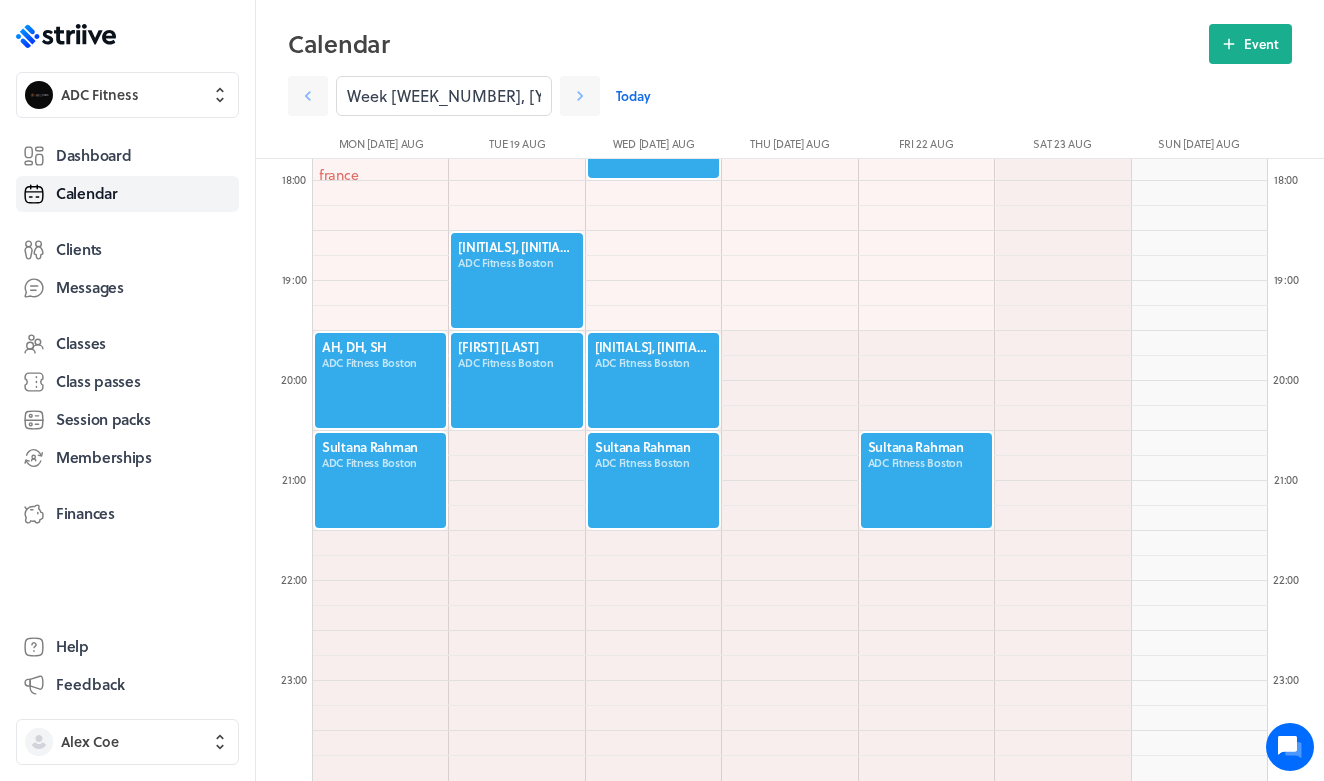 scroll, scrollTop: 1778, scrollLeft: 0, axis: vertical 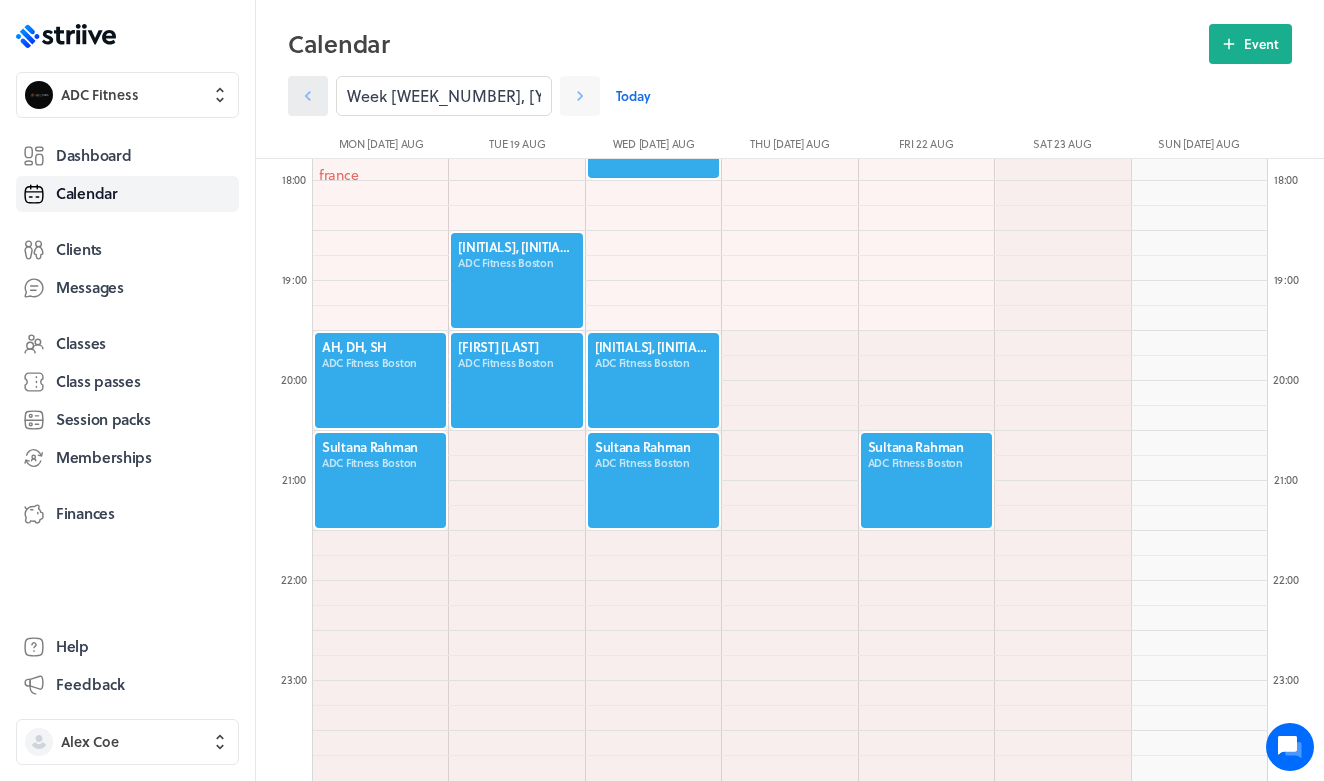 click 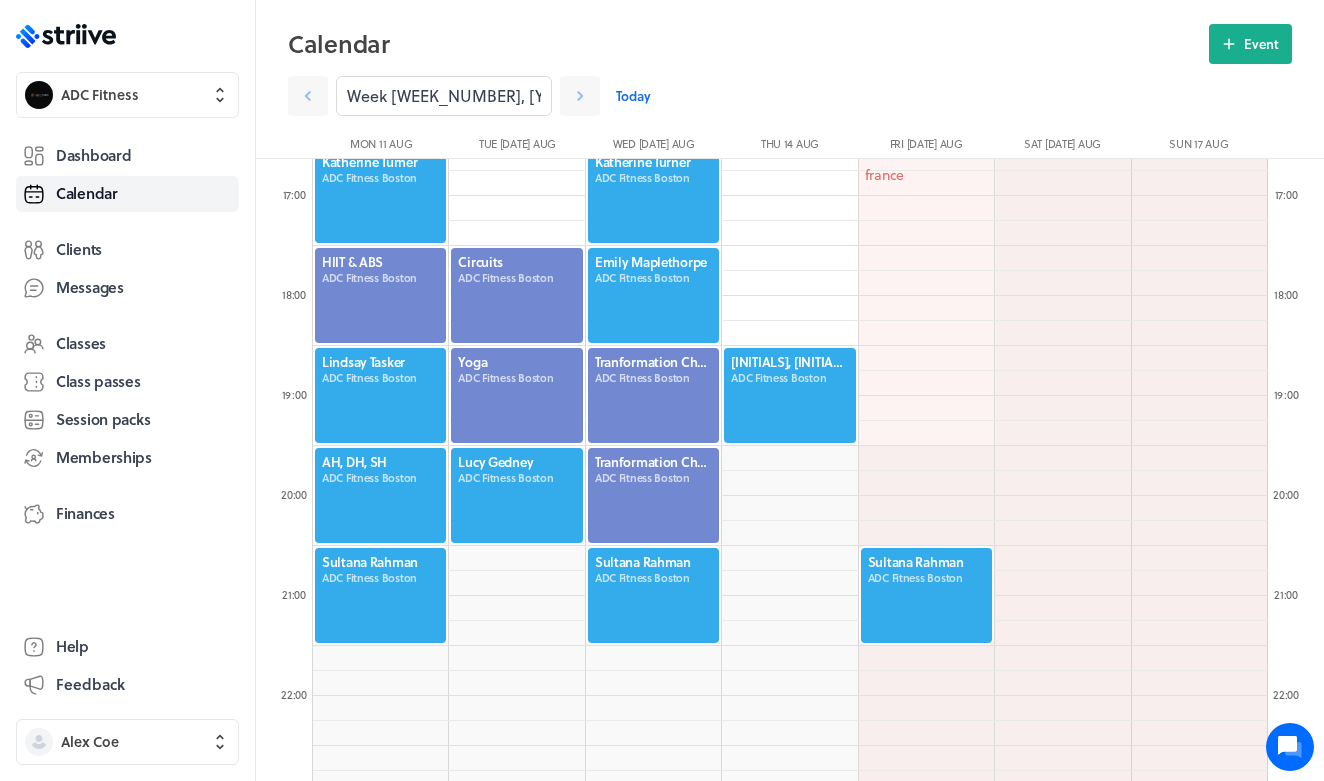 scroll, scrollTop: 1605, scrollLeft: 0, axis: vertical 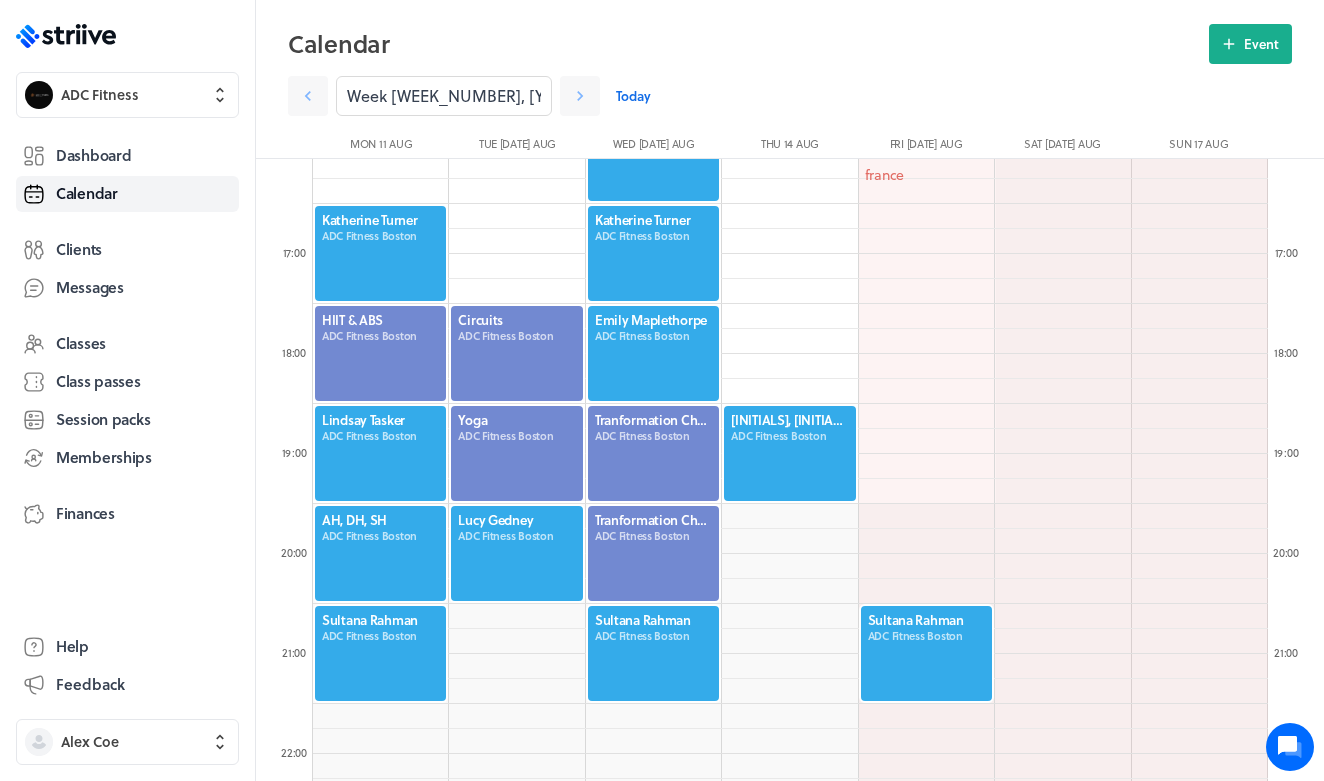 click 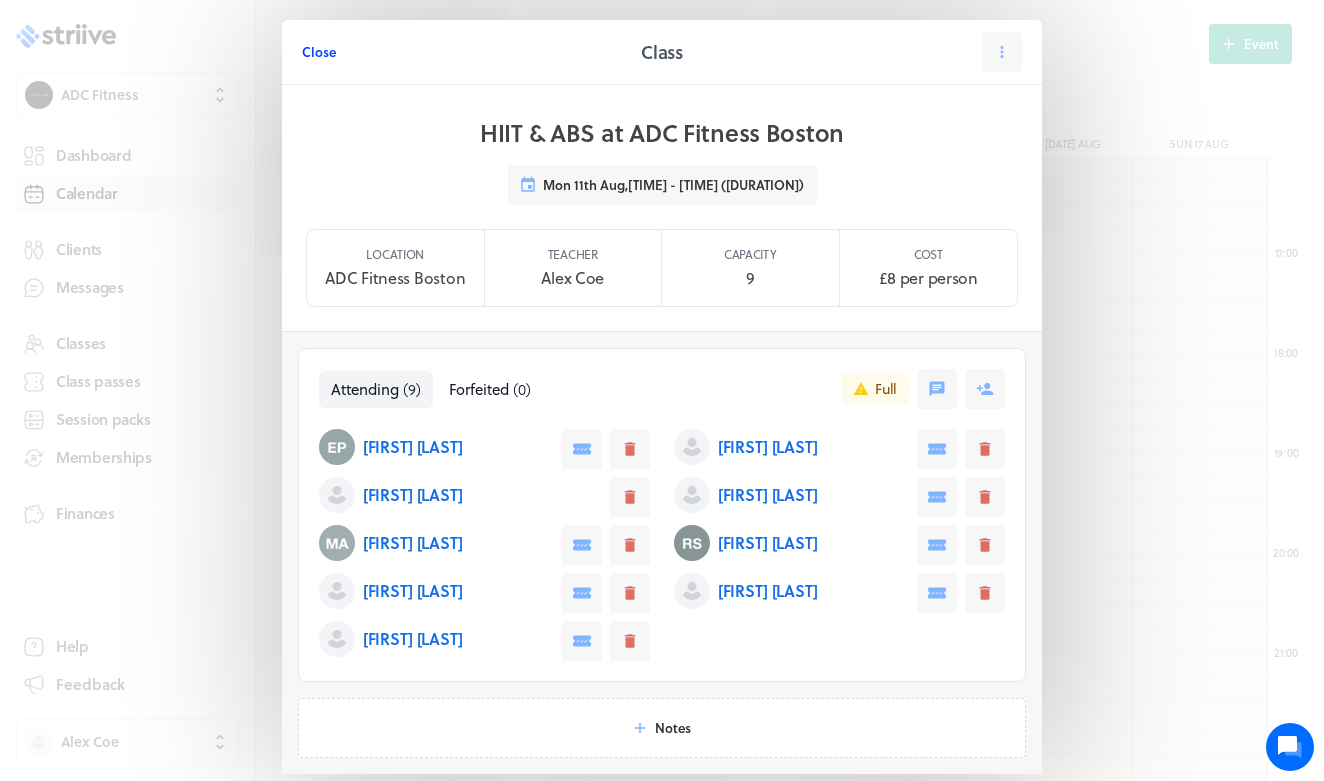 click on "Close" at bounding box center [319, 52] 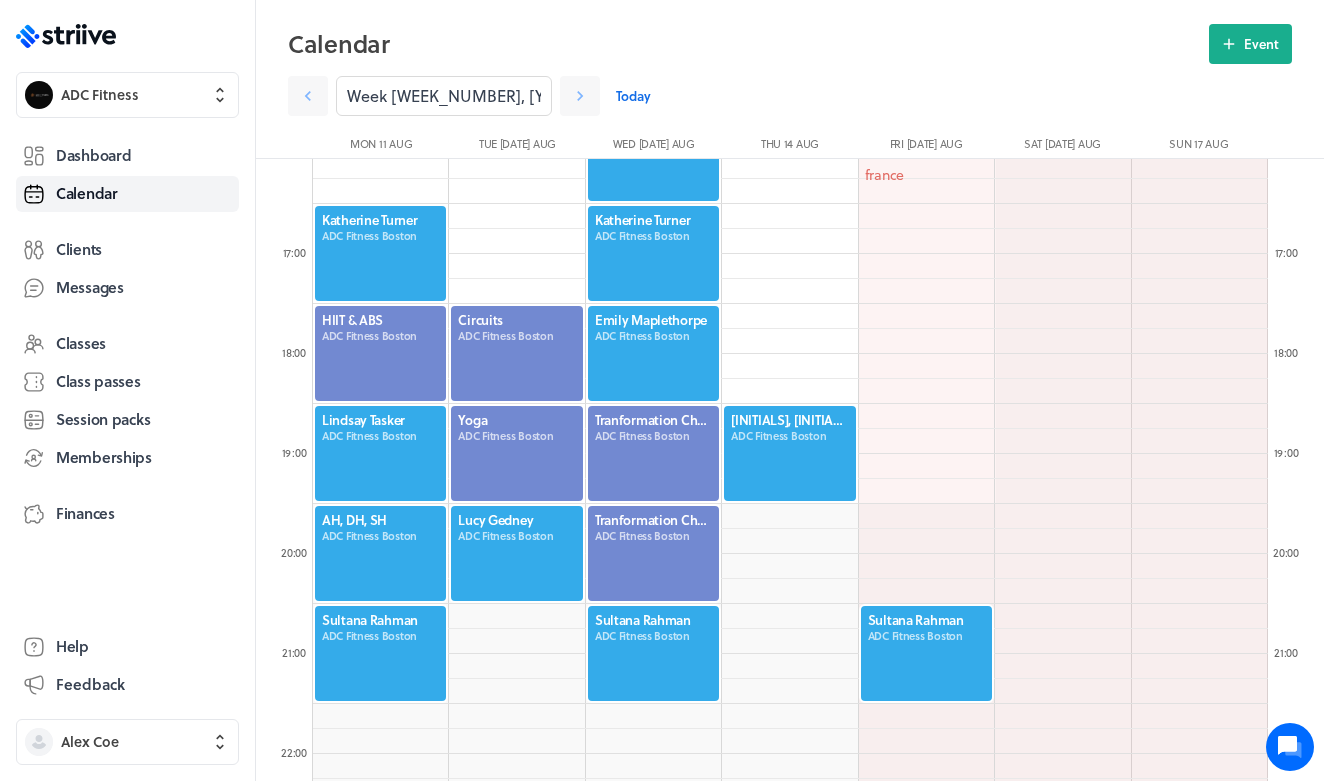 click 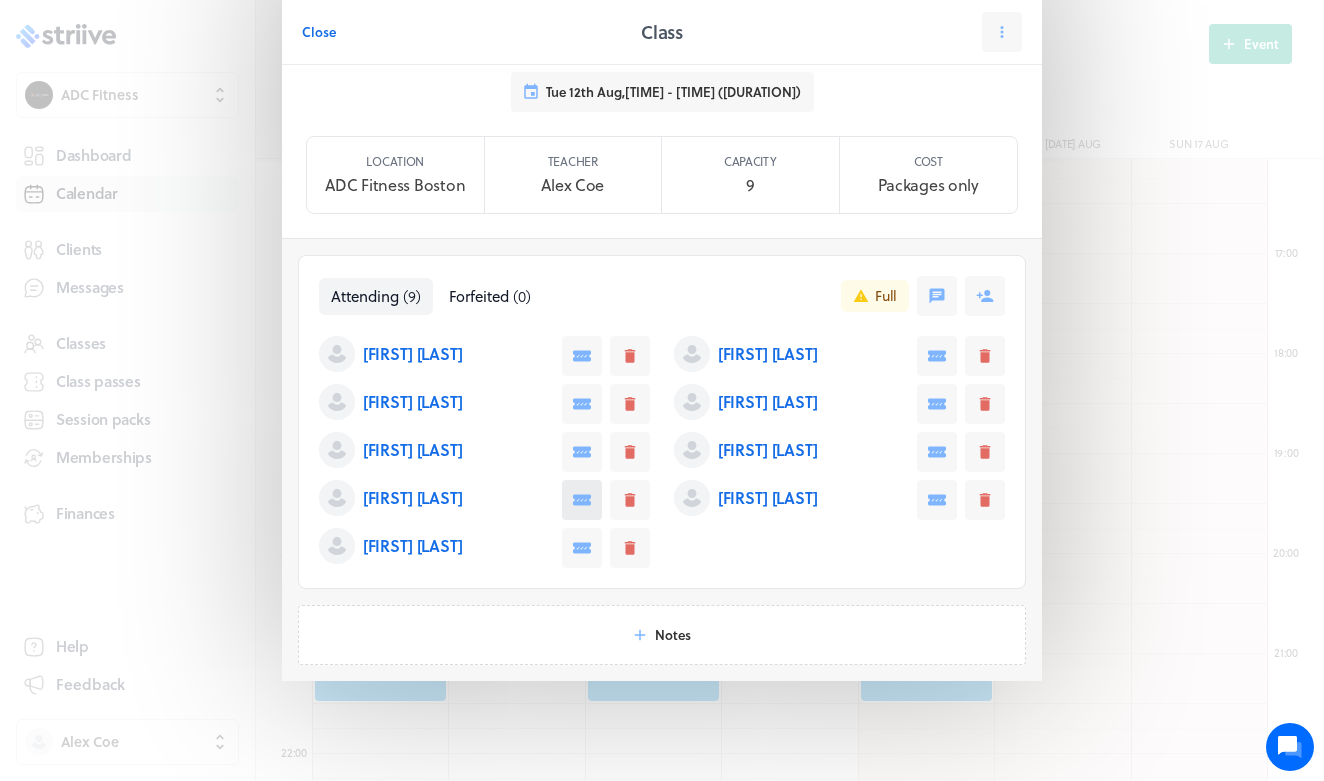 scroll, scrollTop: 93, scrollLeft: 0, axis: vertical 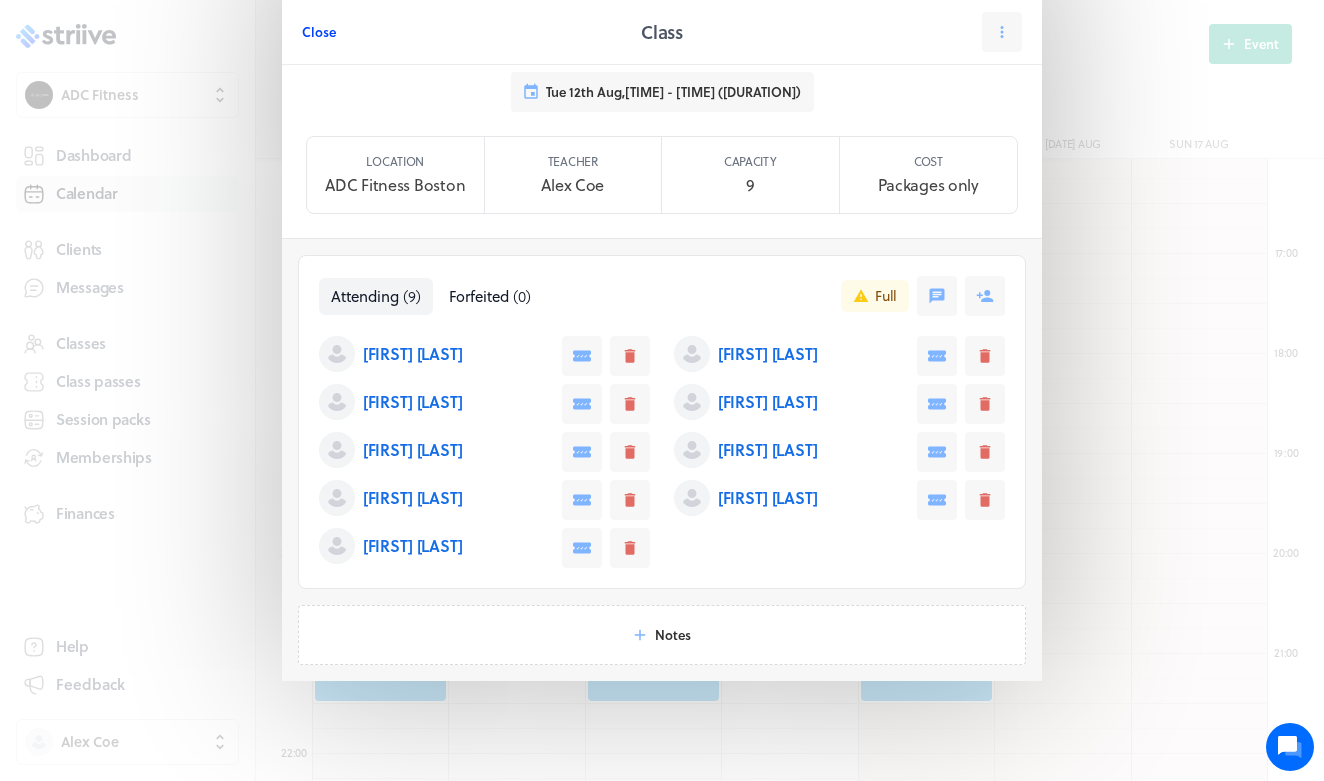 click on "Close" at bounding box center (319, 32) 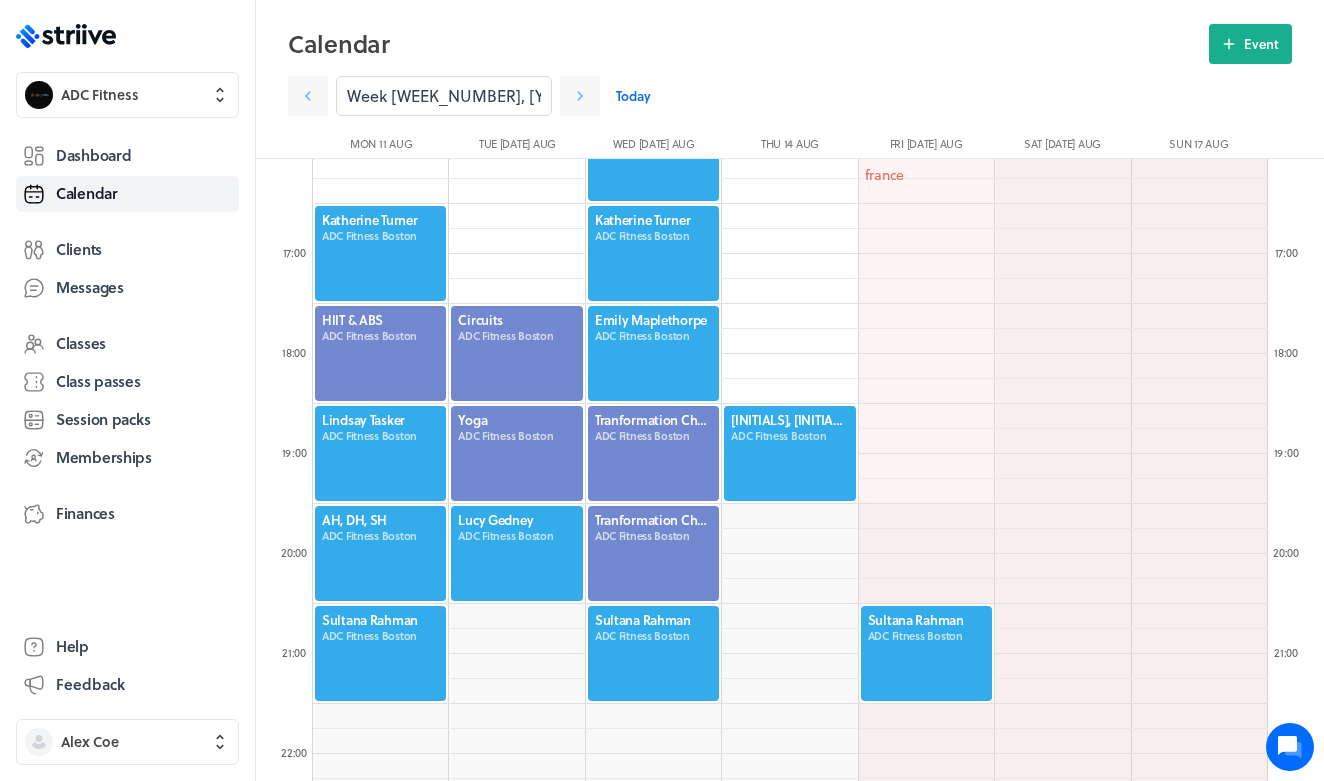 click 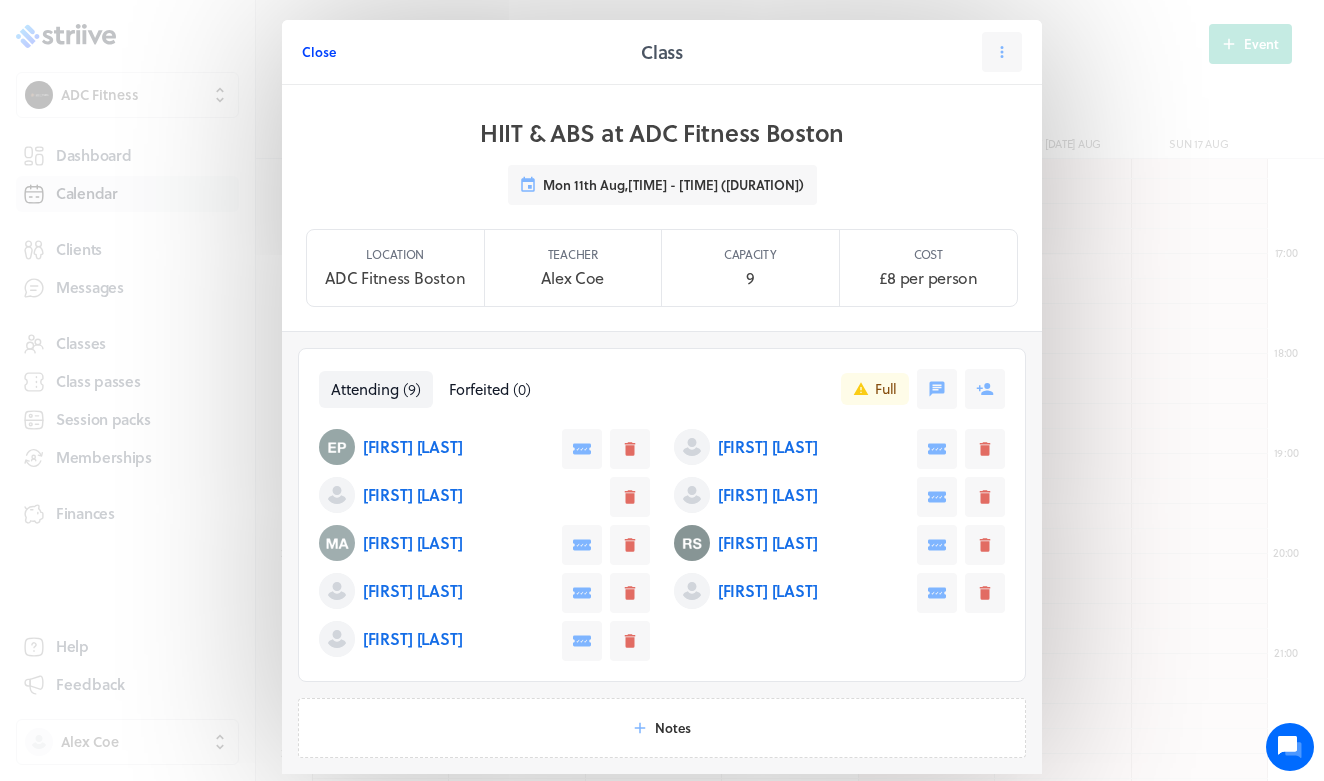 click on "Close" at bounding box center (319, 52) 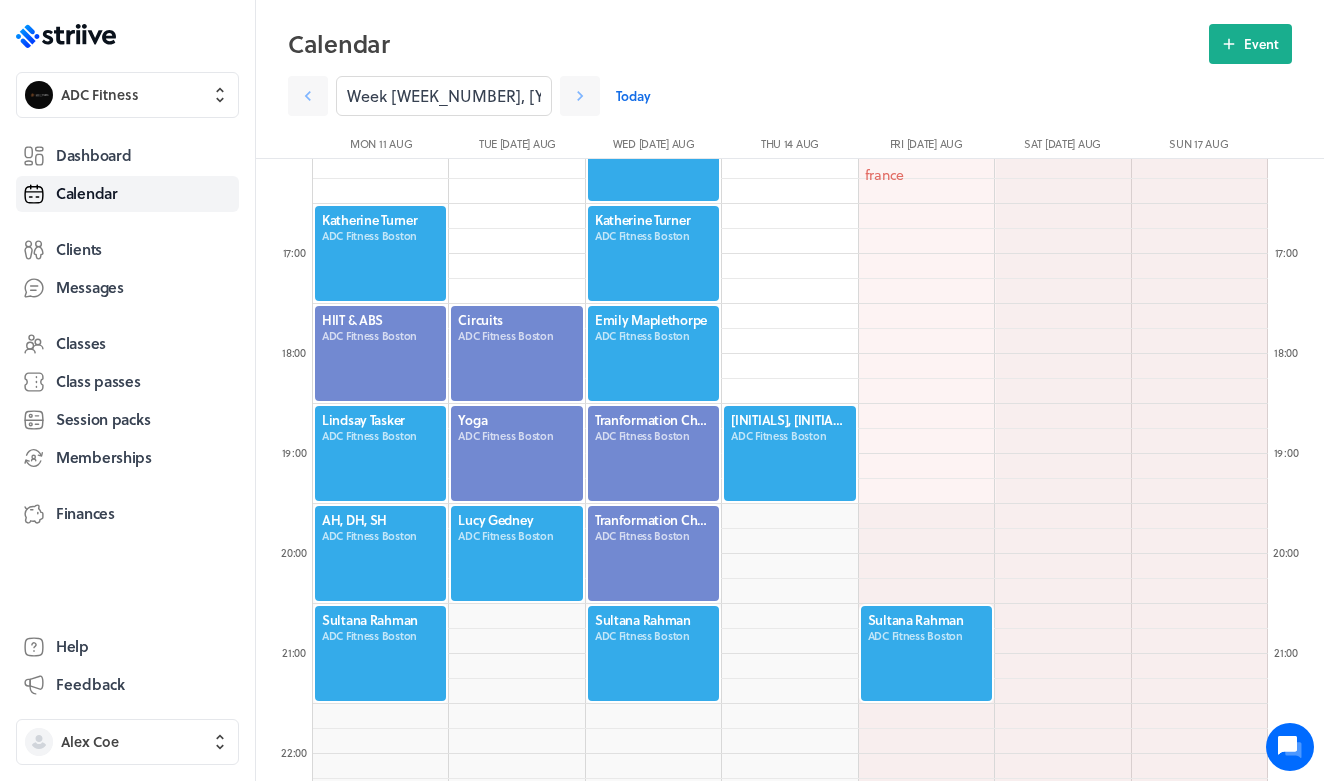 click 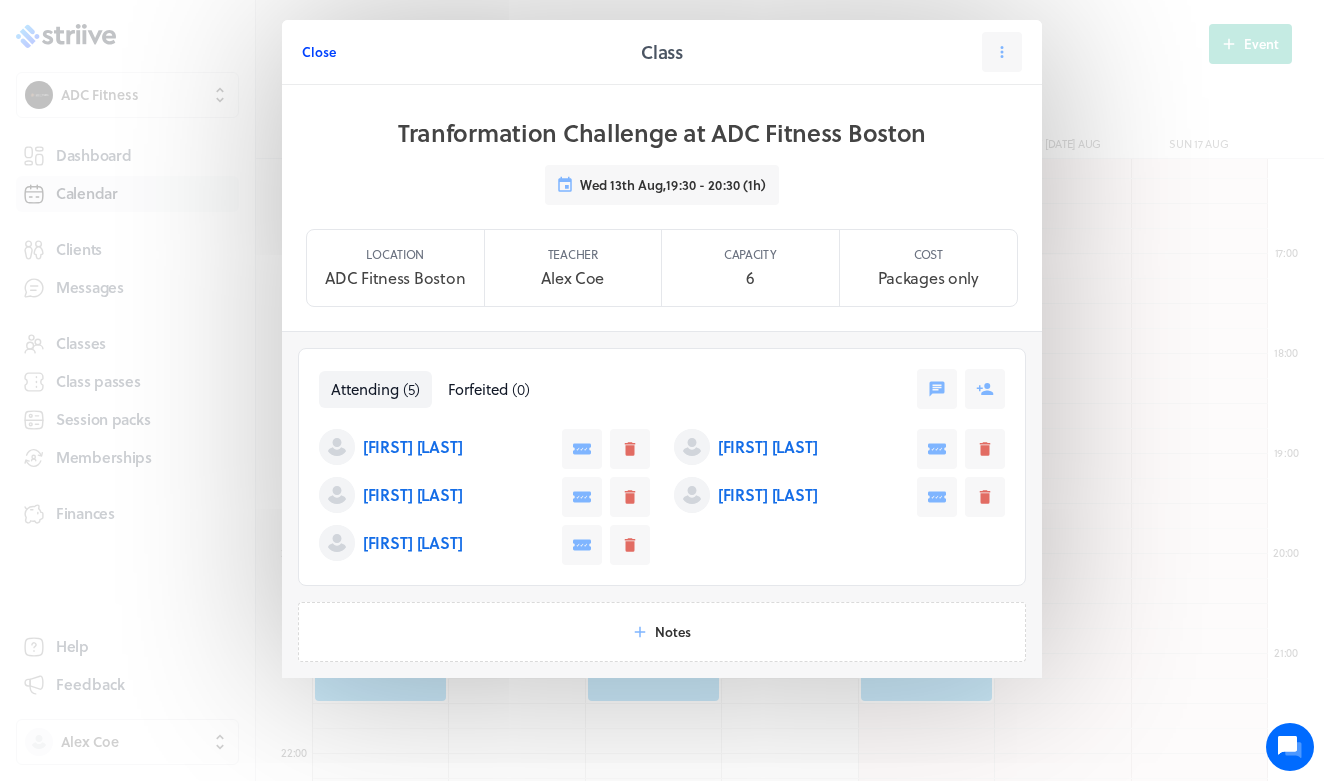 click on "Close" at bounding box center (319, 52) 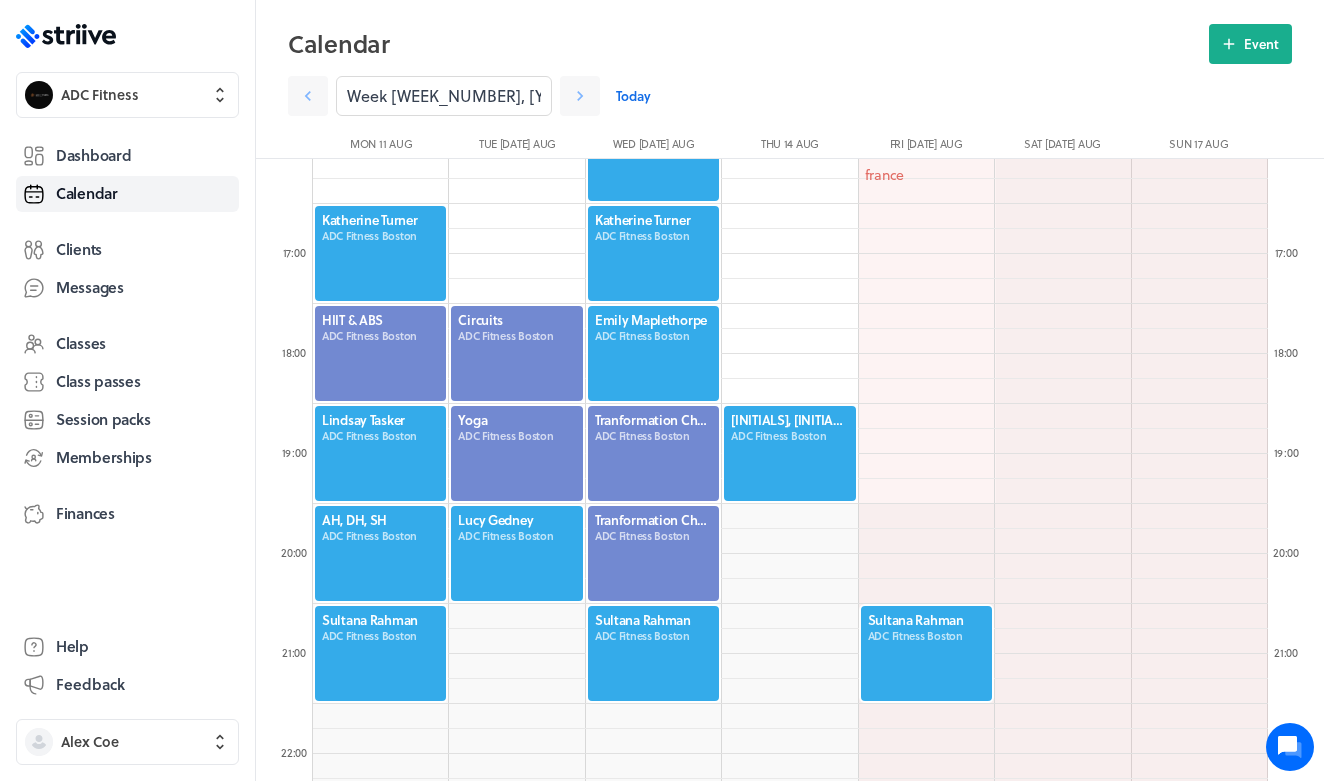 click 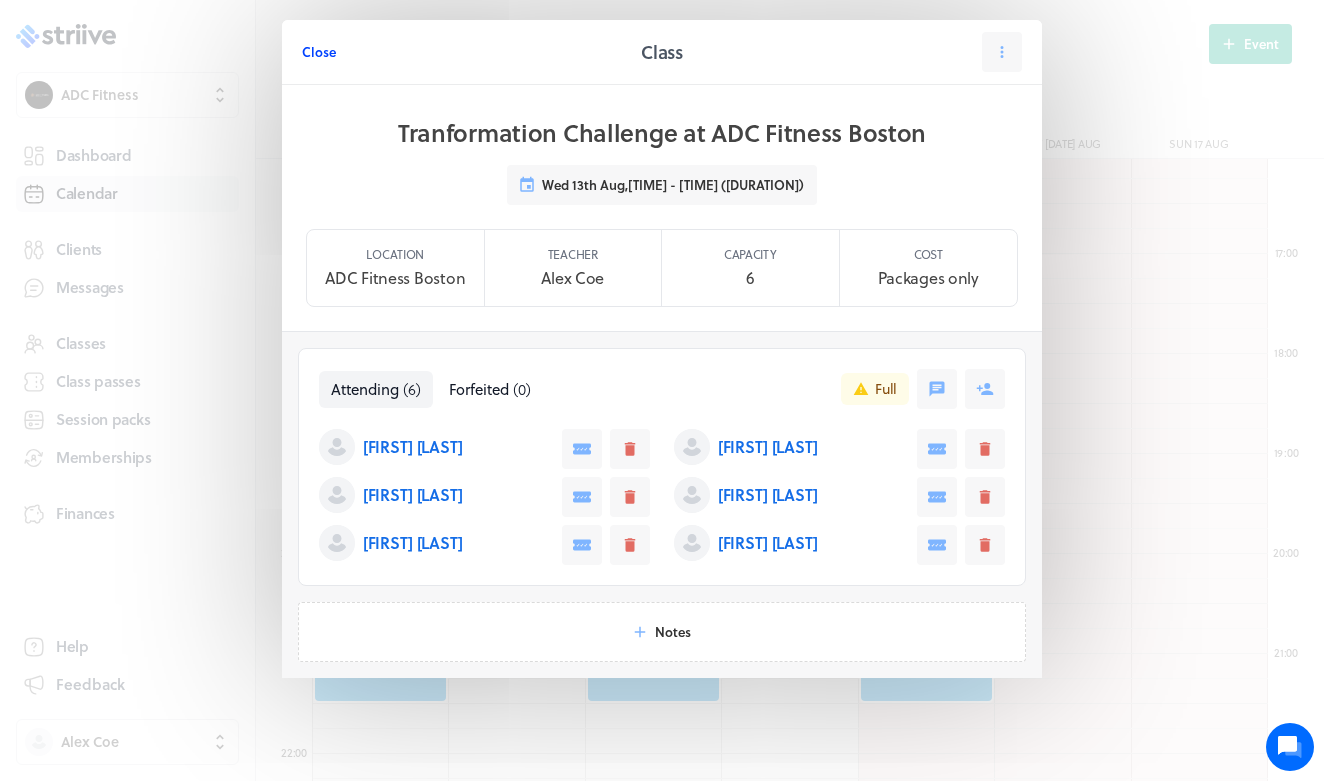 click on "Close" at bounding box center (319, 52) 